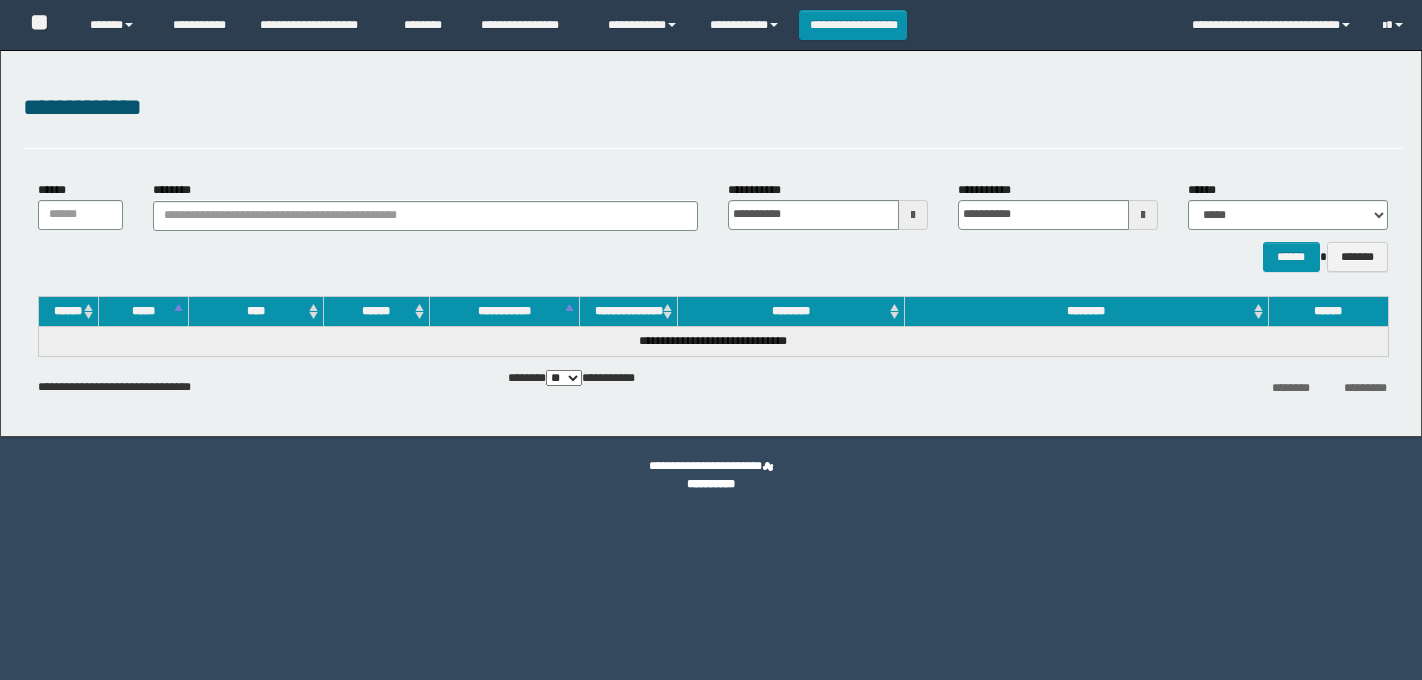 scroll, scrollTop: 0, scrollLeft: 0, axis: both 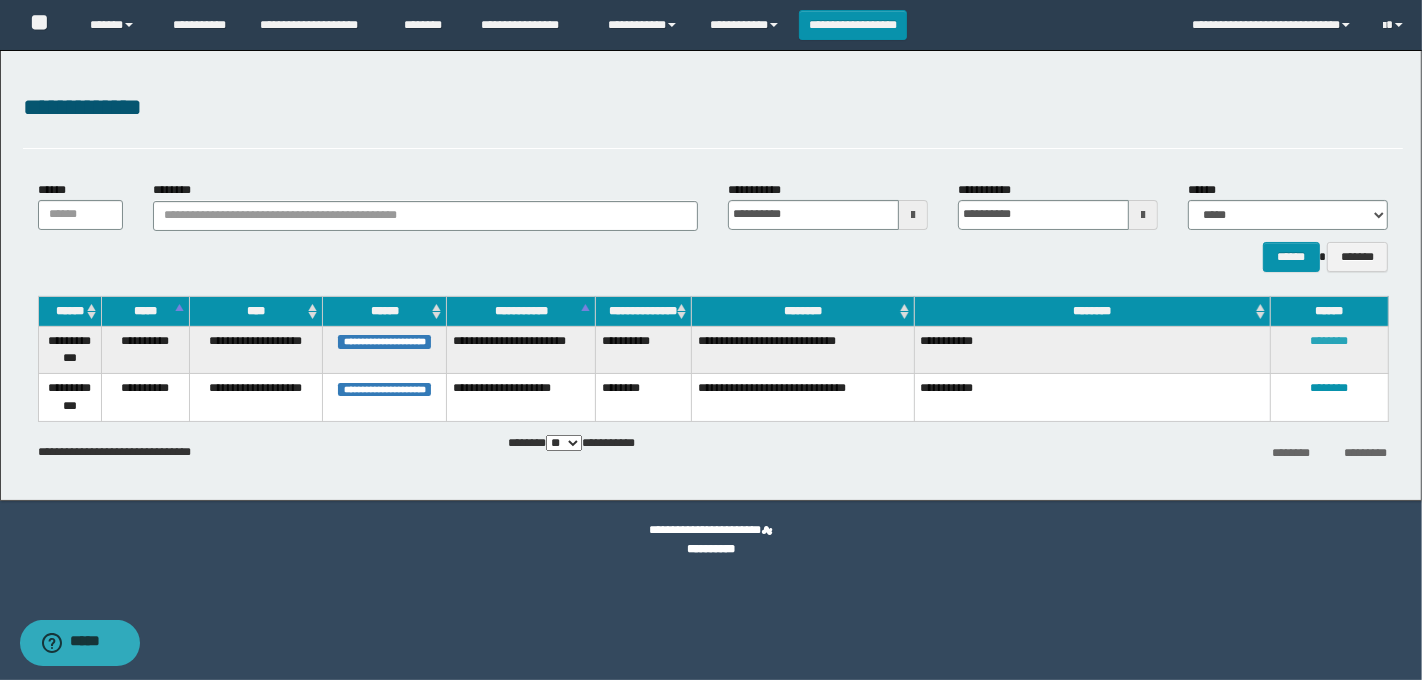 click on "********" at bounding box center [1329, 341] 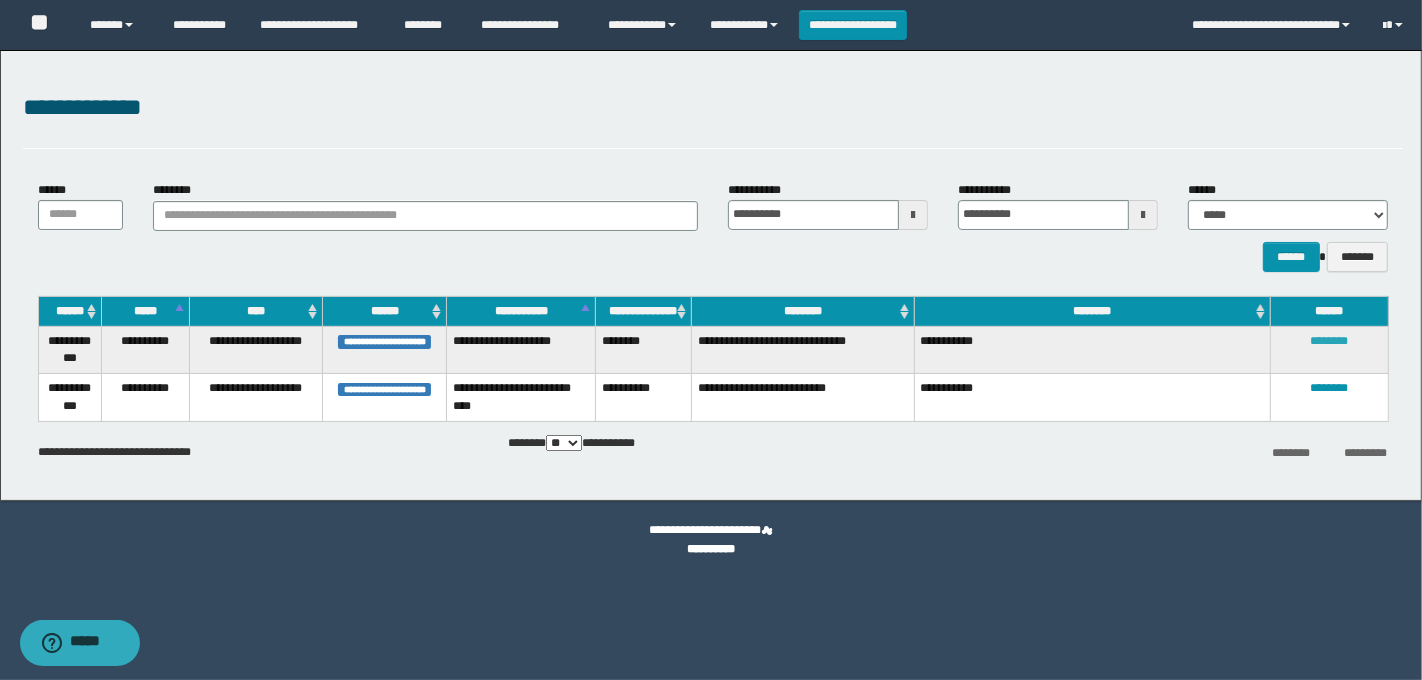 click on "********" at bounding box center (1329, 341) 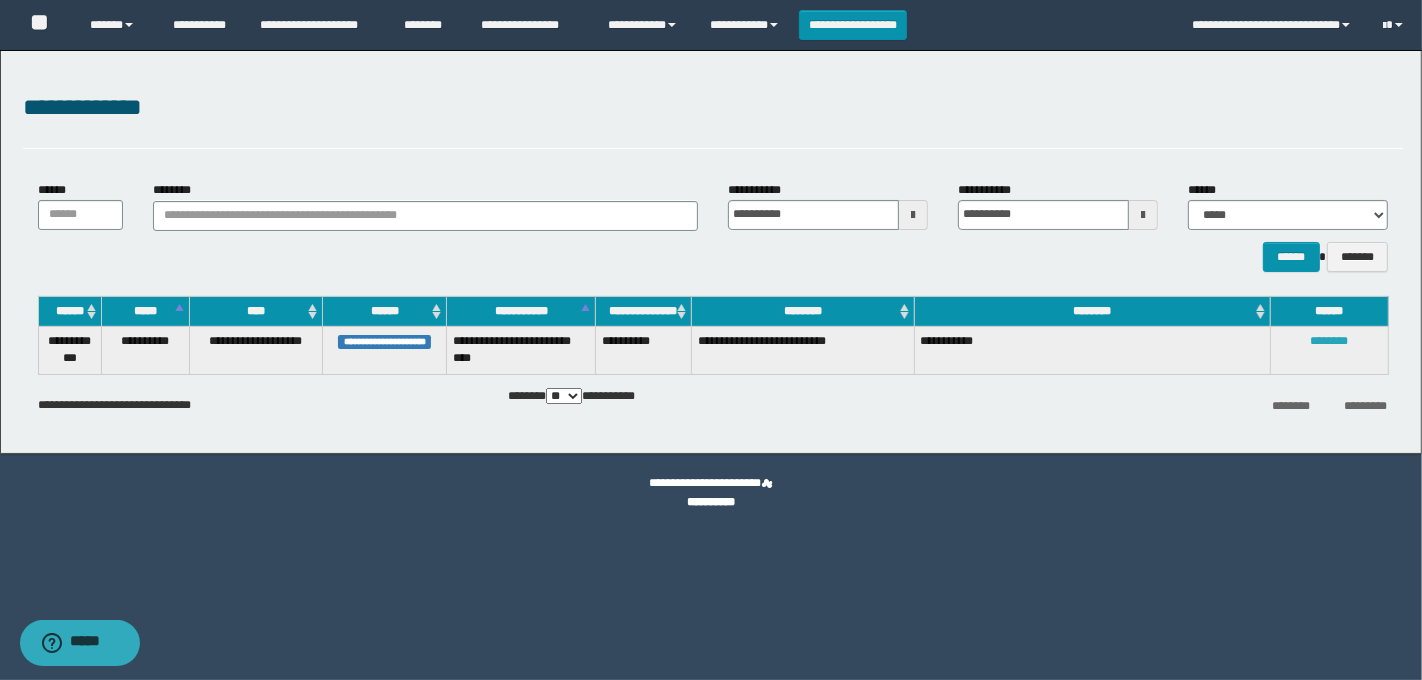 click on "********" at bounding box center [1329, 341] 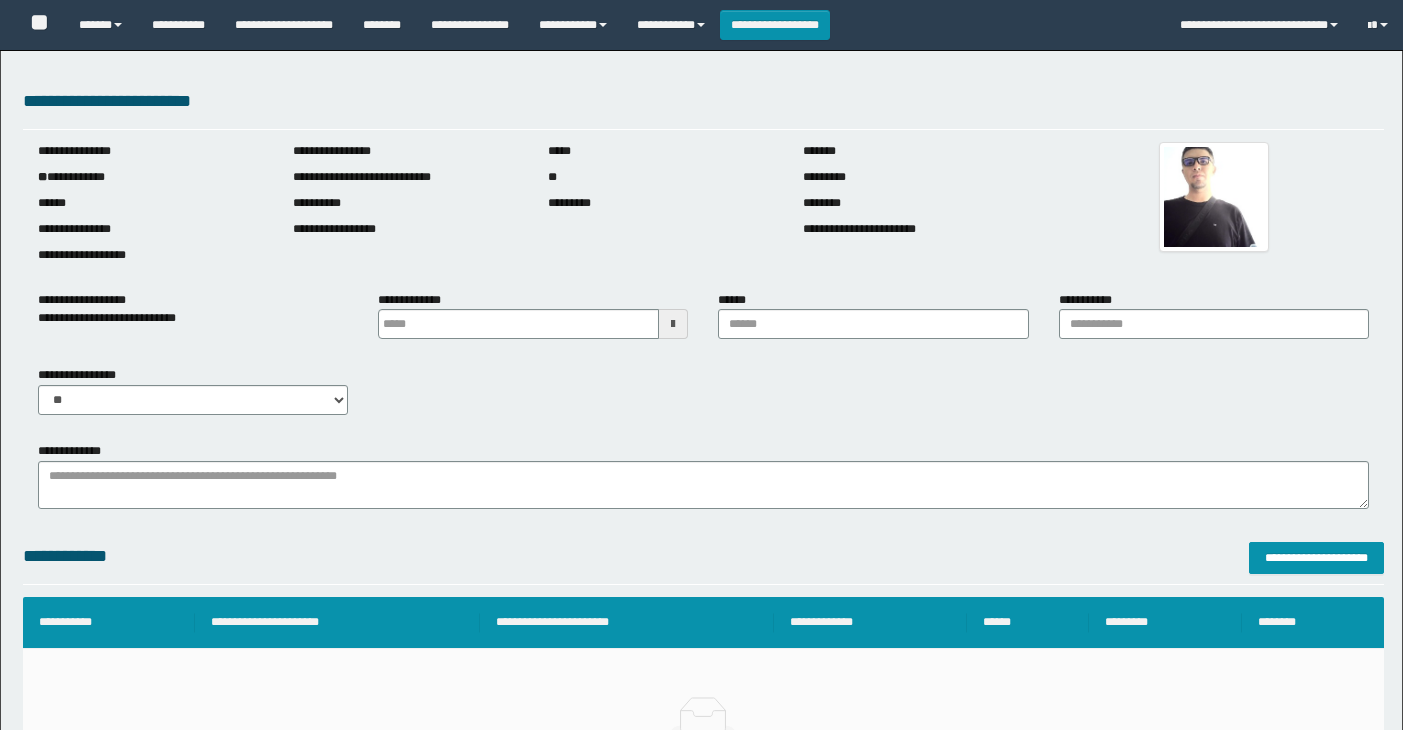 scroll, scrollTop: 0, scrollLeft: 0, axis: both 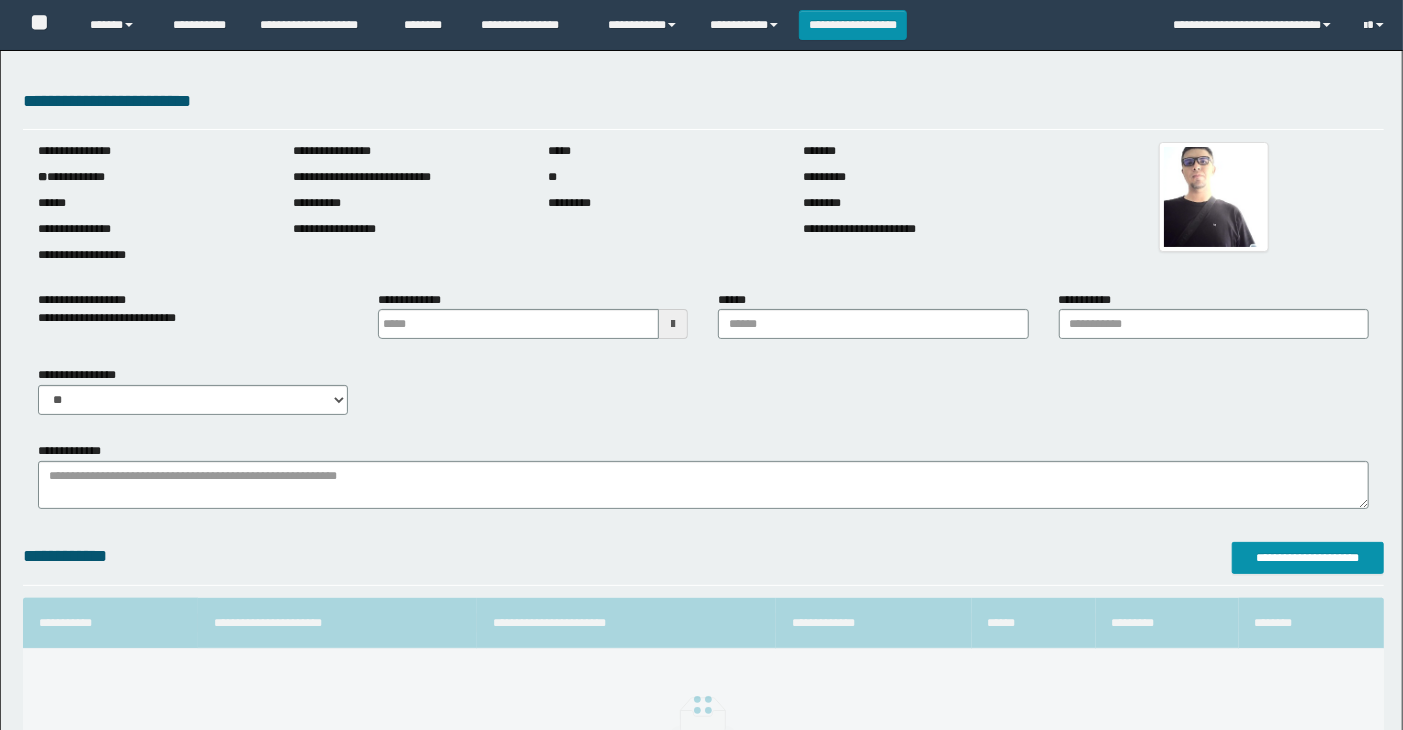 type on "**********" 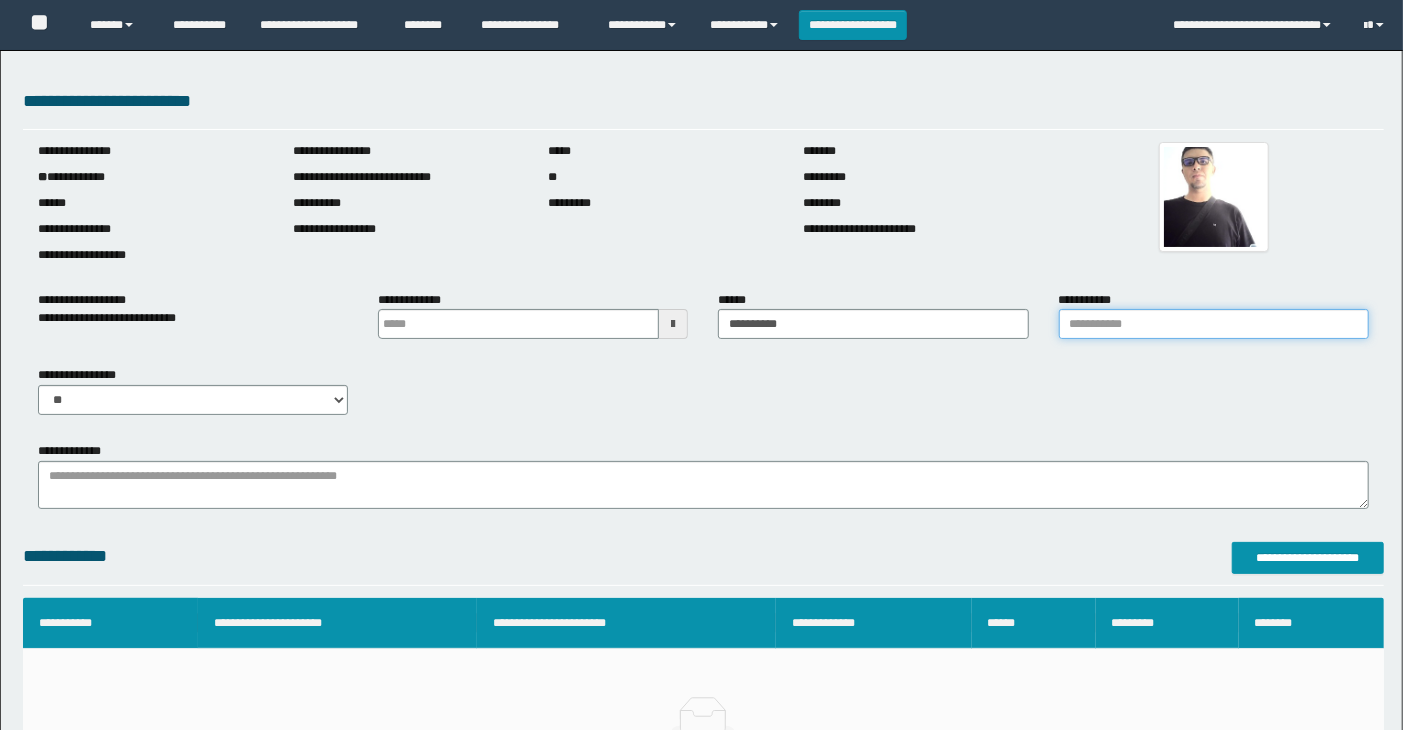 drag, startPoint x: 1141, startPoint y: 320, endPoint x: 1160, endPoint y: 324, distance: 19.416489 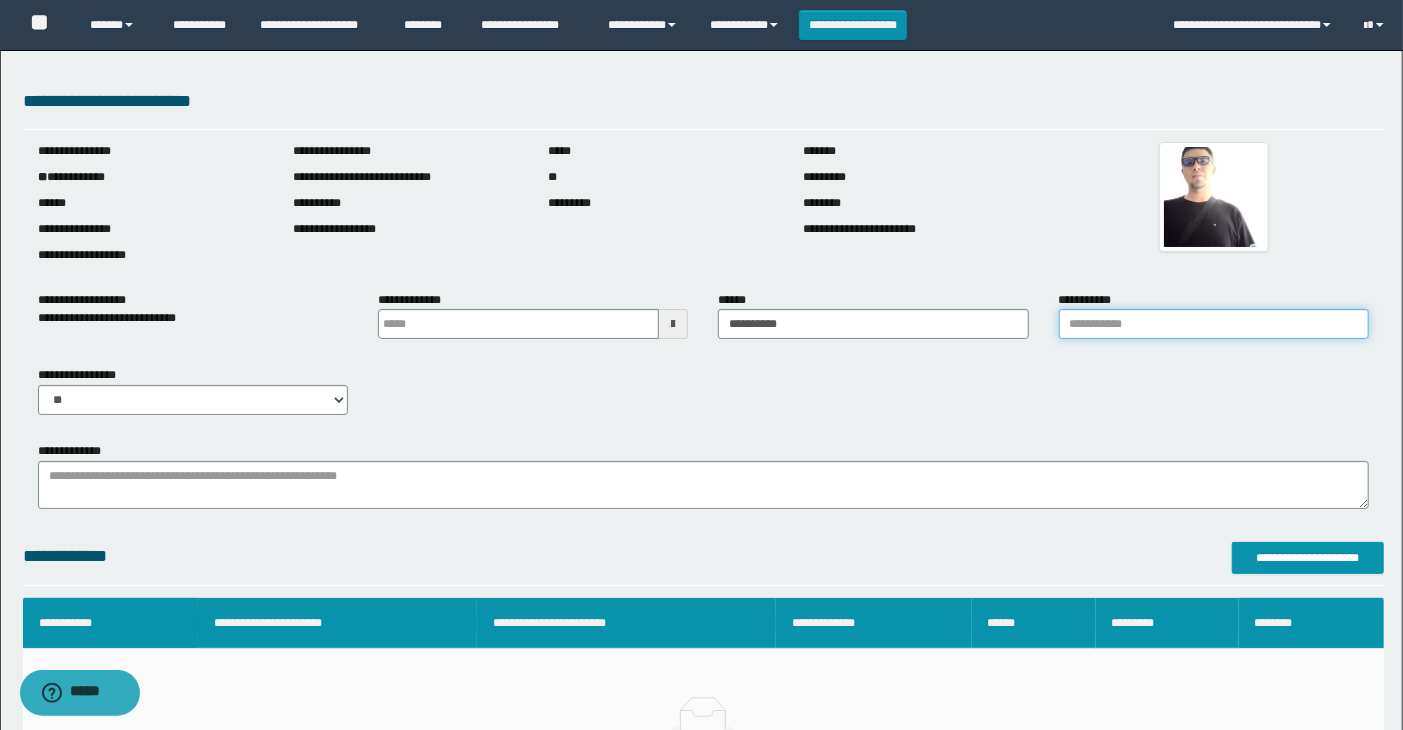 type on "**********" 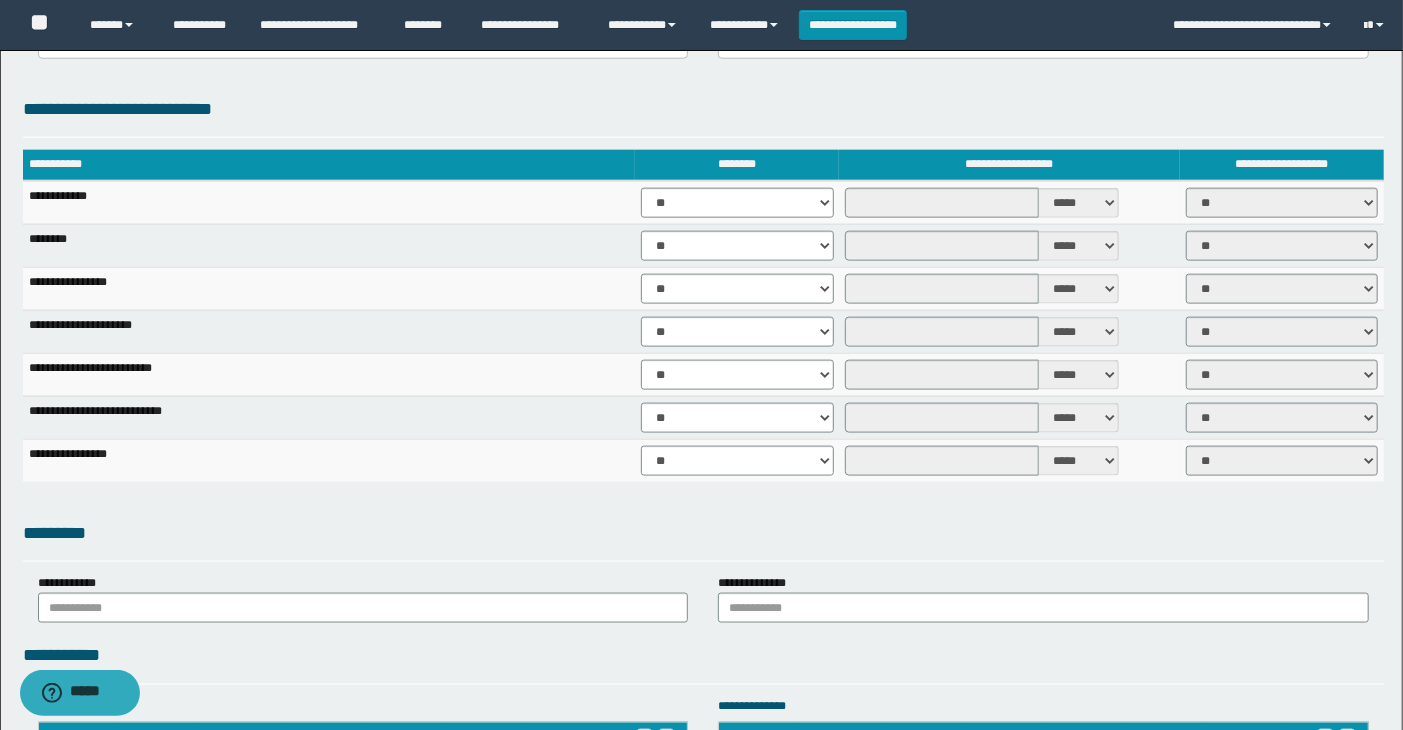 scroll, scrollTop: 1333, scrollLeft: 0, axis: vertical 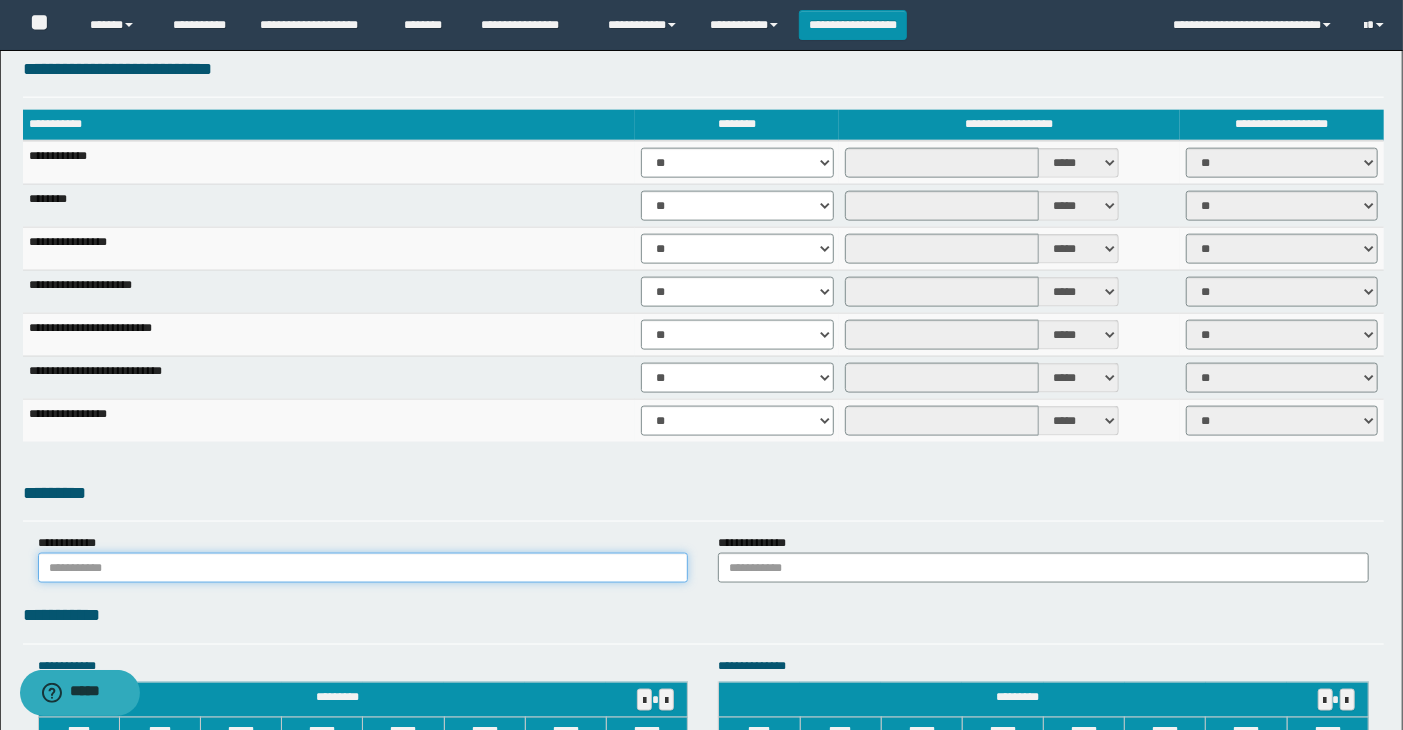 click at bounding box center [363, 568] 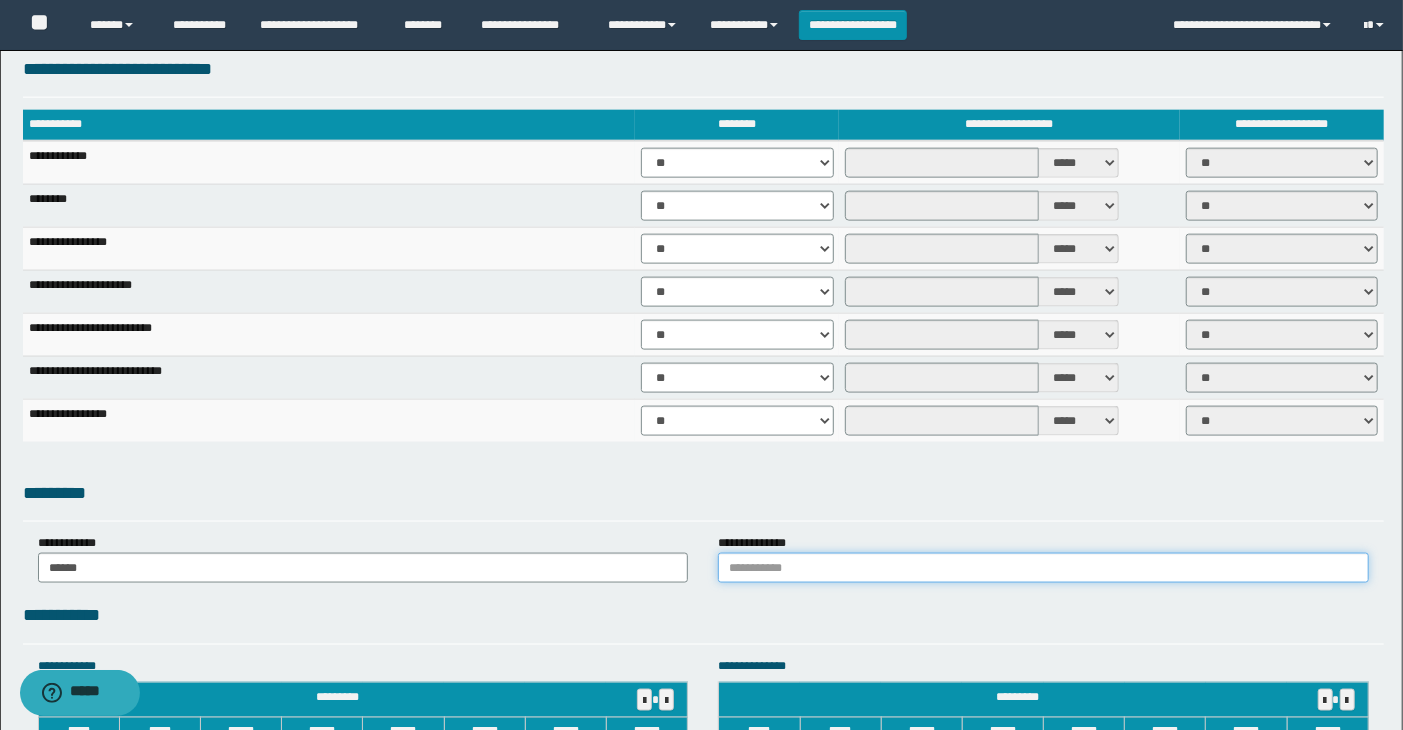drag, startPoint x: 771, startPoint y: 556, endPoint x: 787, endPoint y: 558, distance: 16.124516 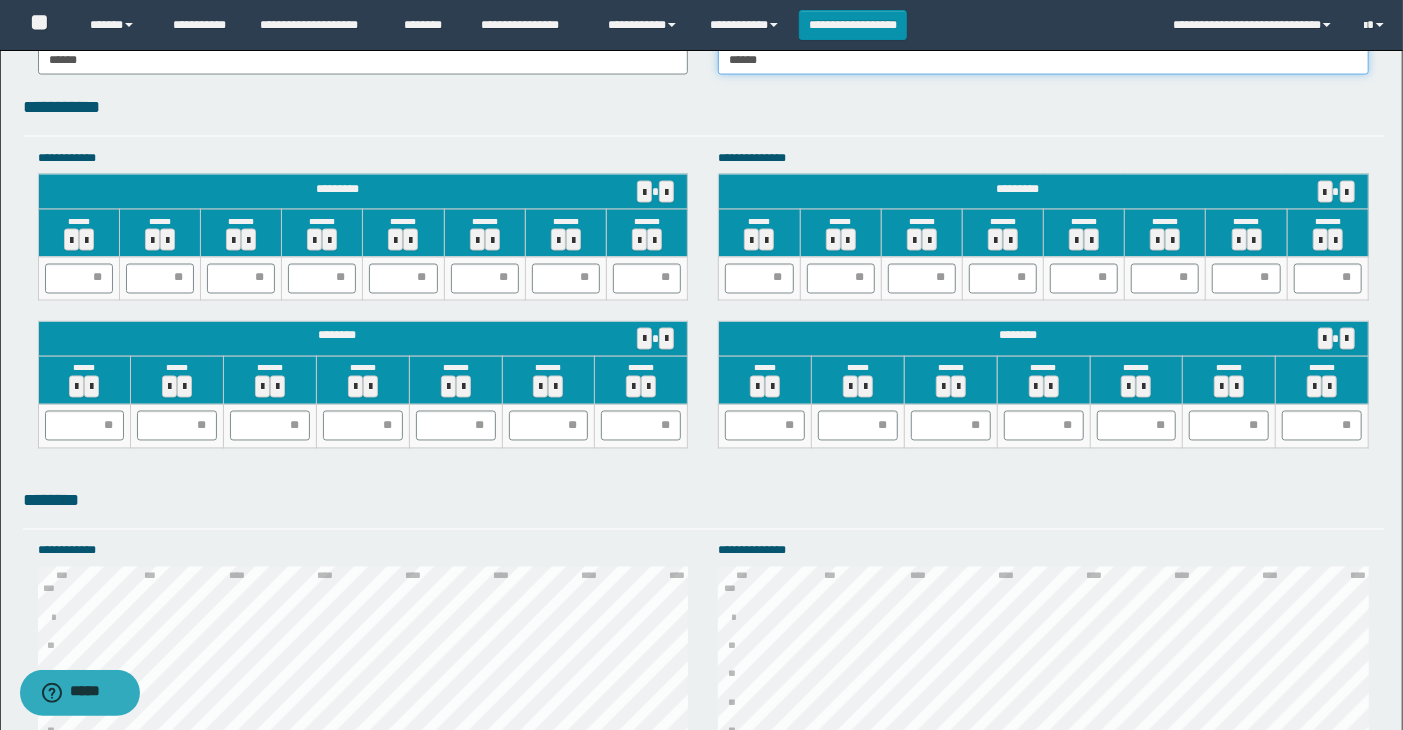 scroll, scrollTop: 1854, scrollLeft: 0, axis: vertical 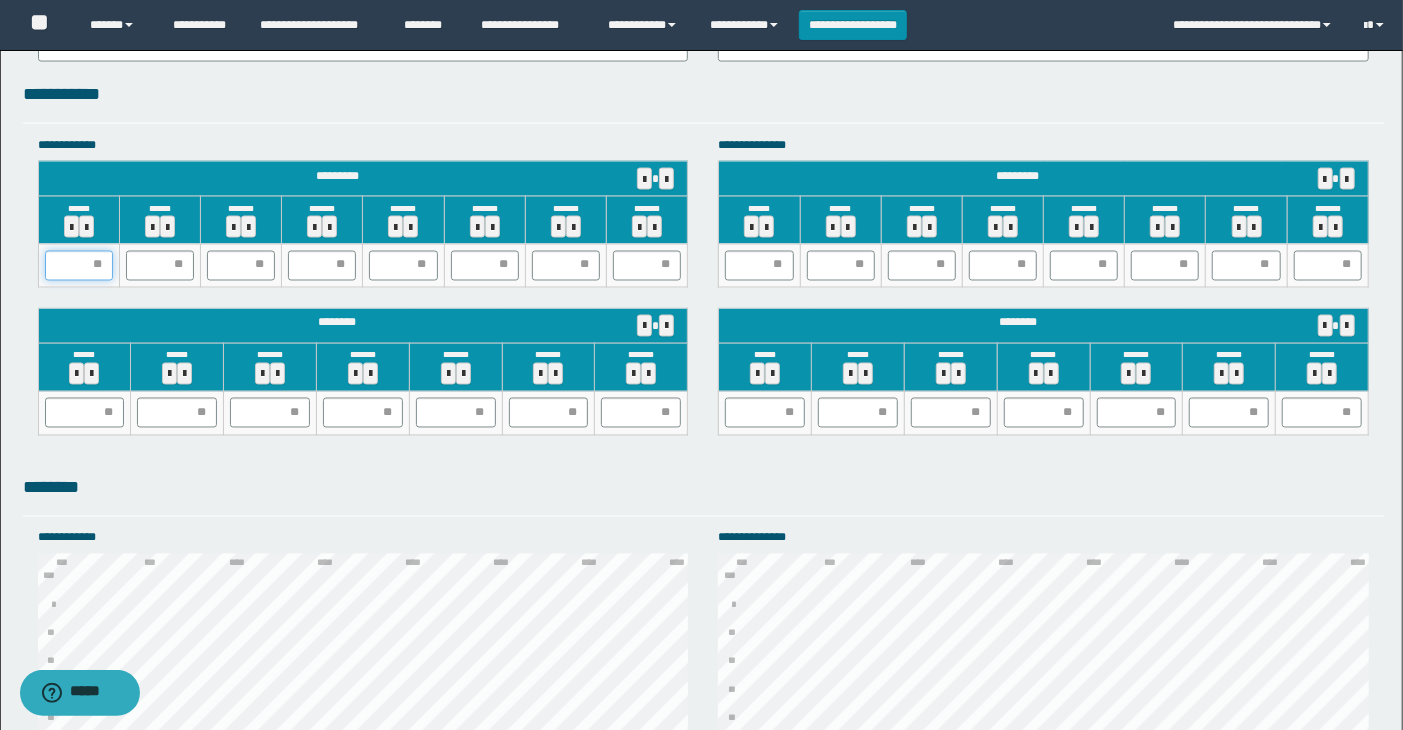 click at bounding box center (79, 266) 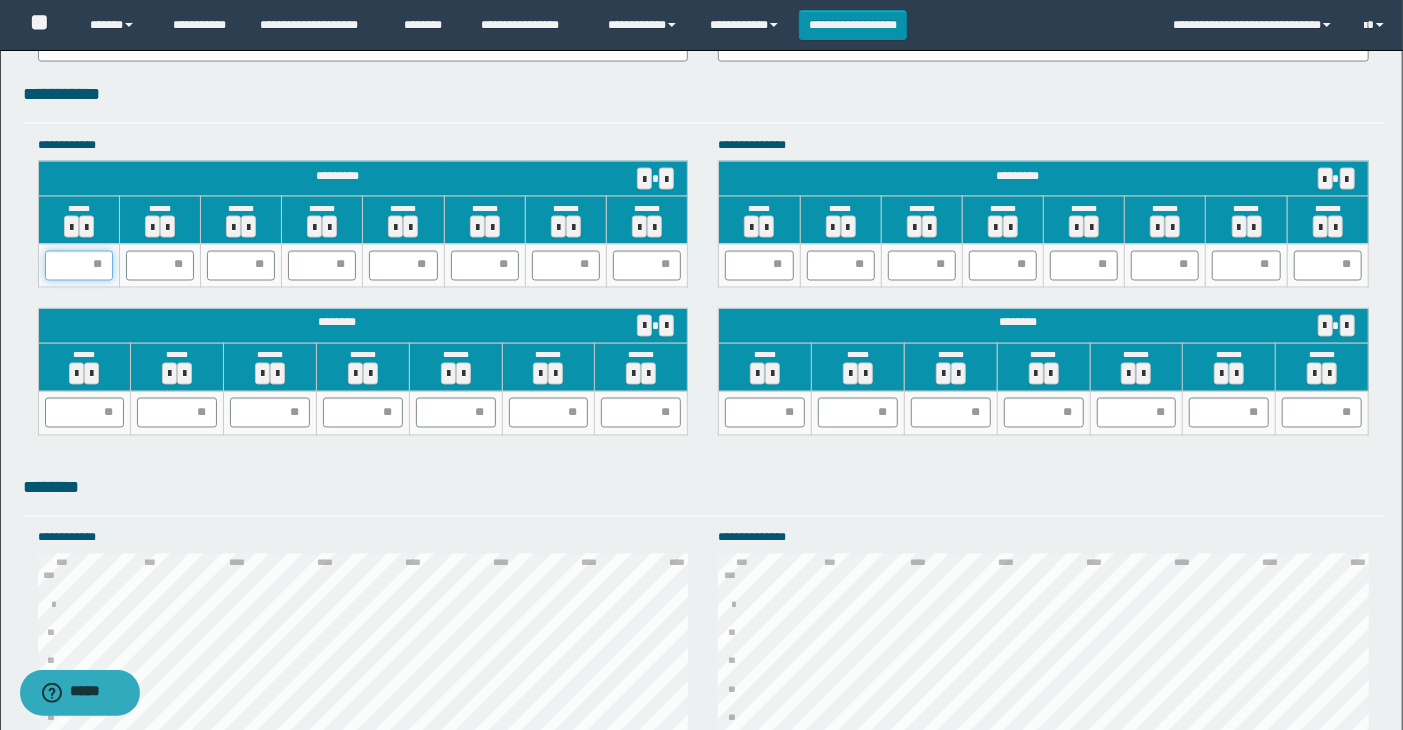 click at bounding box center [79, 266] 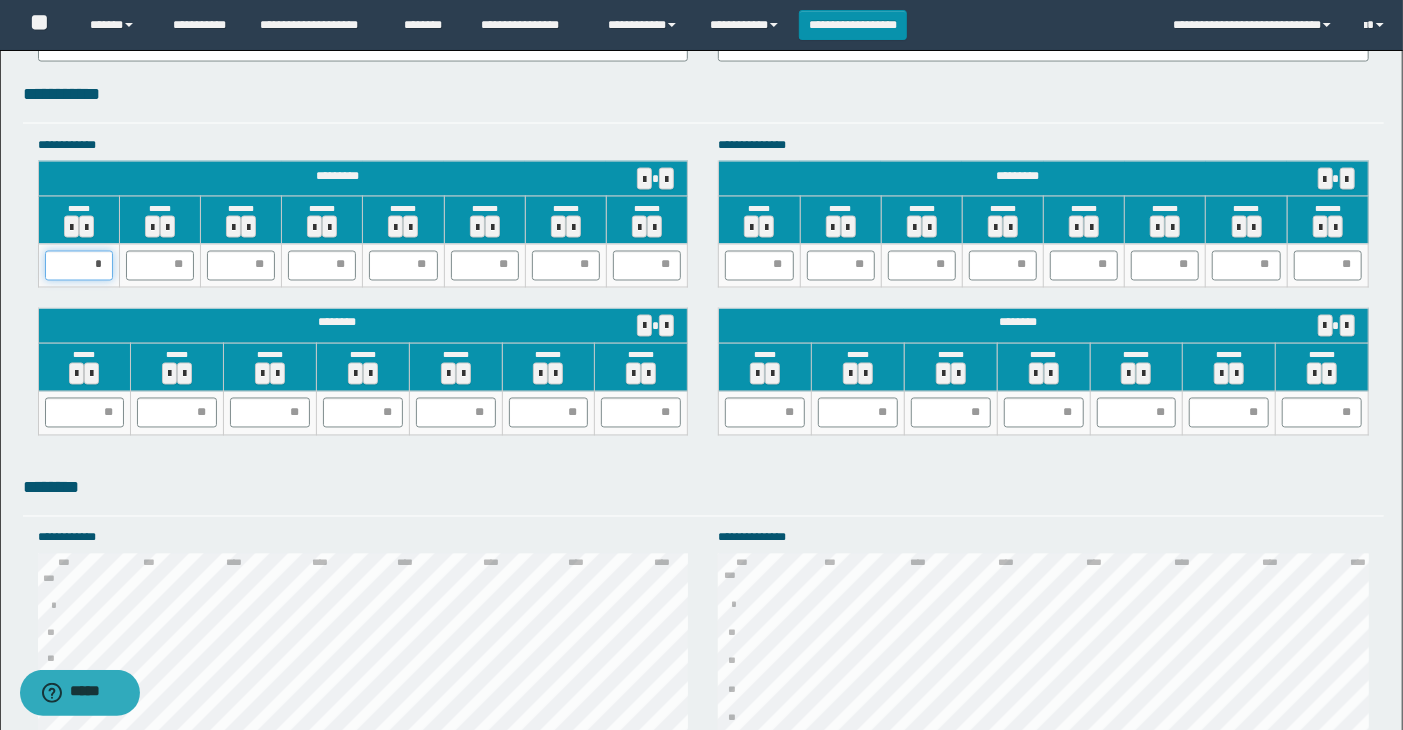 type on "**" 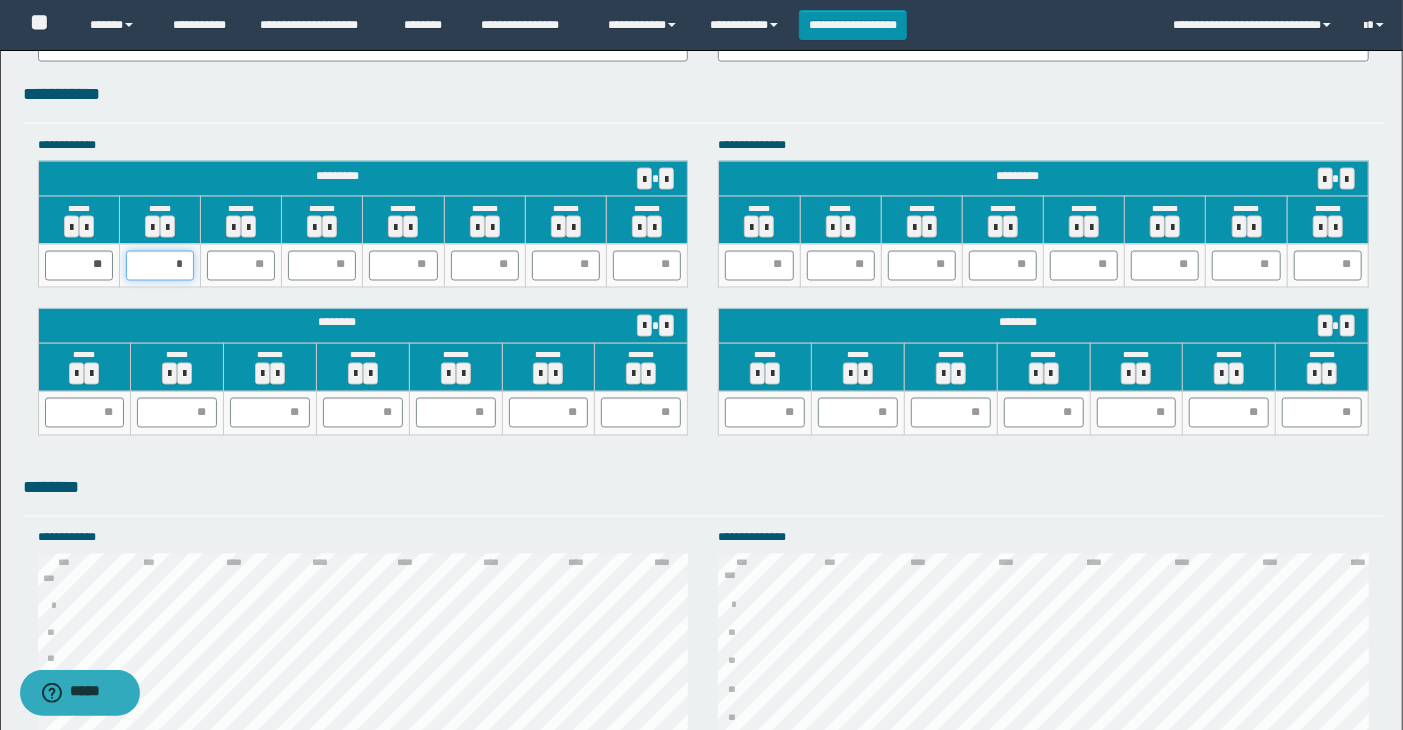 type on "**" 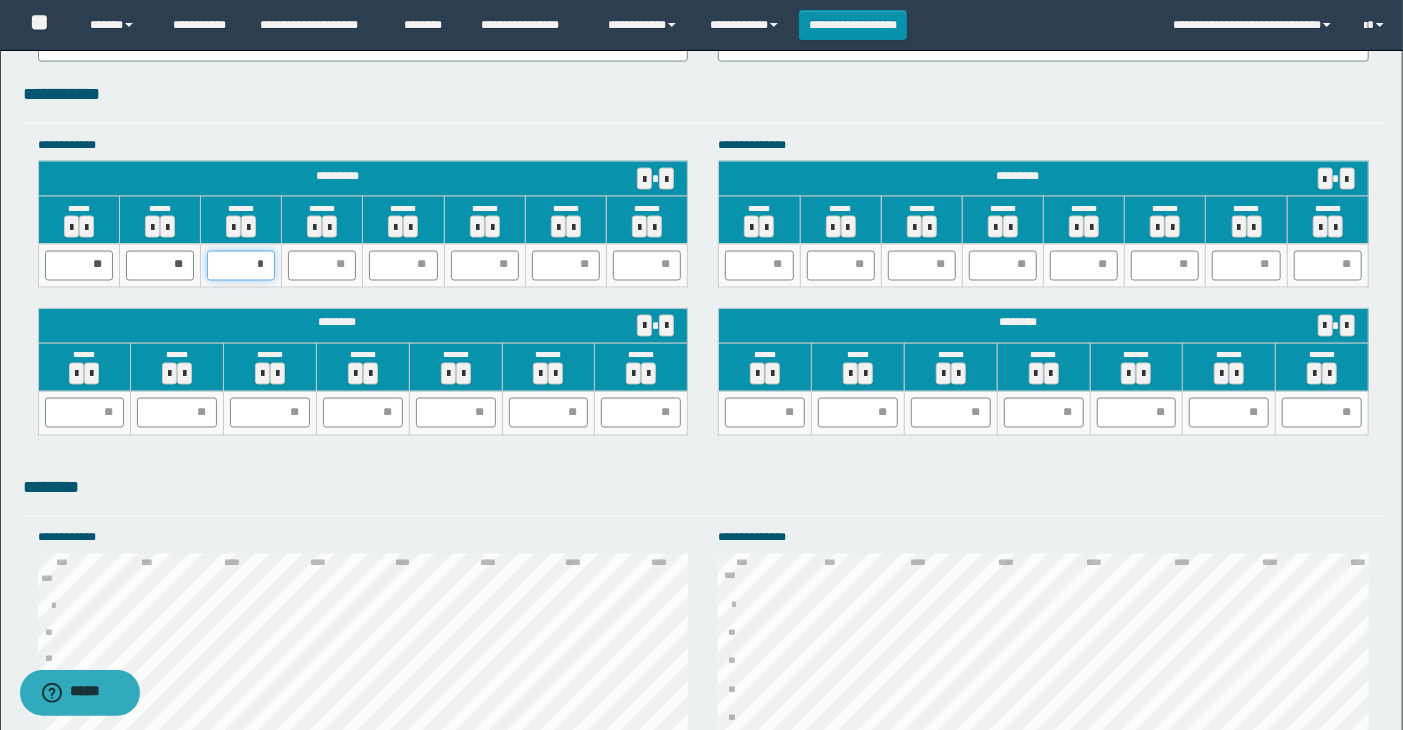 type on "**" 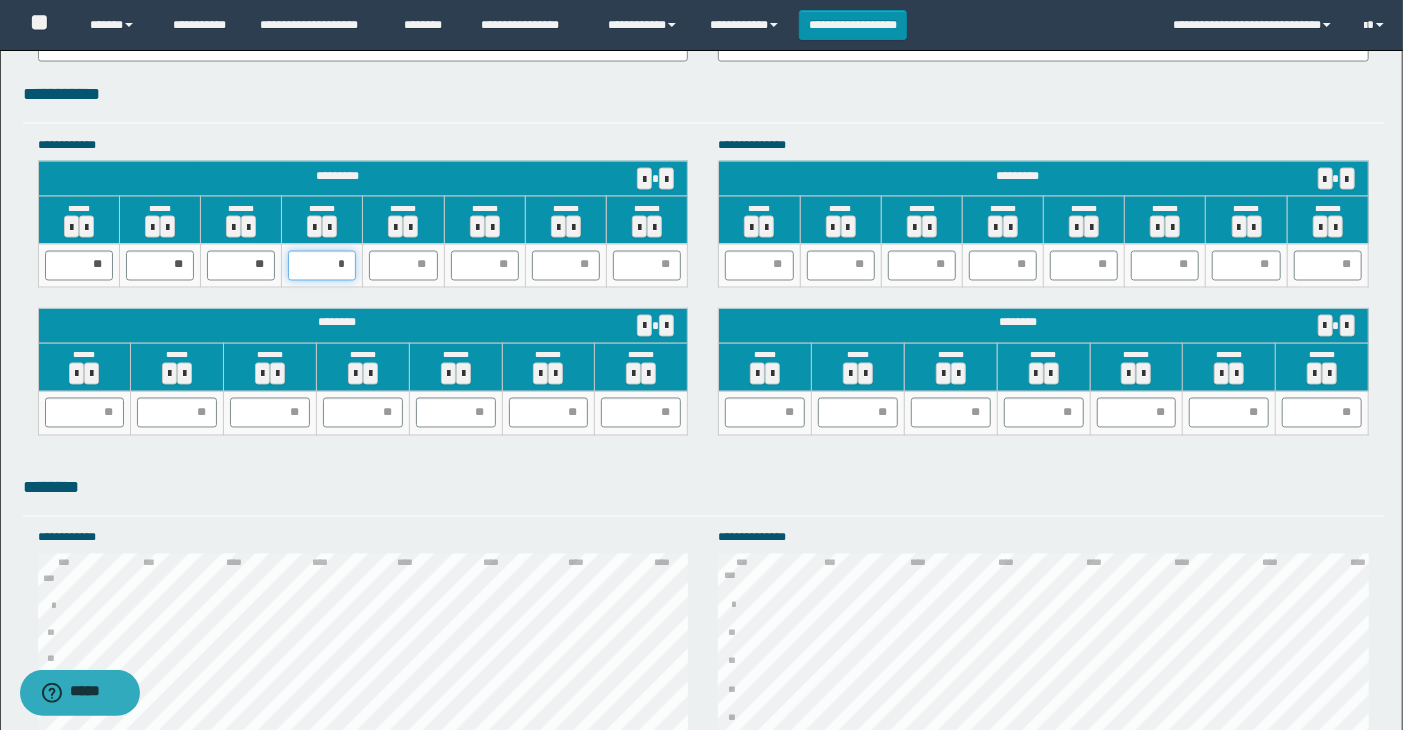 type on "**" 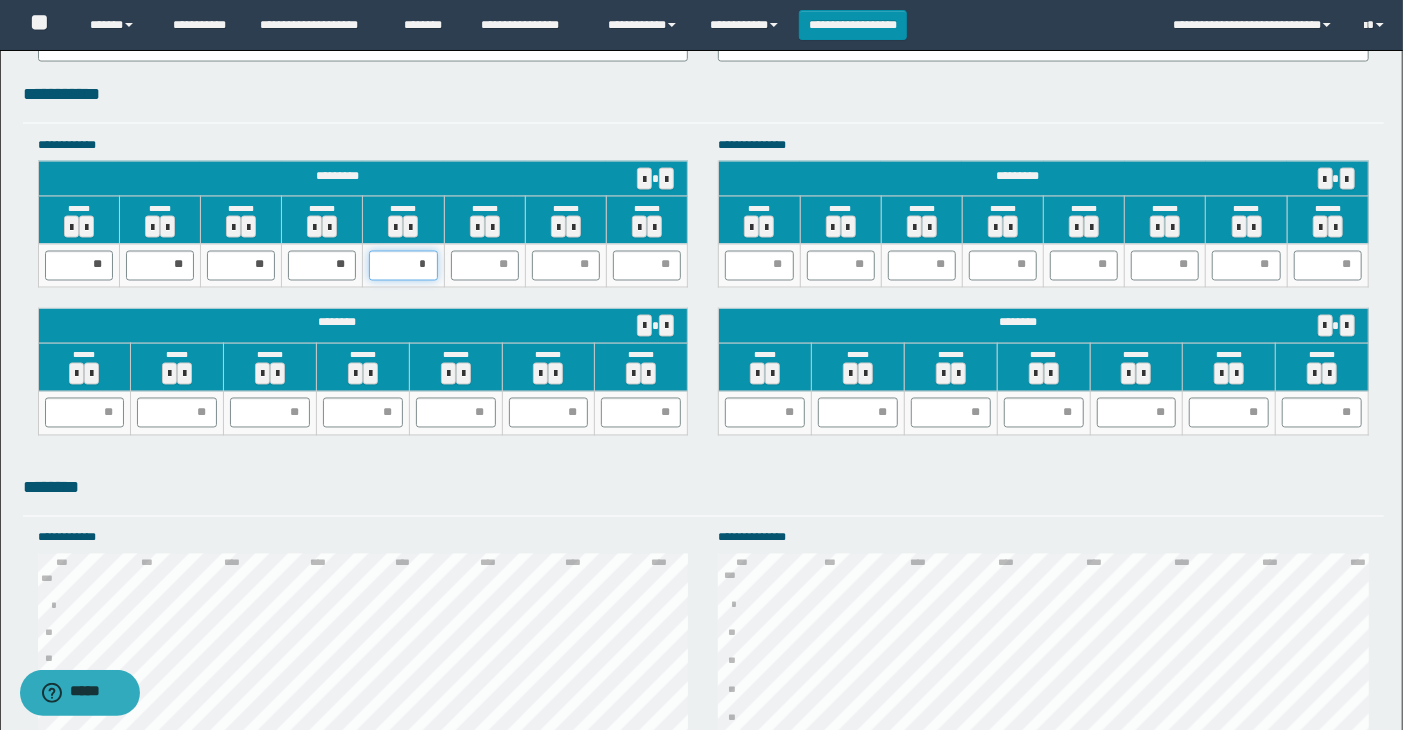 type on "**" 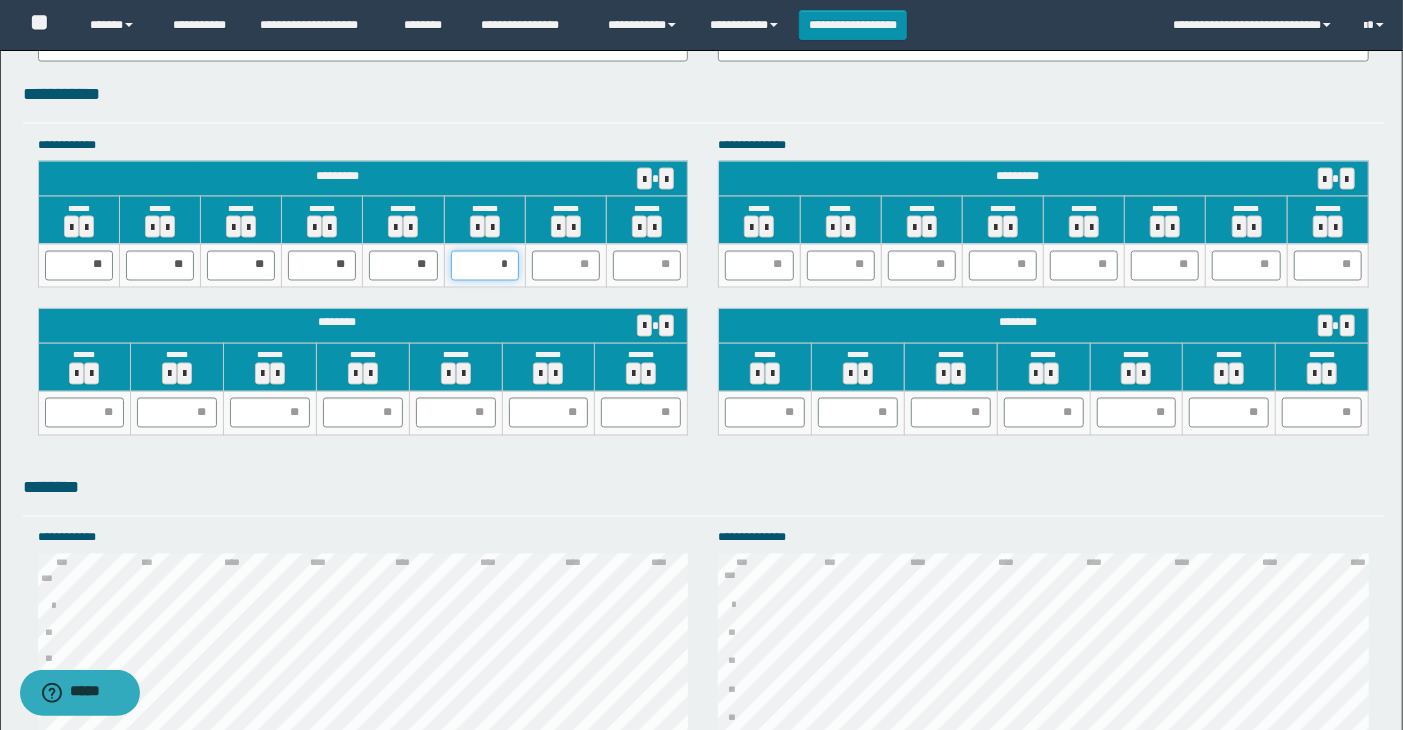 type on "**" 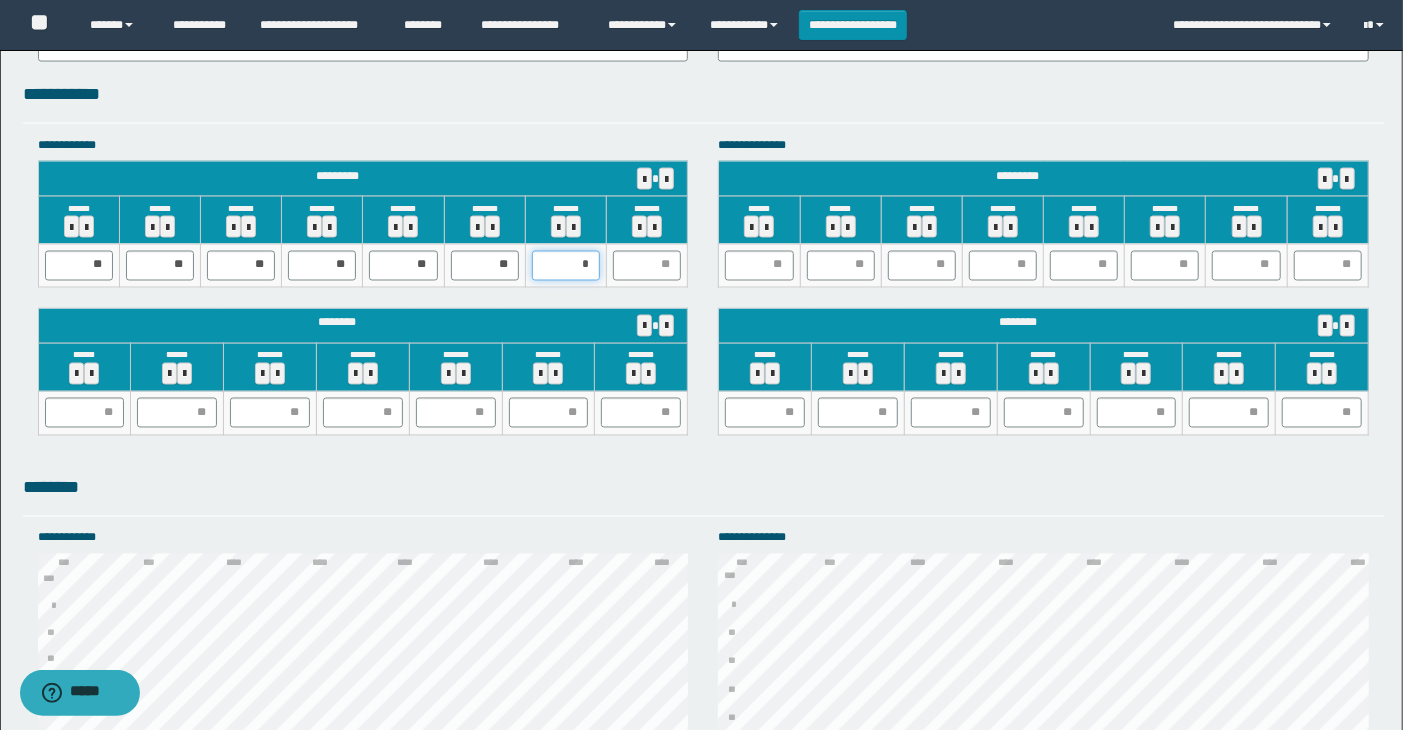type on "**" 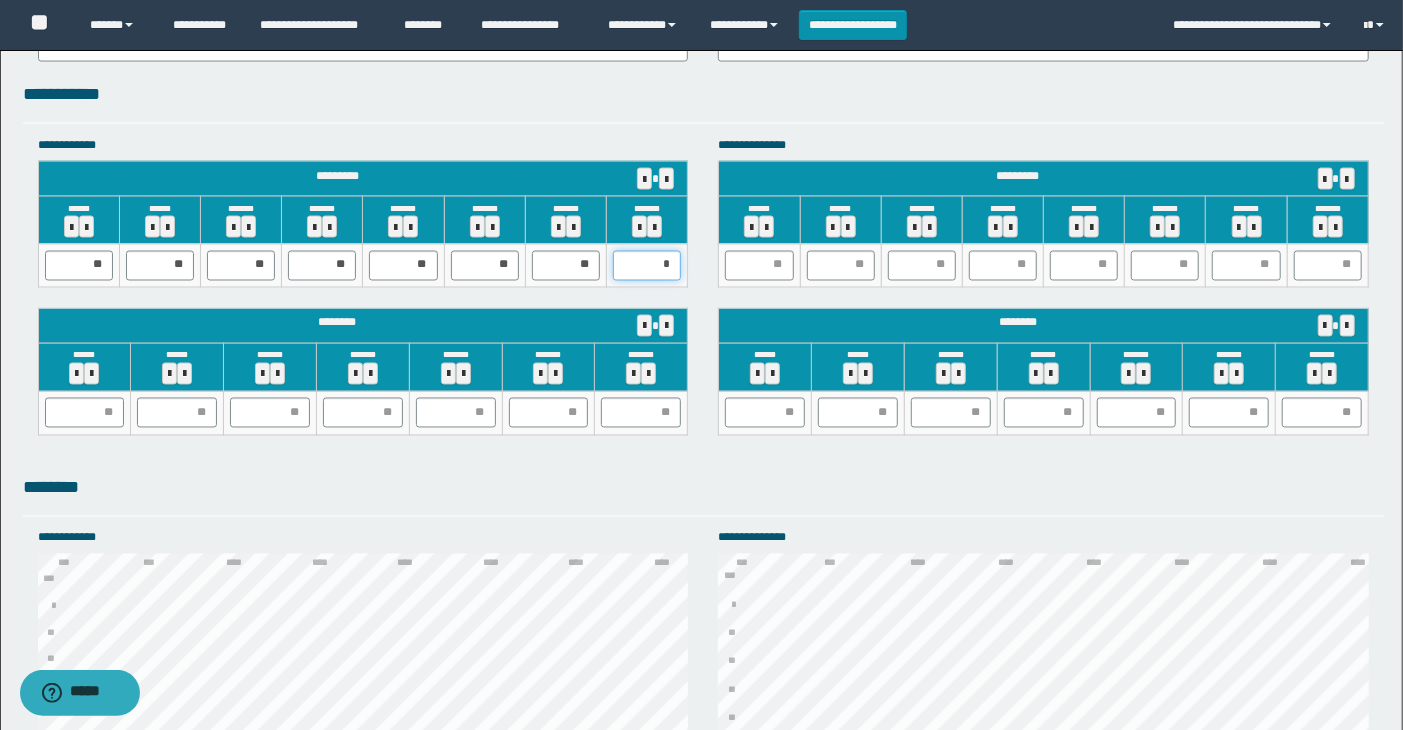 type on "**" 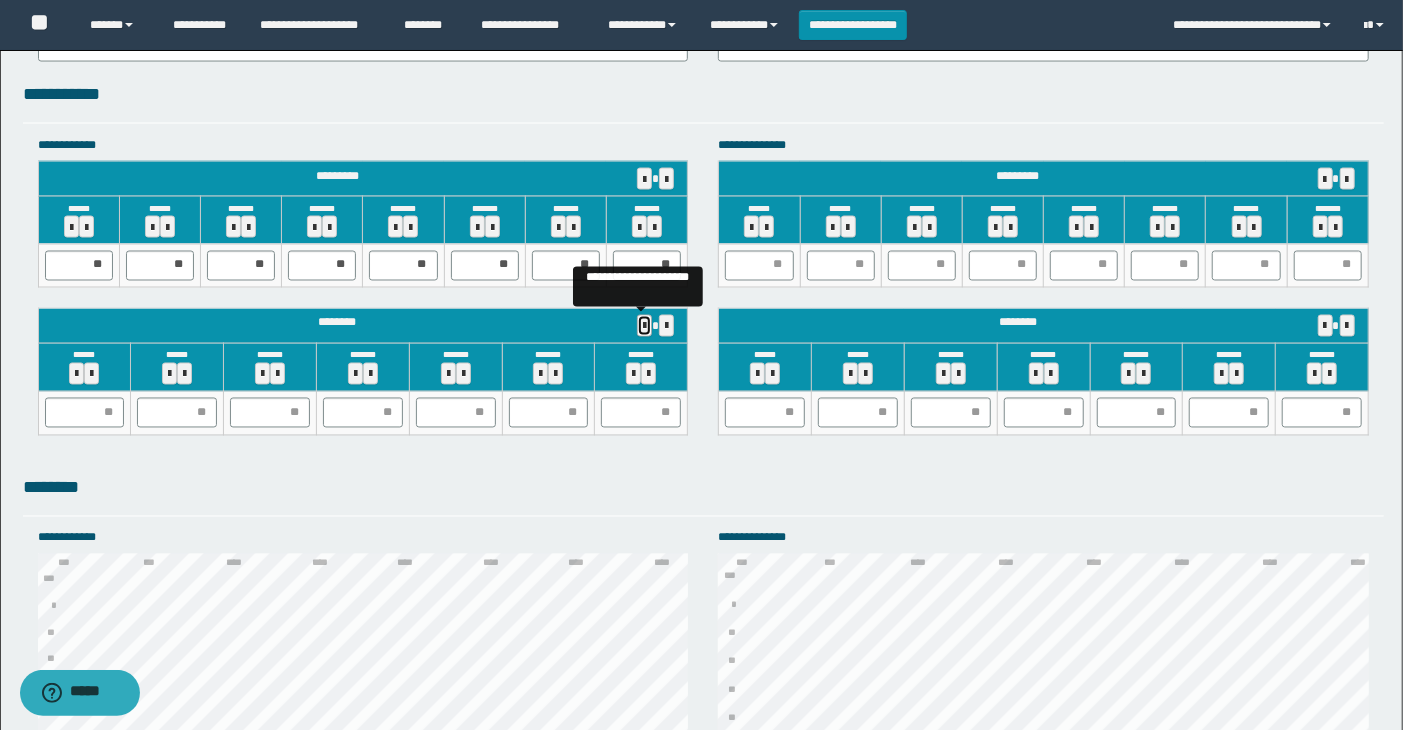 type 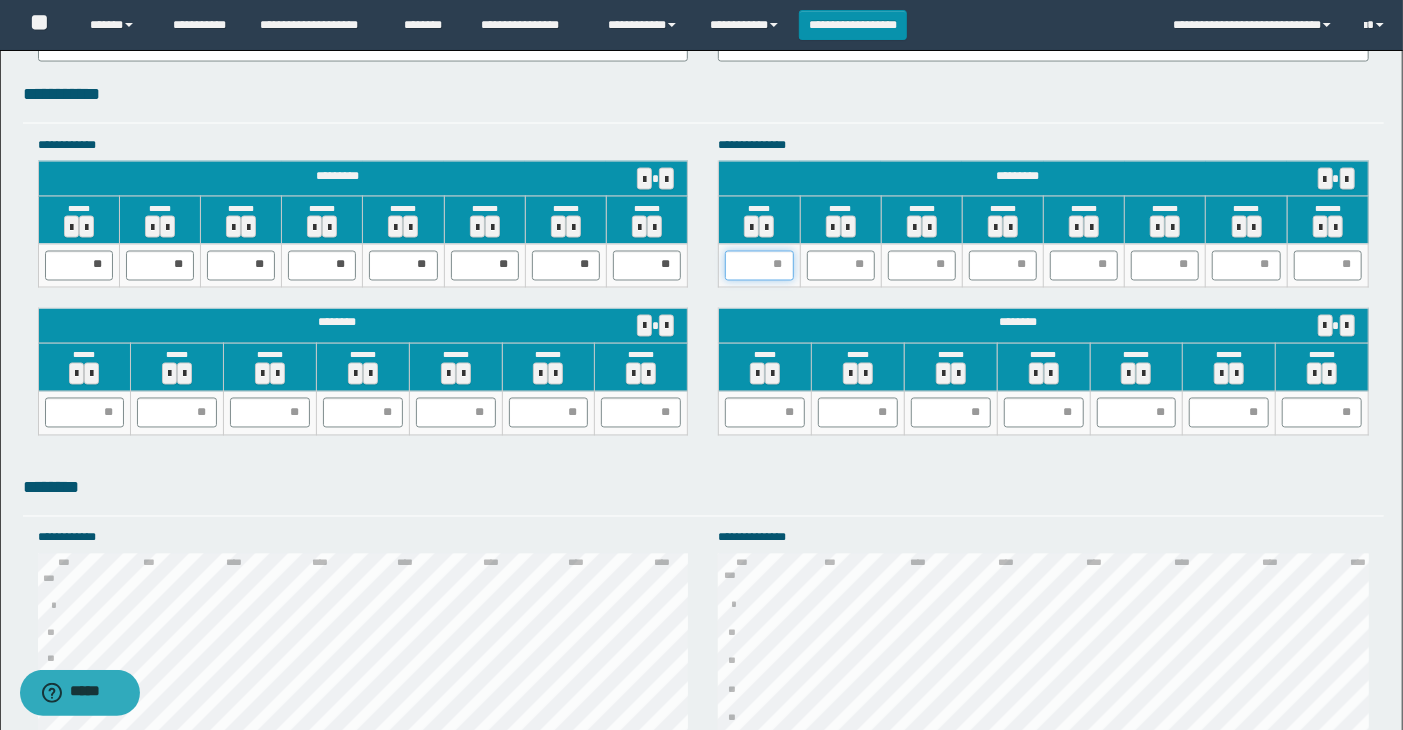 click at bounding box center (759, 266) 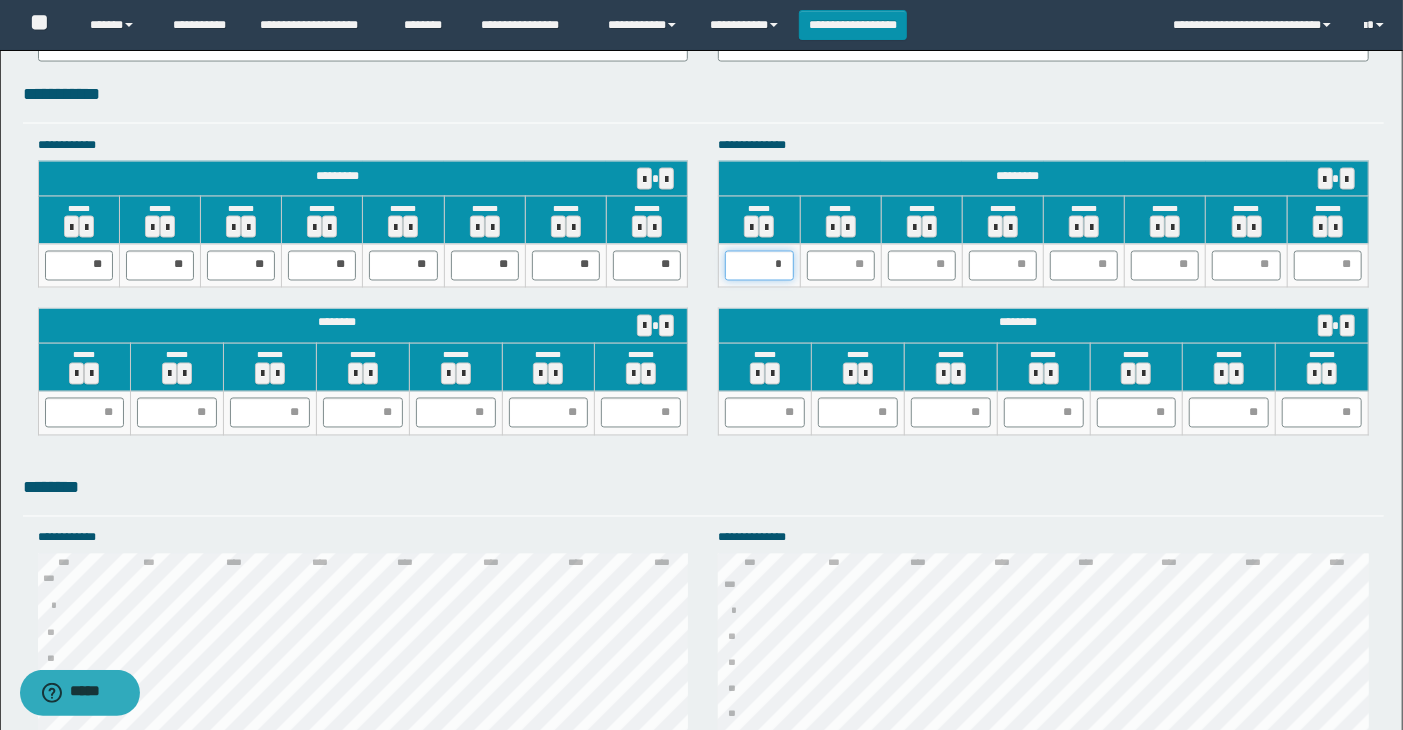 type on "**" 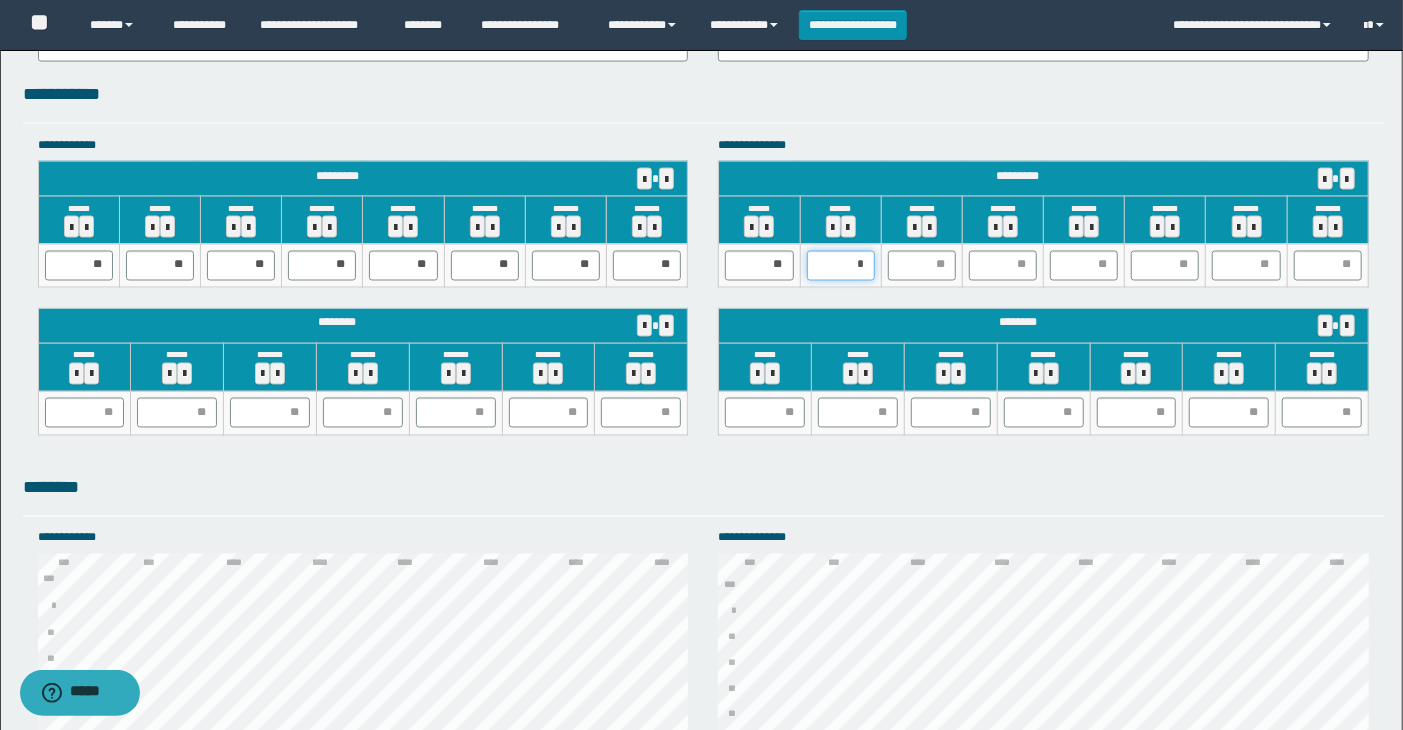 type on "**" 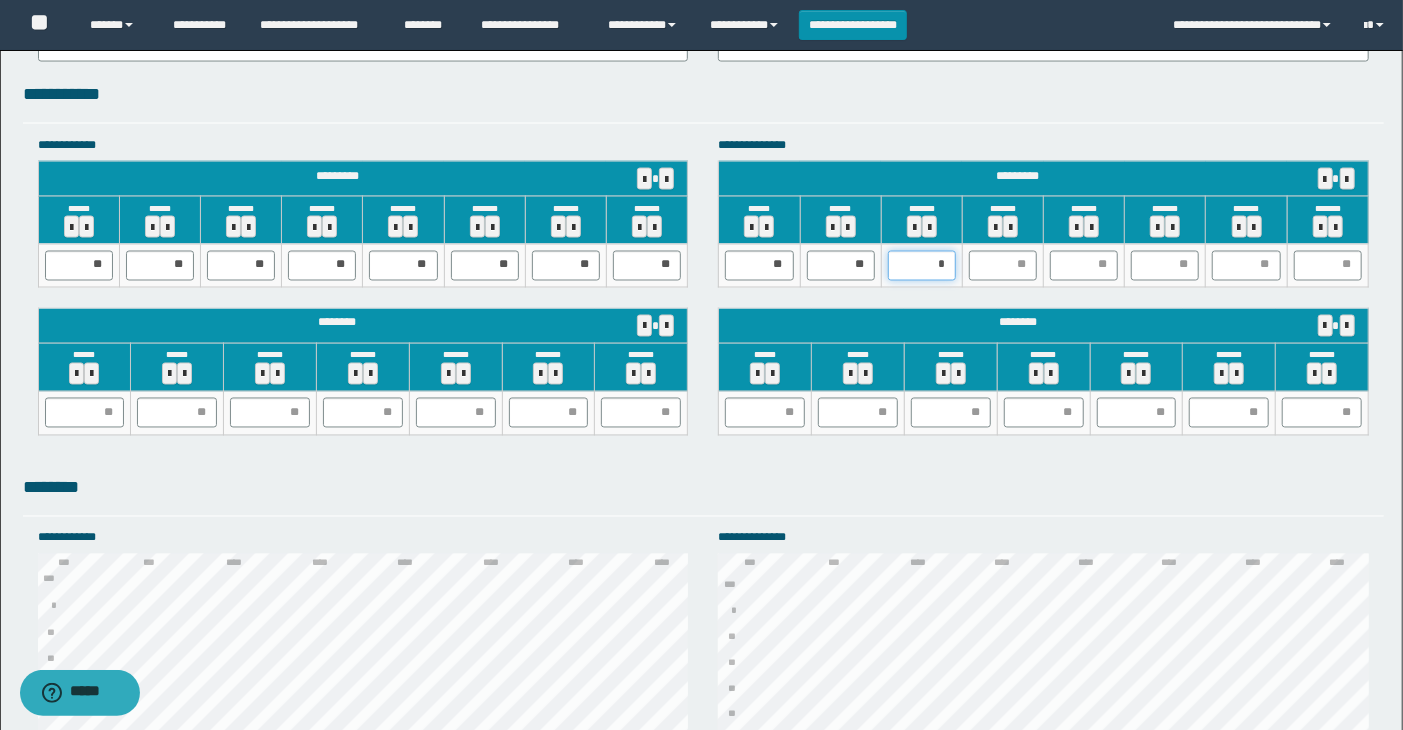 type on "**" 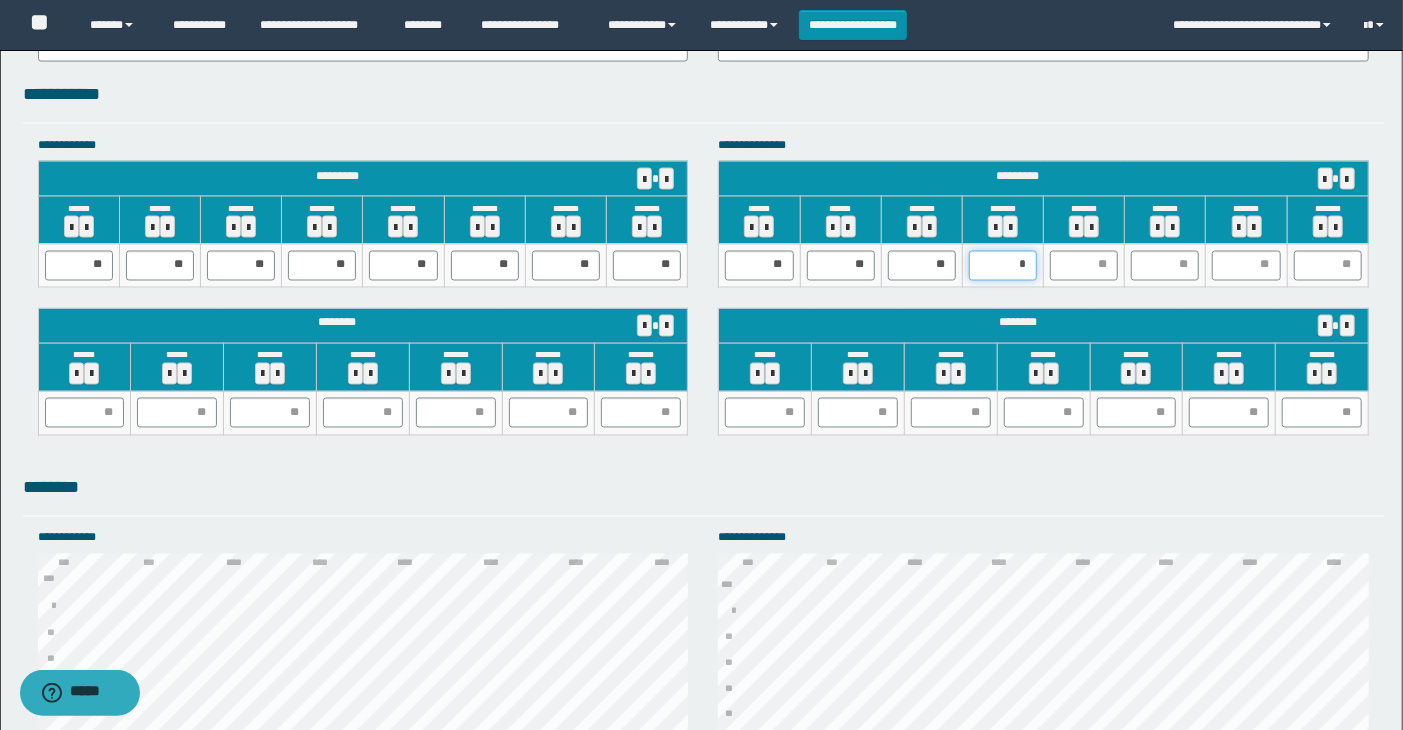 type on "**" 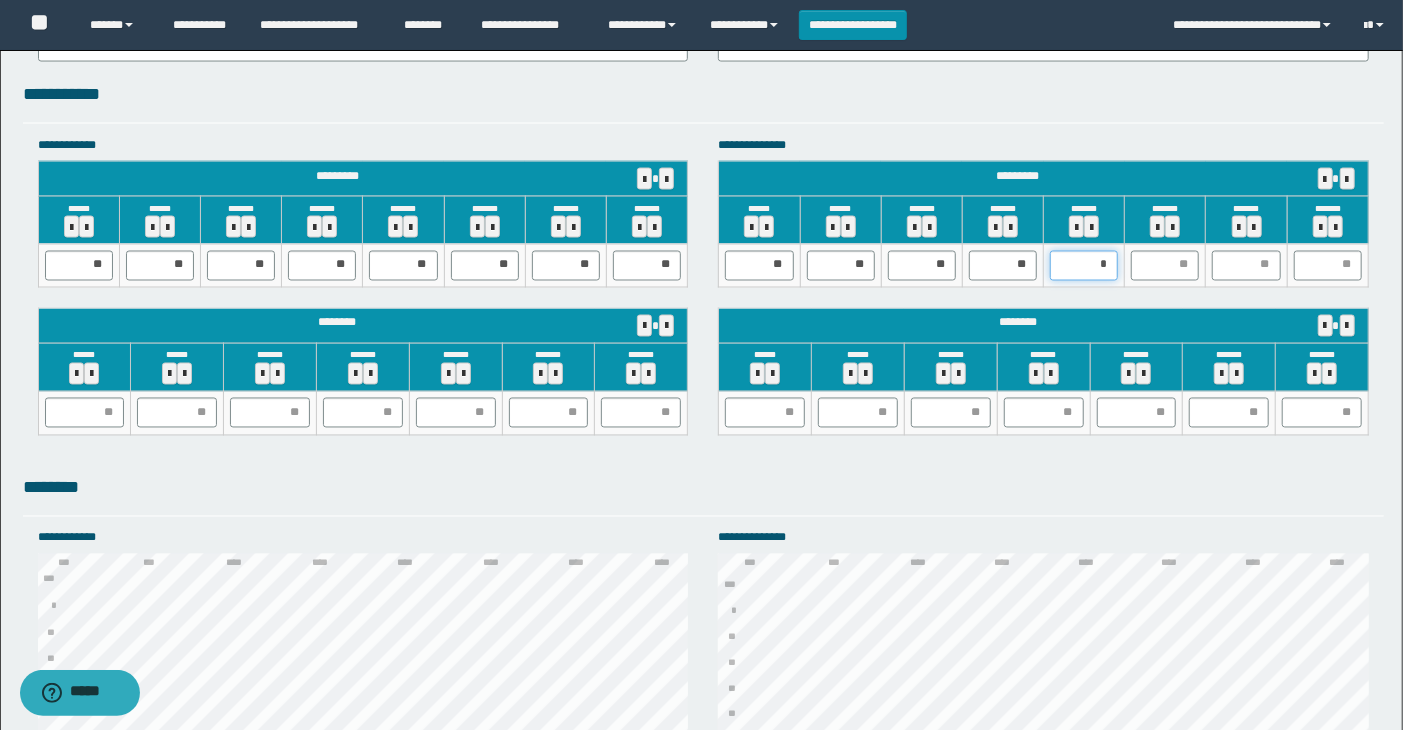 type on "**" 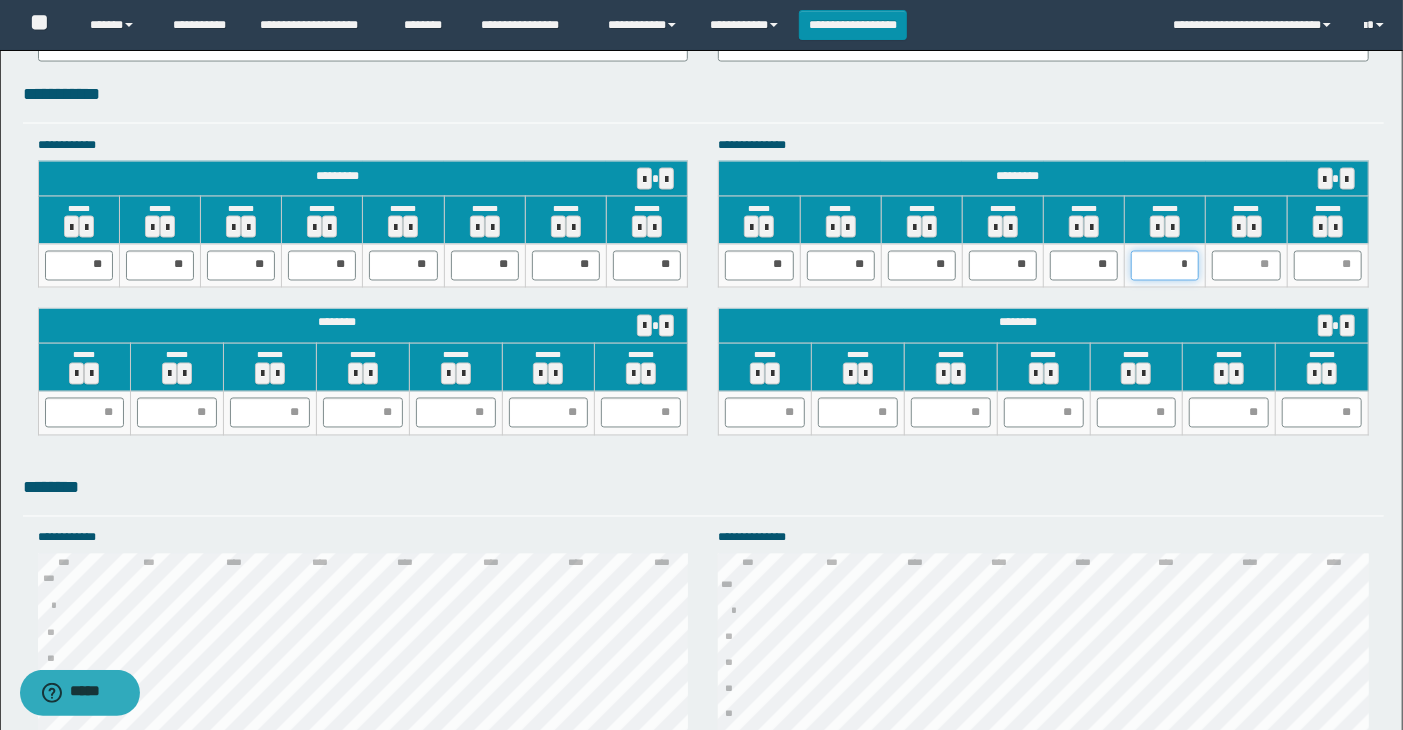 type on "**" 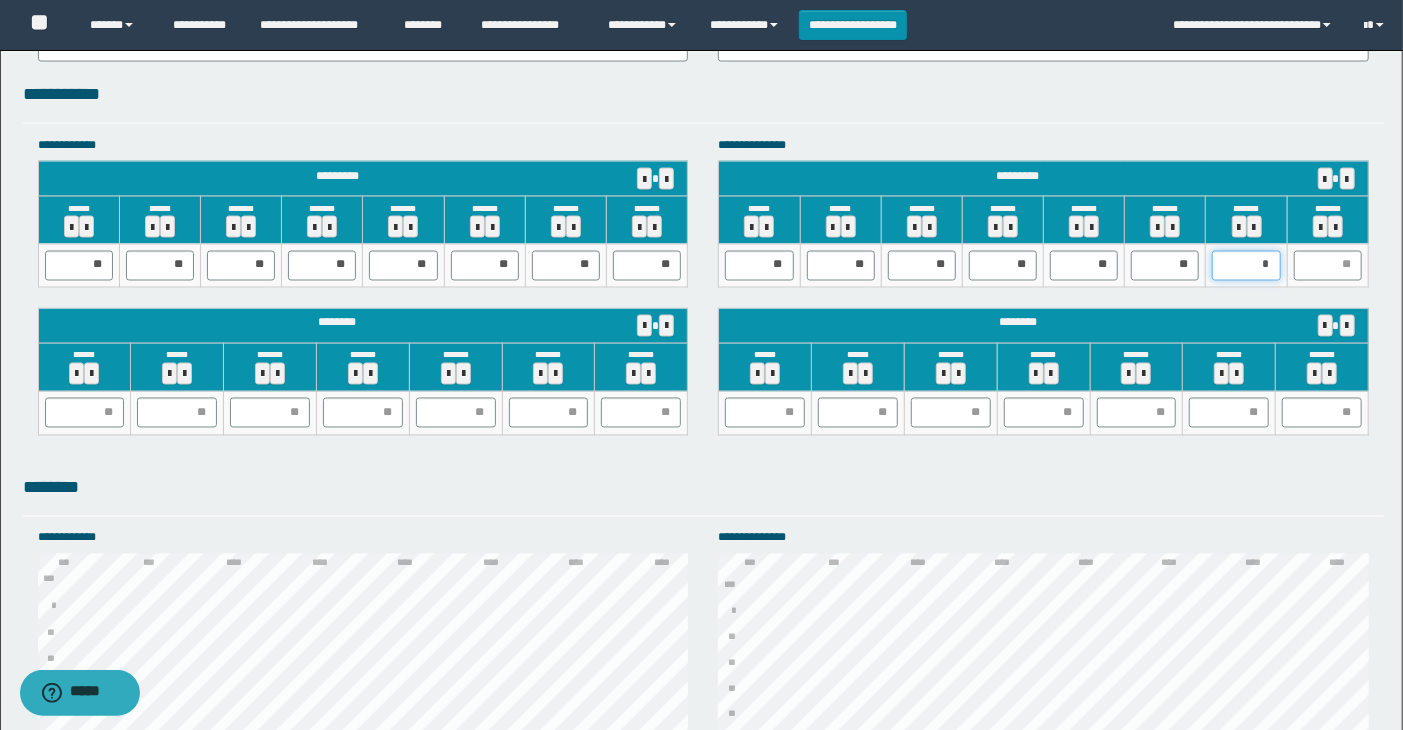type on "**" 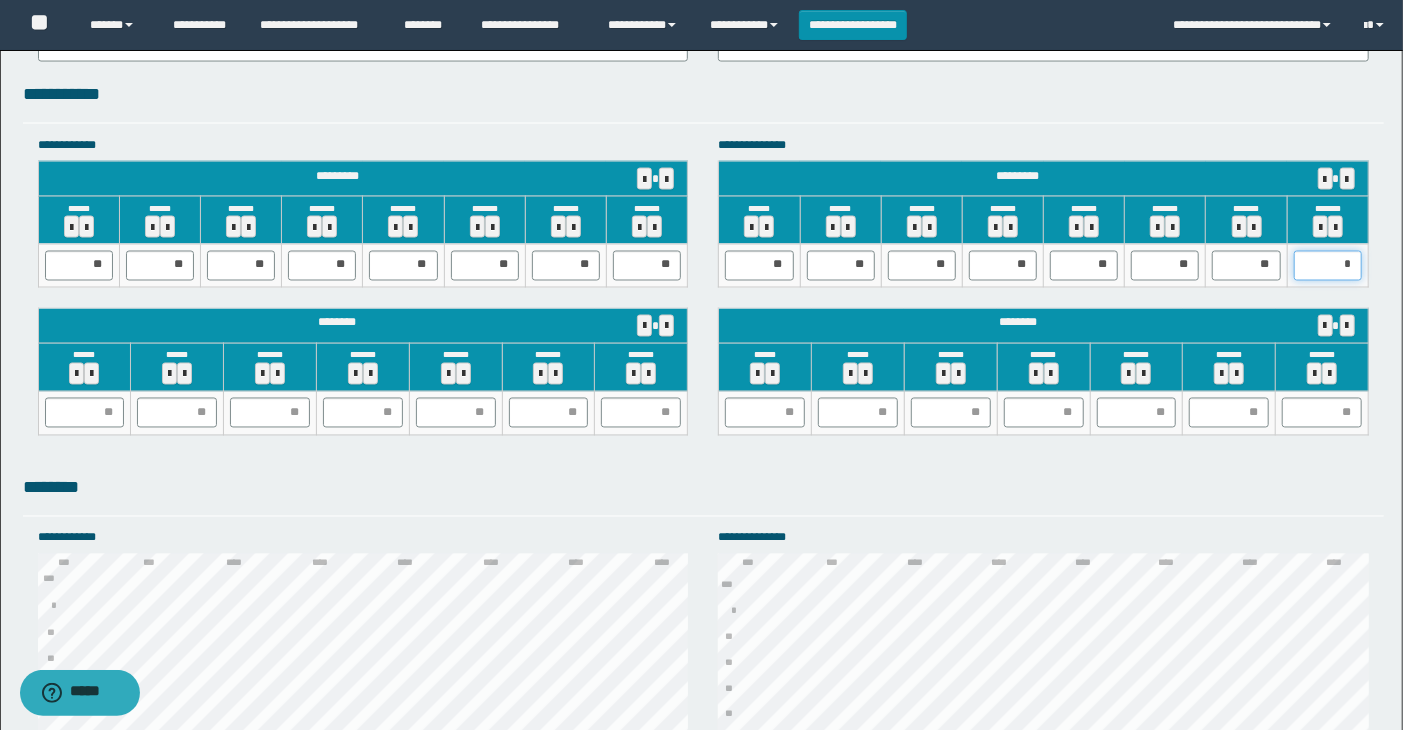 type on "**" 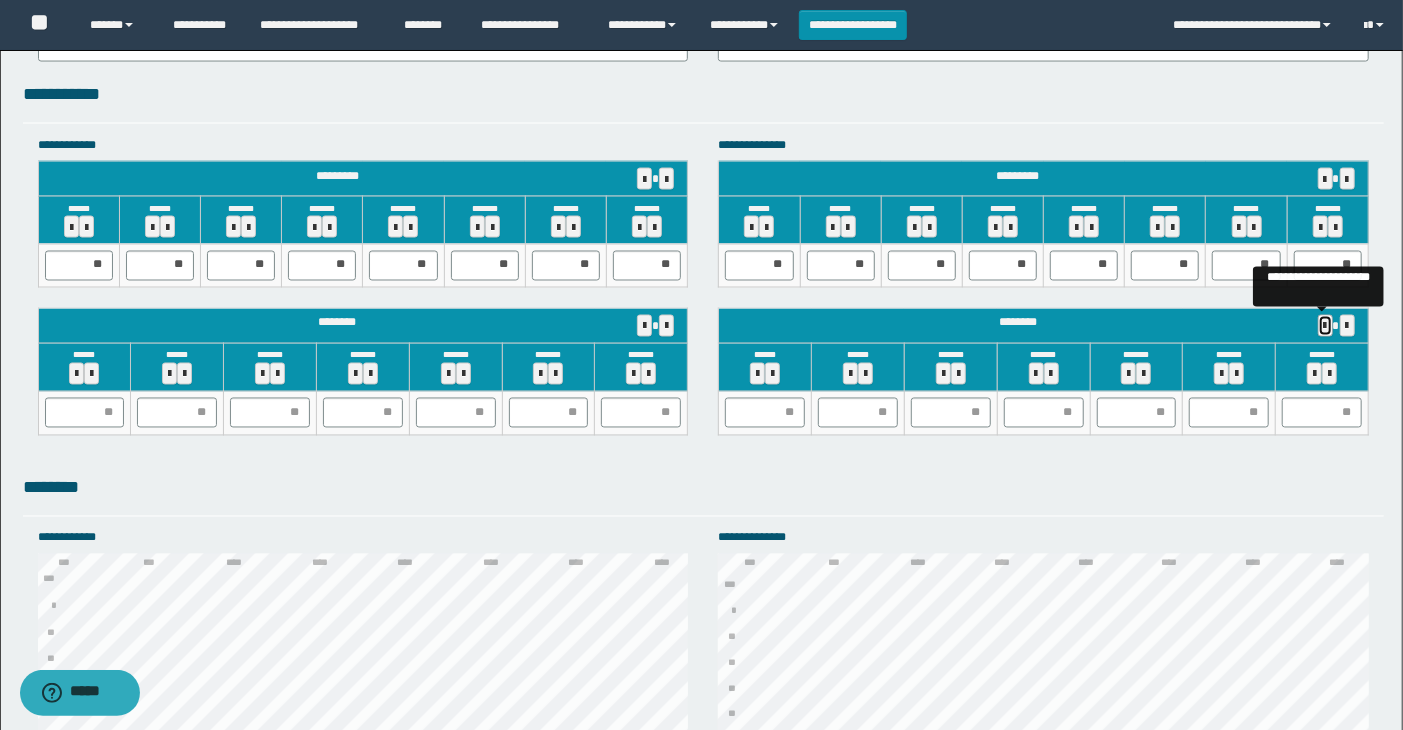 type 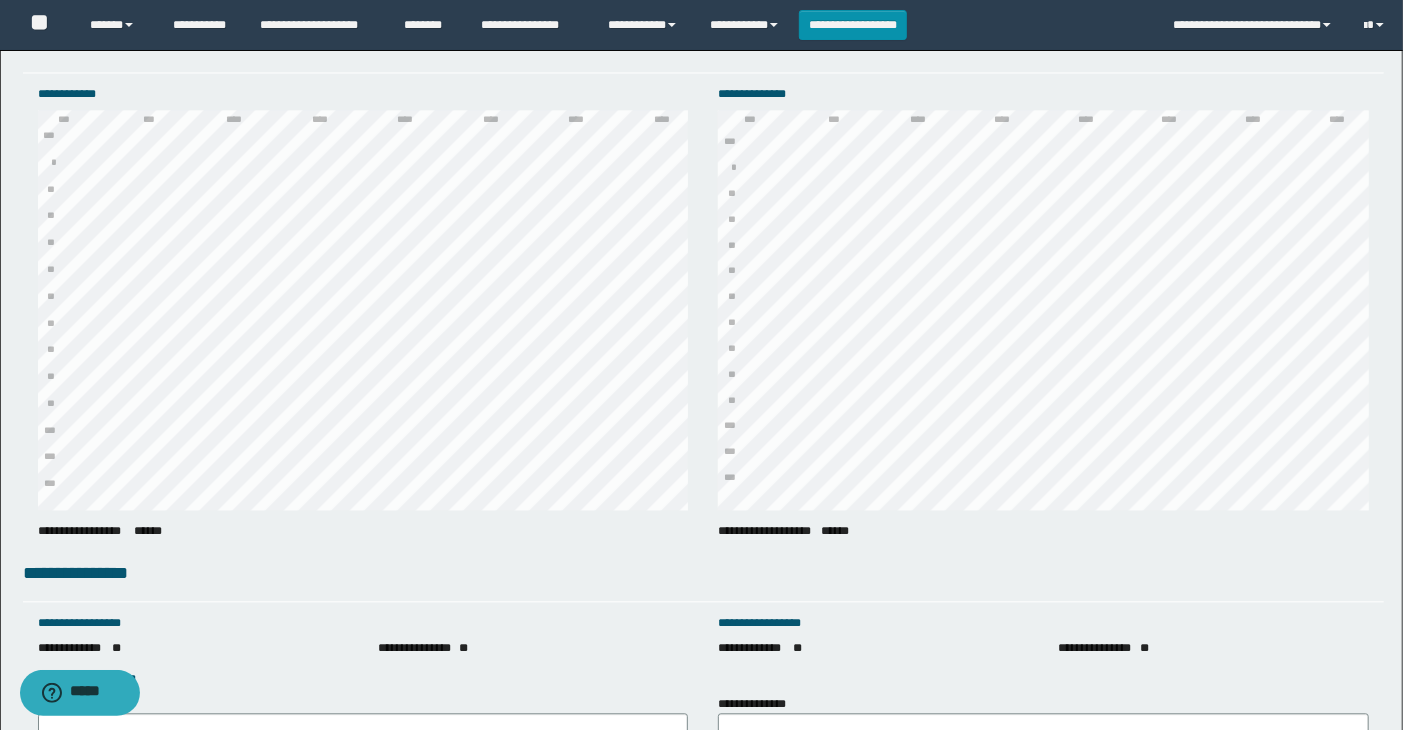 scroll, scrollTop: 2743, scrollLeft: 0, axis: vertical 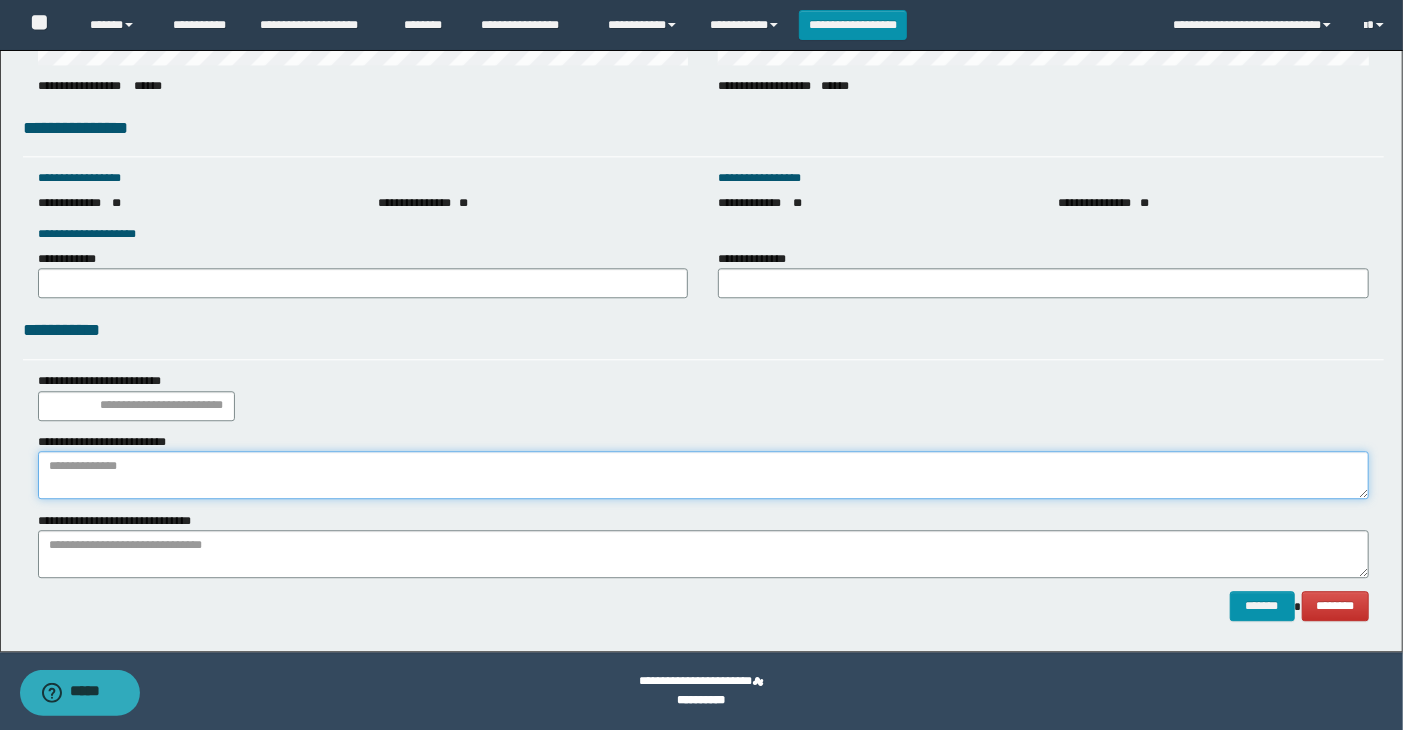 click at bounding box center (704, 475) 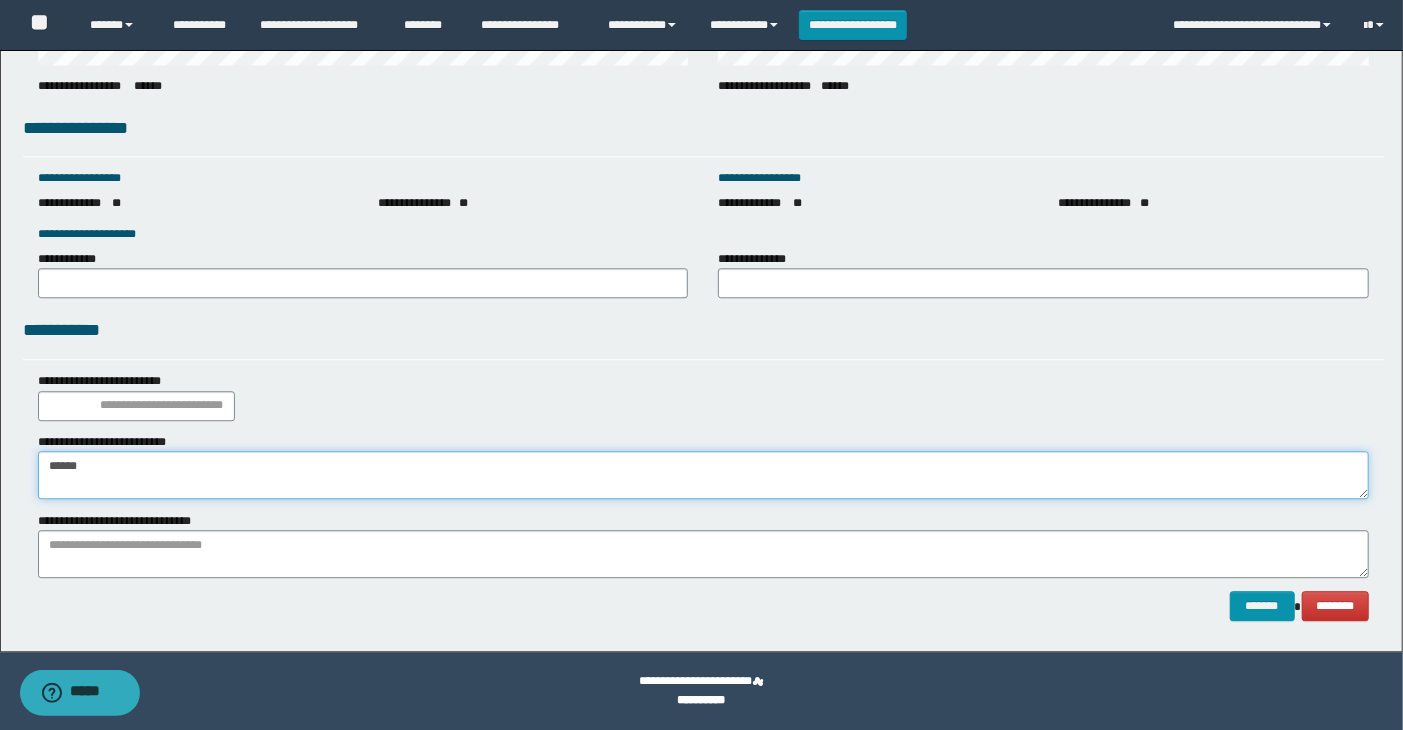 type on "******" 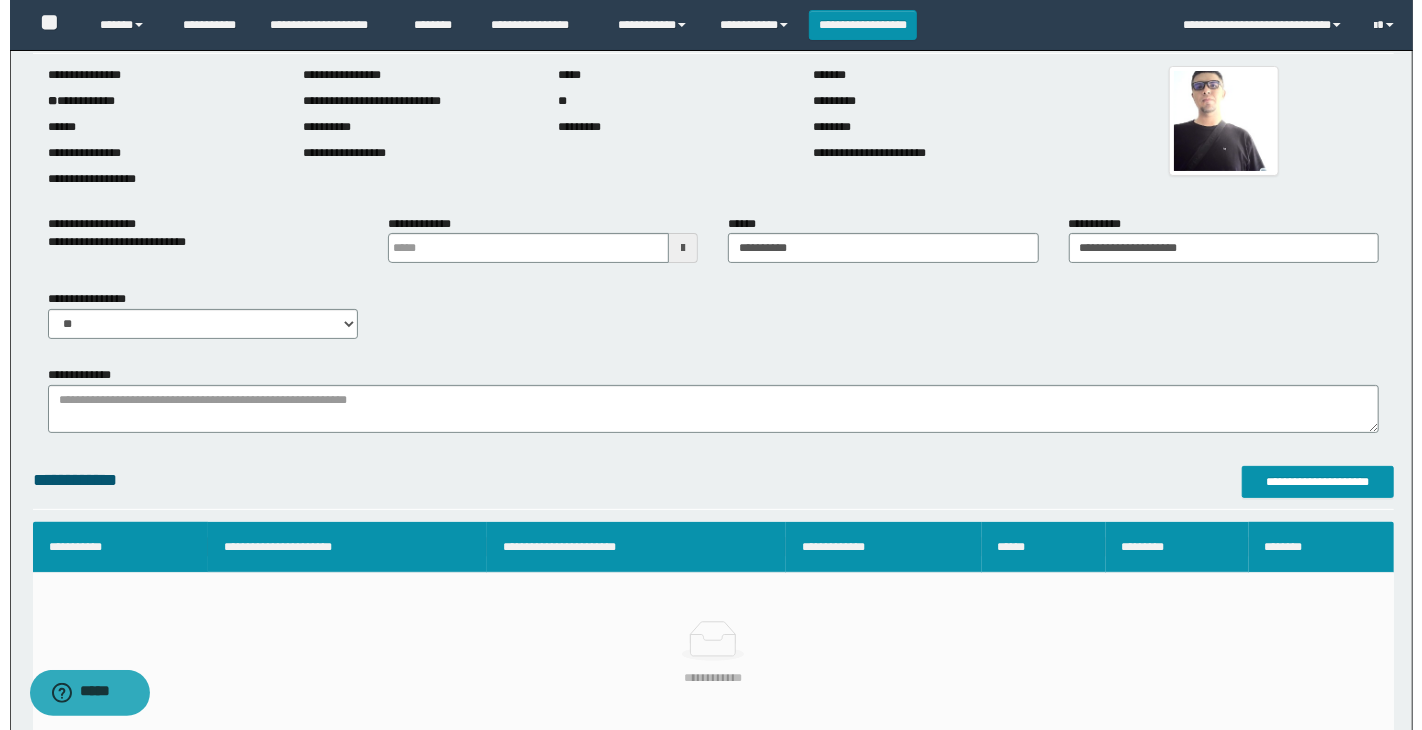 scroll, scrollTop: 0, scrollLeft: 0, axis: both 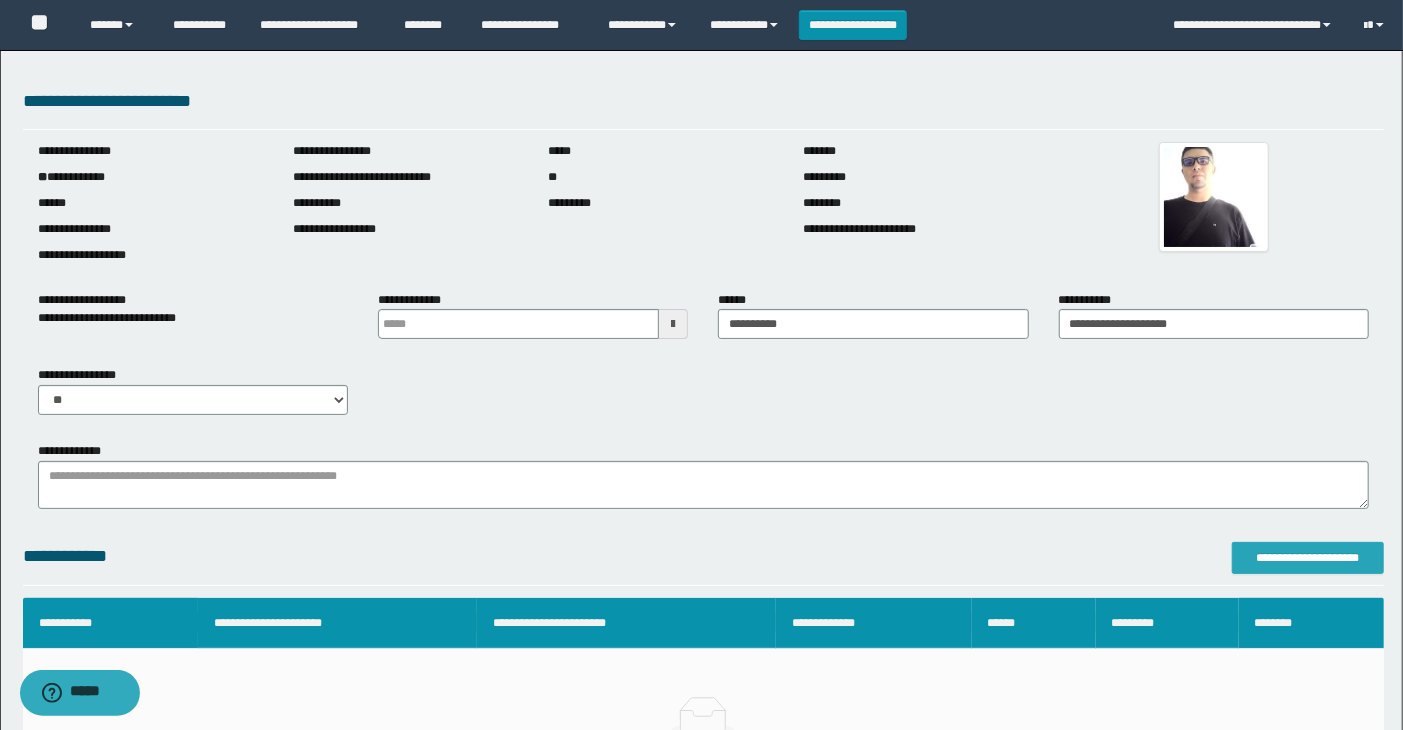 type on "**********" 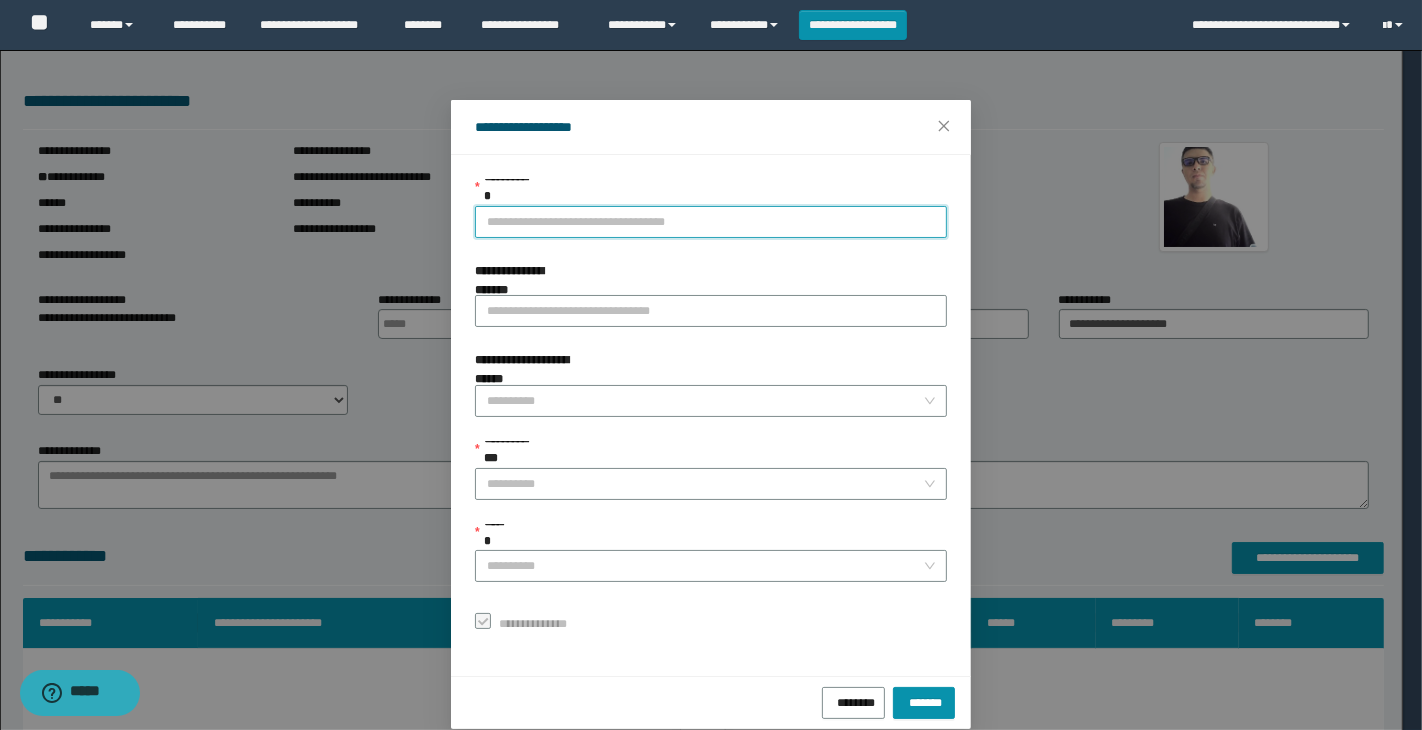 click on "**********" at bounding box center (711, 222) 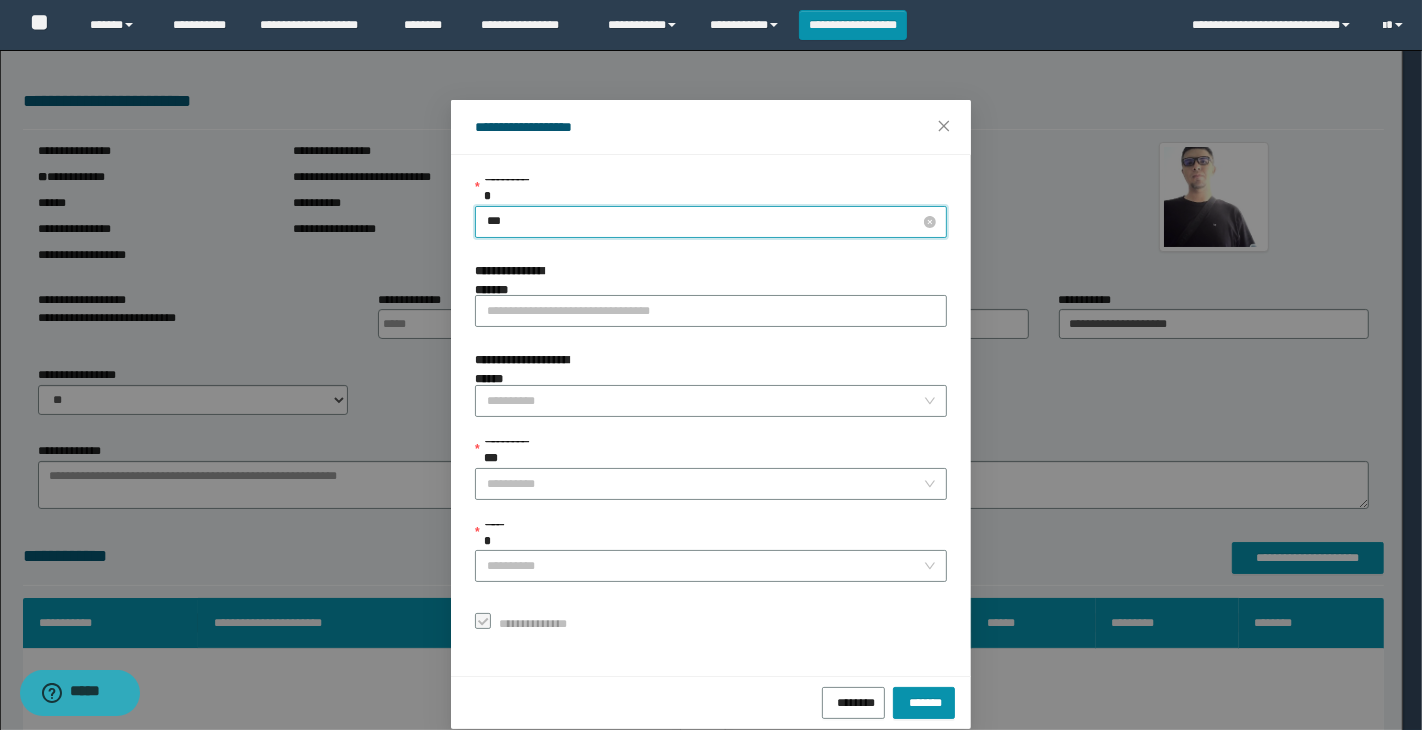 type on "****" 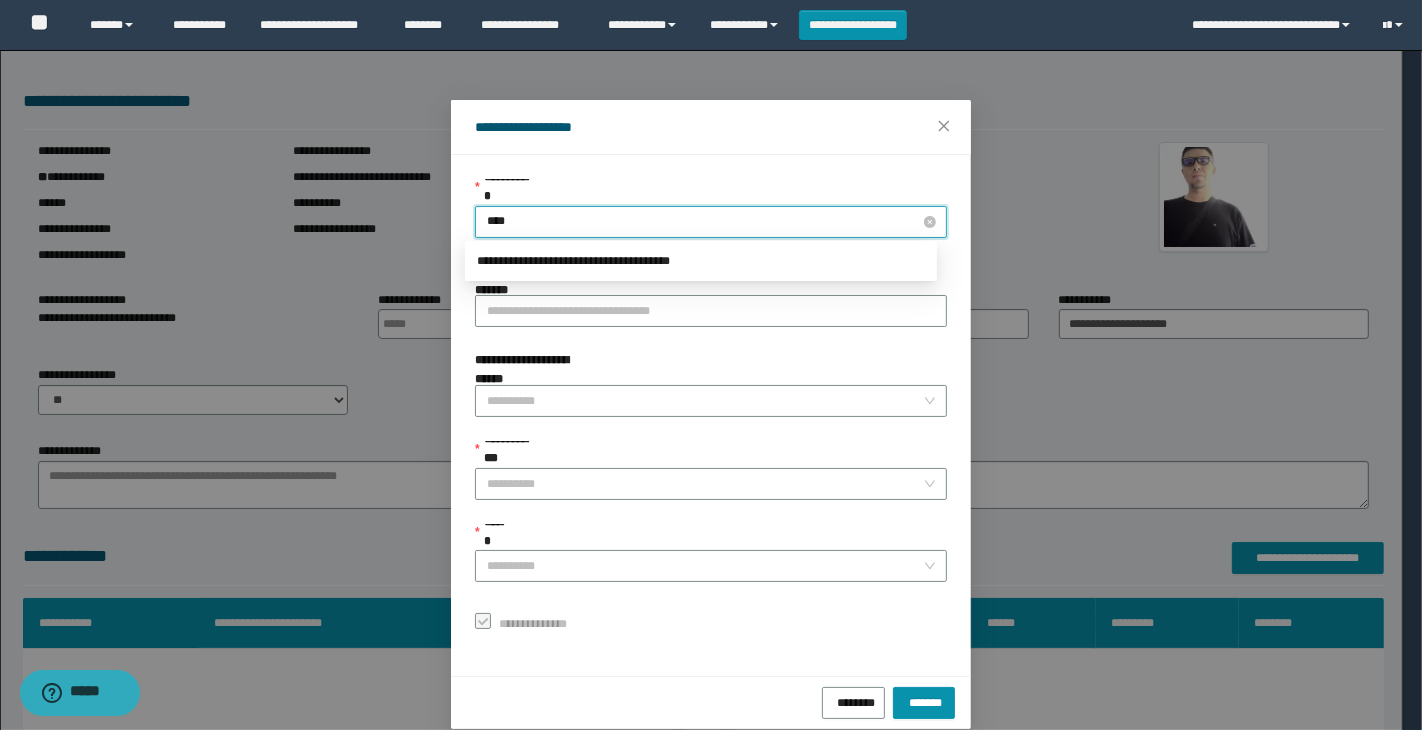 click on "****" at bounding box center [711, 222] 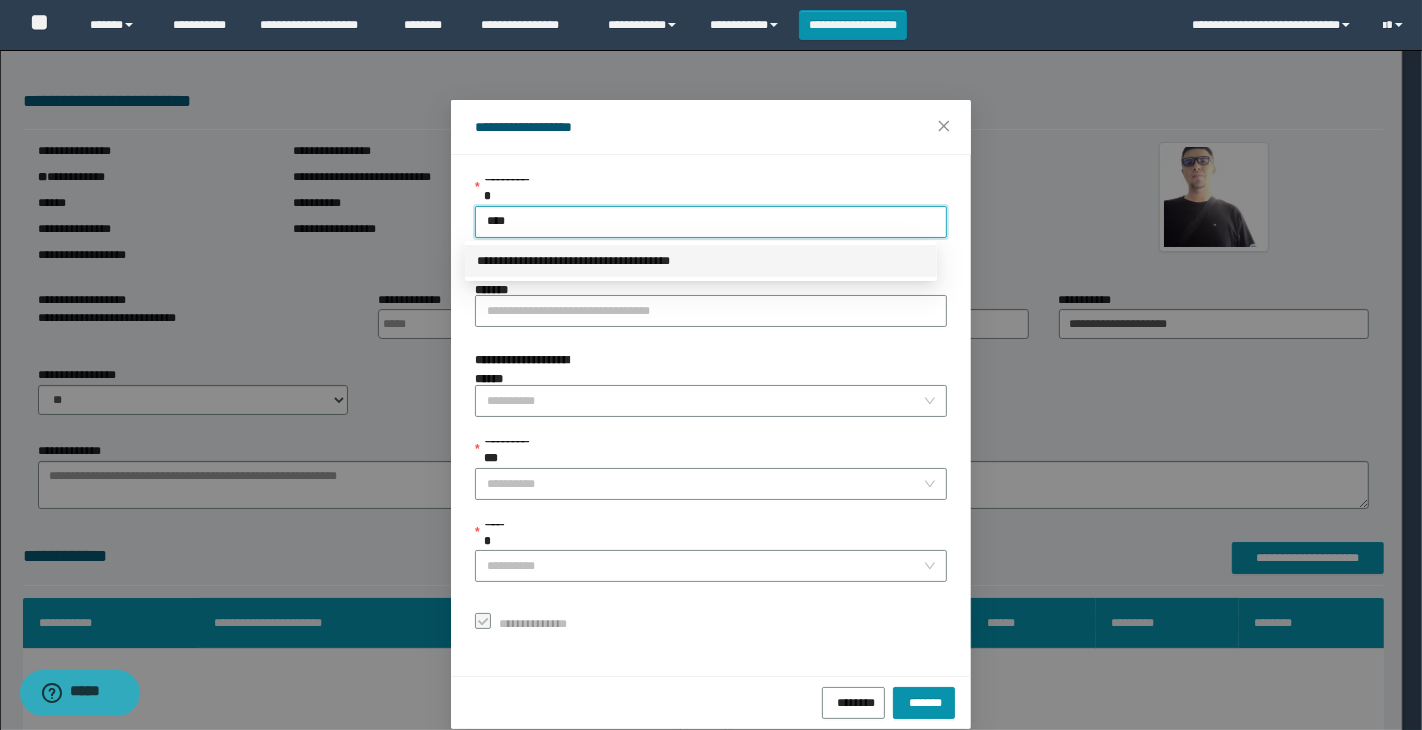 click on "**********" at bounding box center [701, 261] 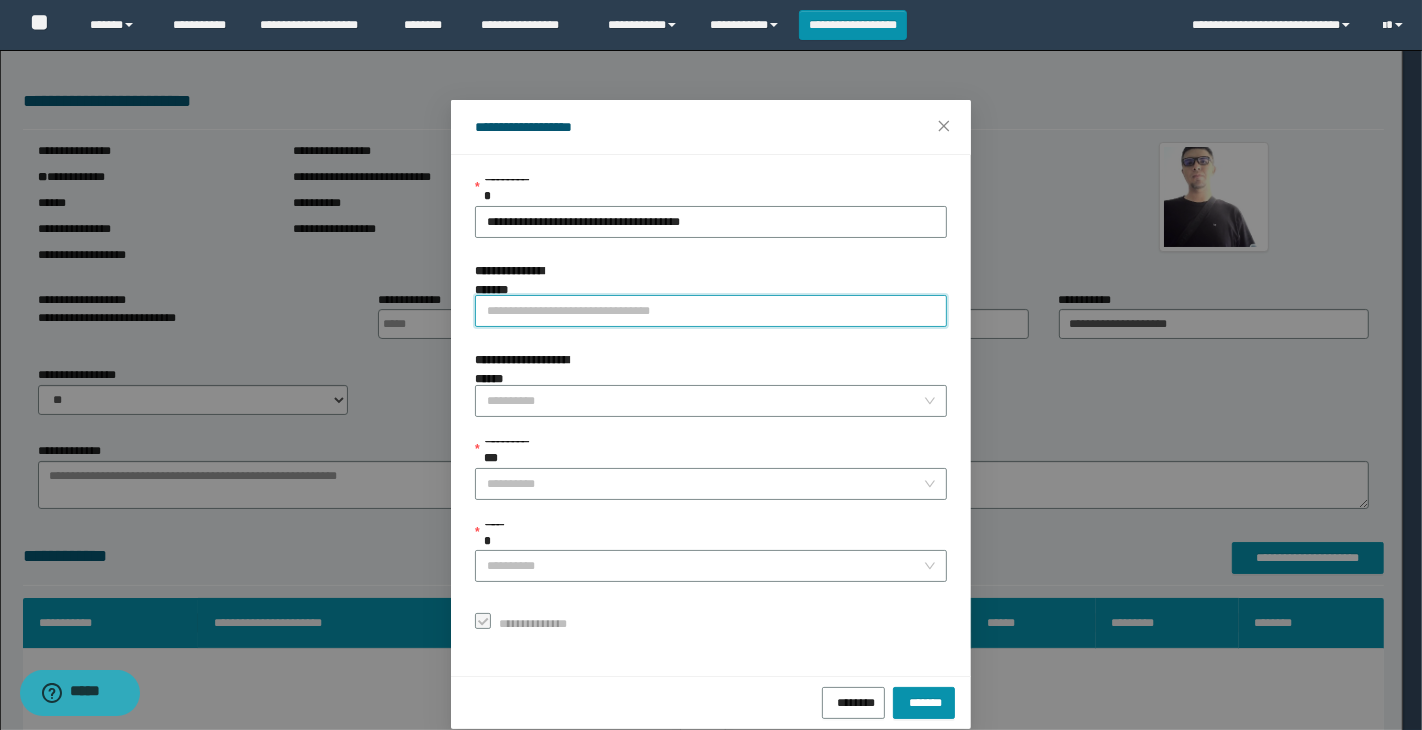 click on "**********" at bounding box center [711, 311] 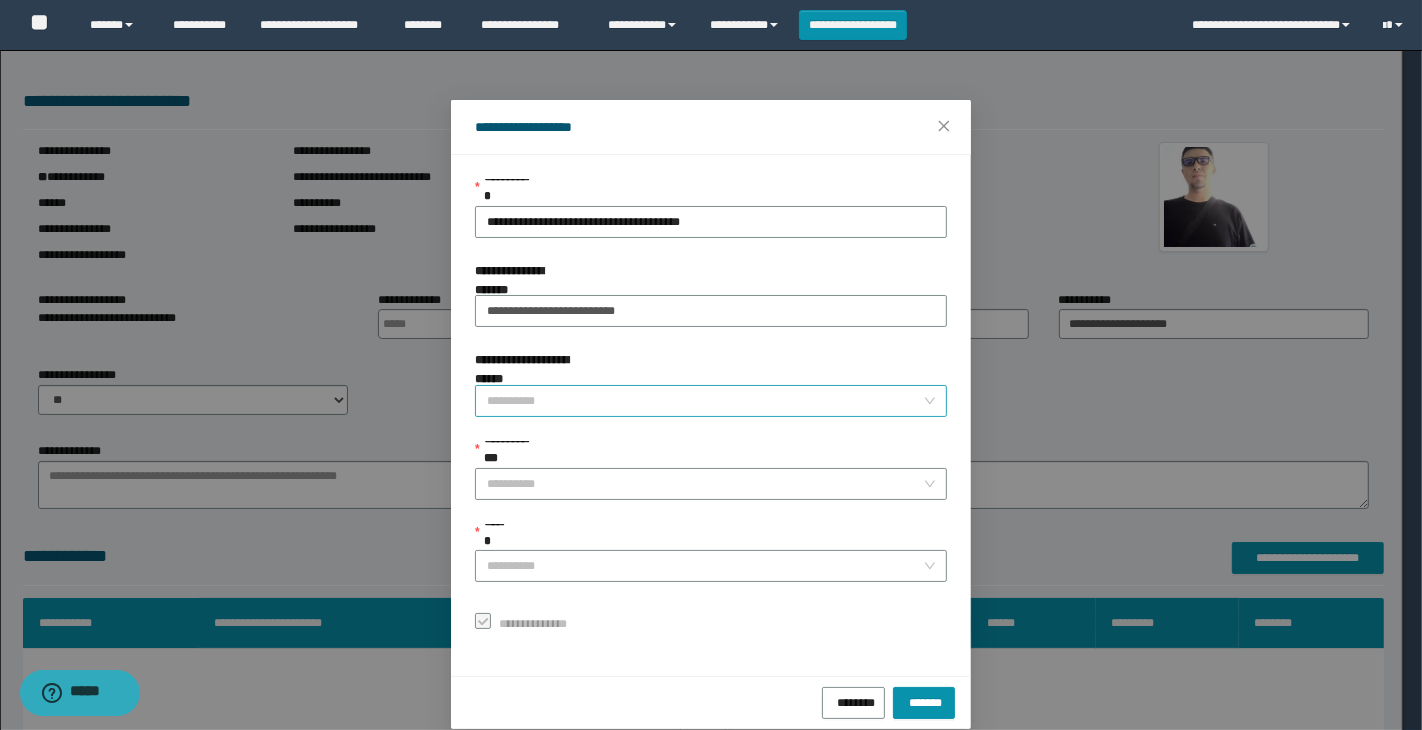 click on "**********" at bounding box center (705, 401) 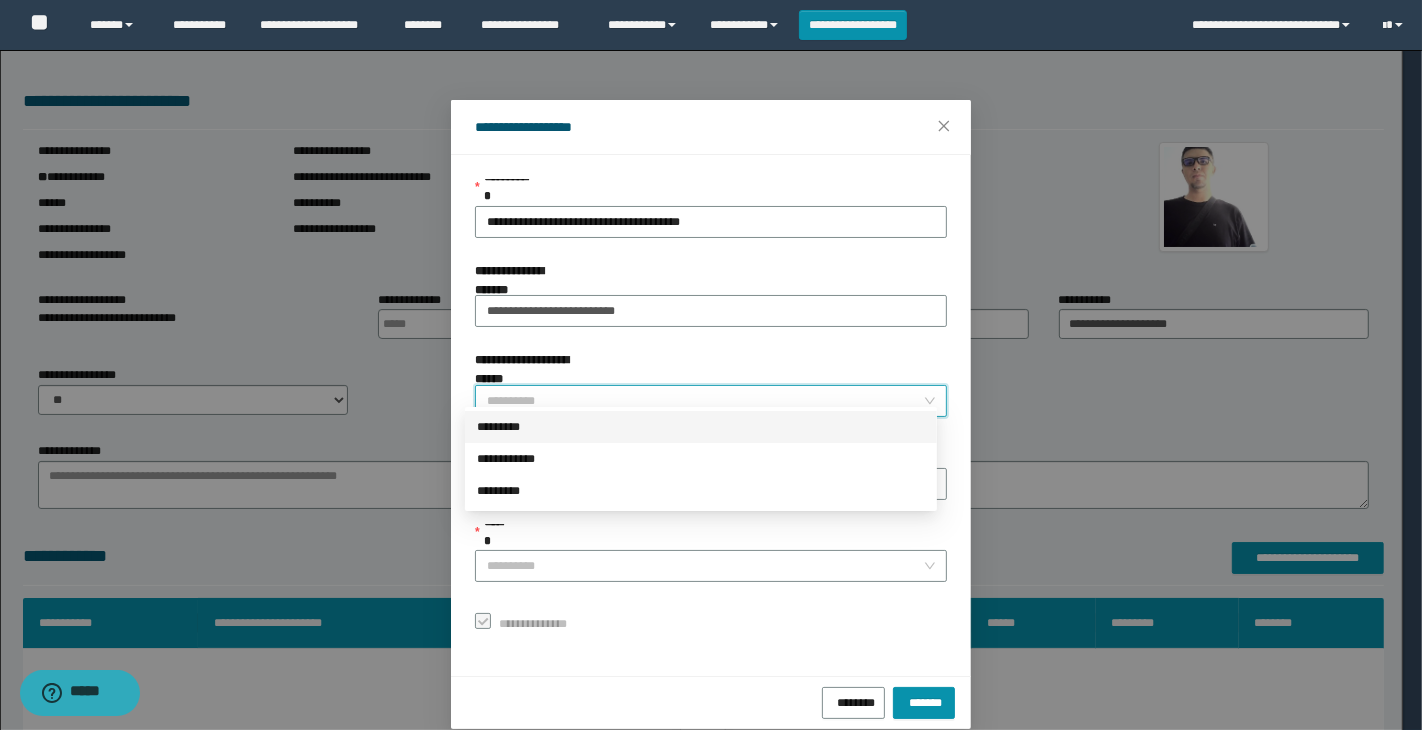 click on "*********" at bounding box center (701, 427) 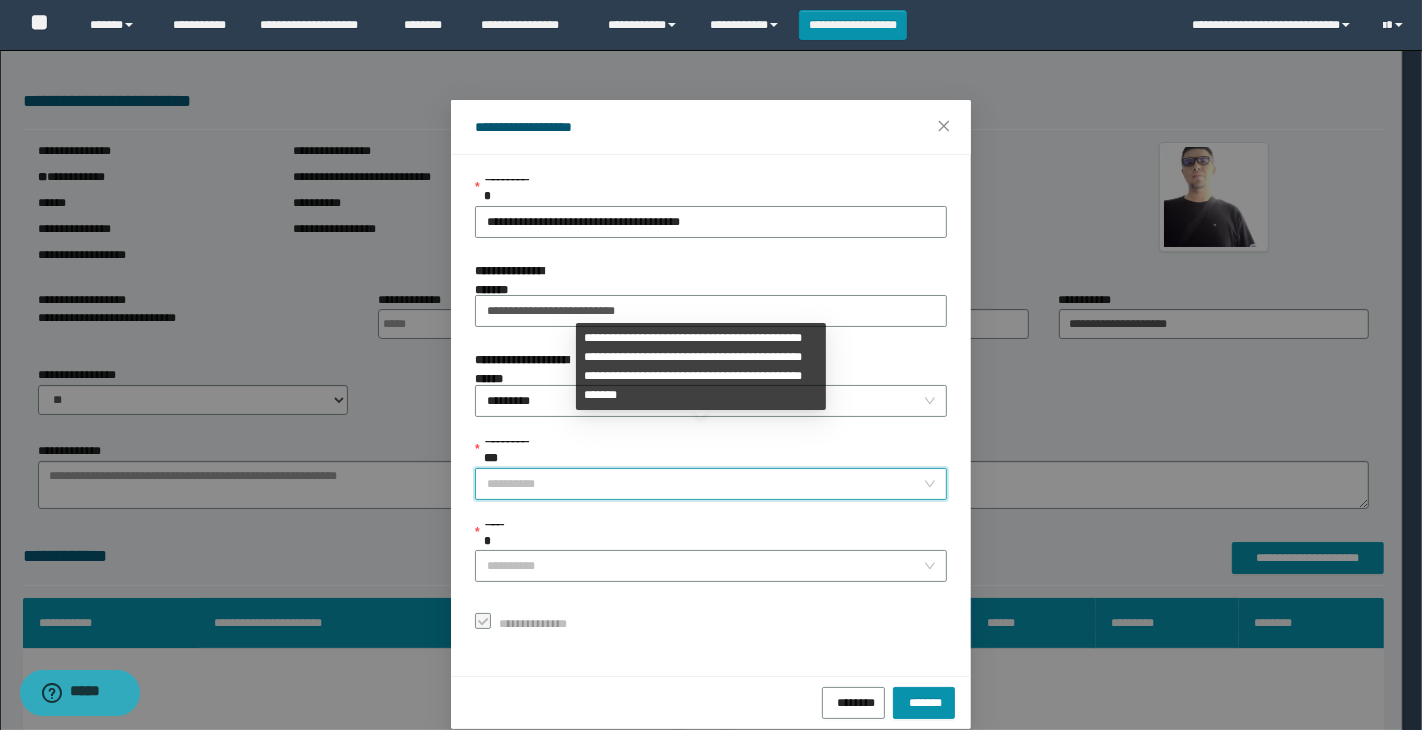 click on "**********" at bounding box center (705, 484) 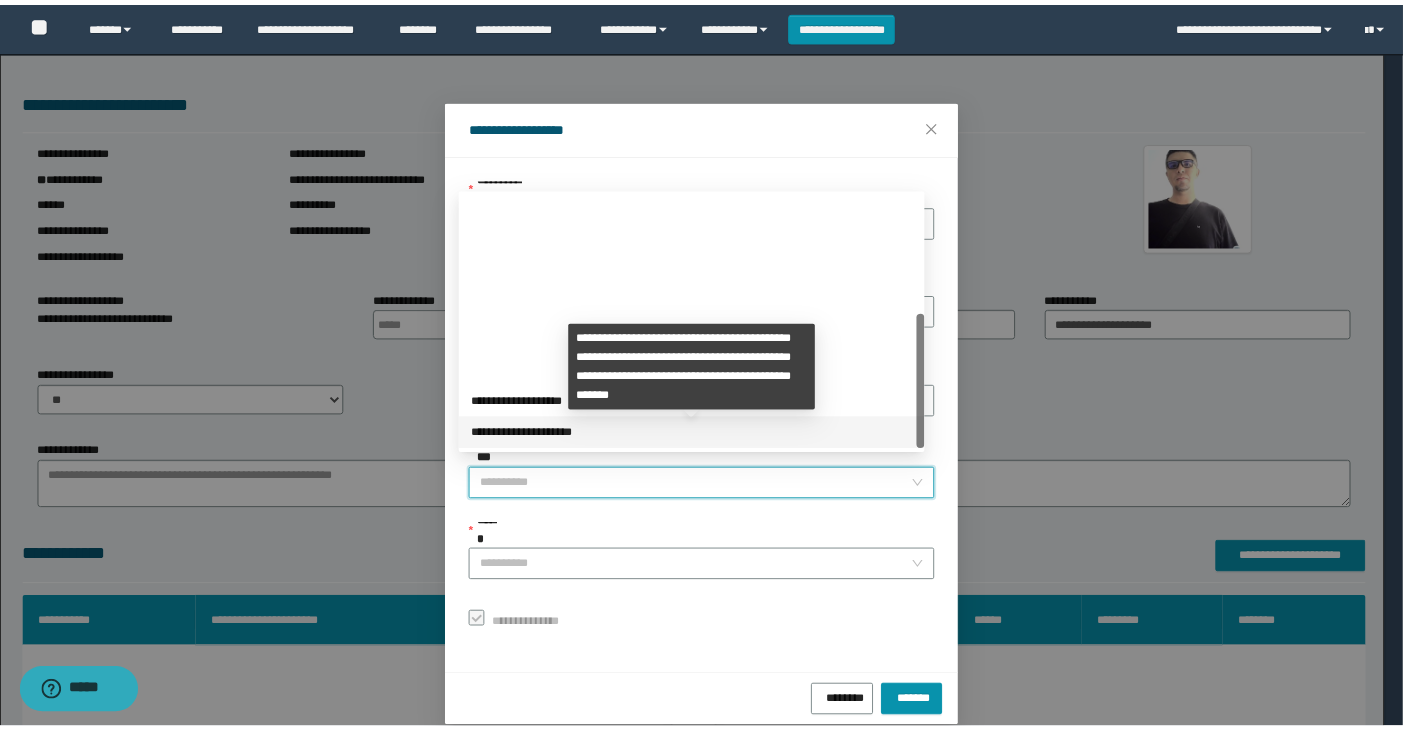 scroll, scrollTop: 223, scrollLeft: 0, axis: vertical 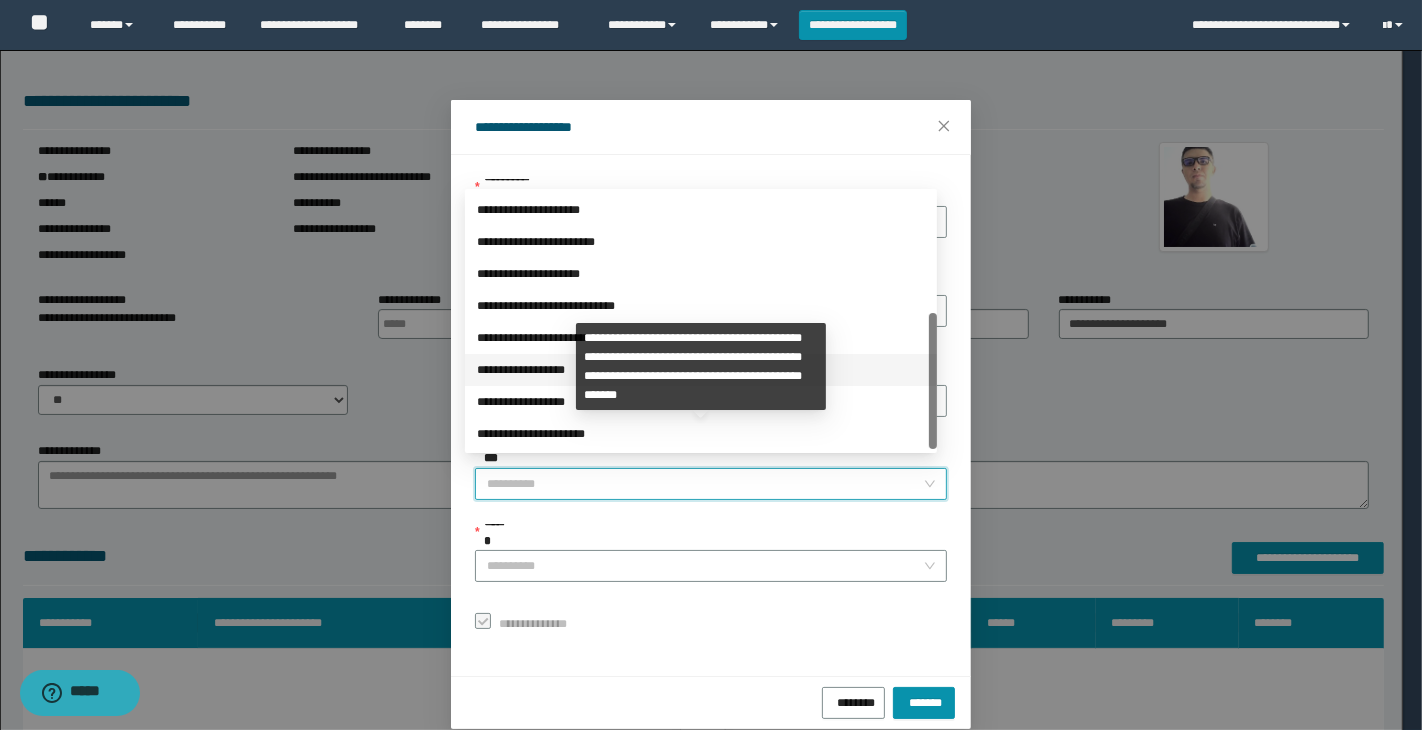 click on "**********" at bounding box center (701, 370) 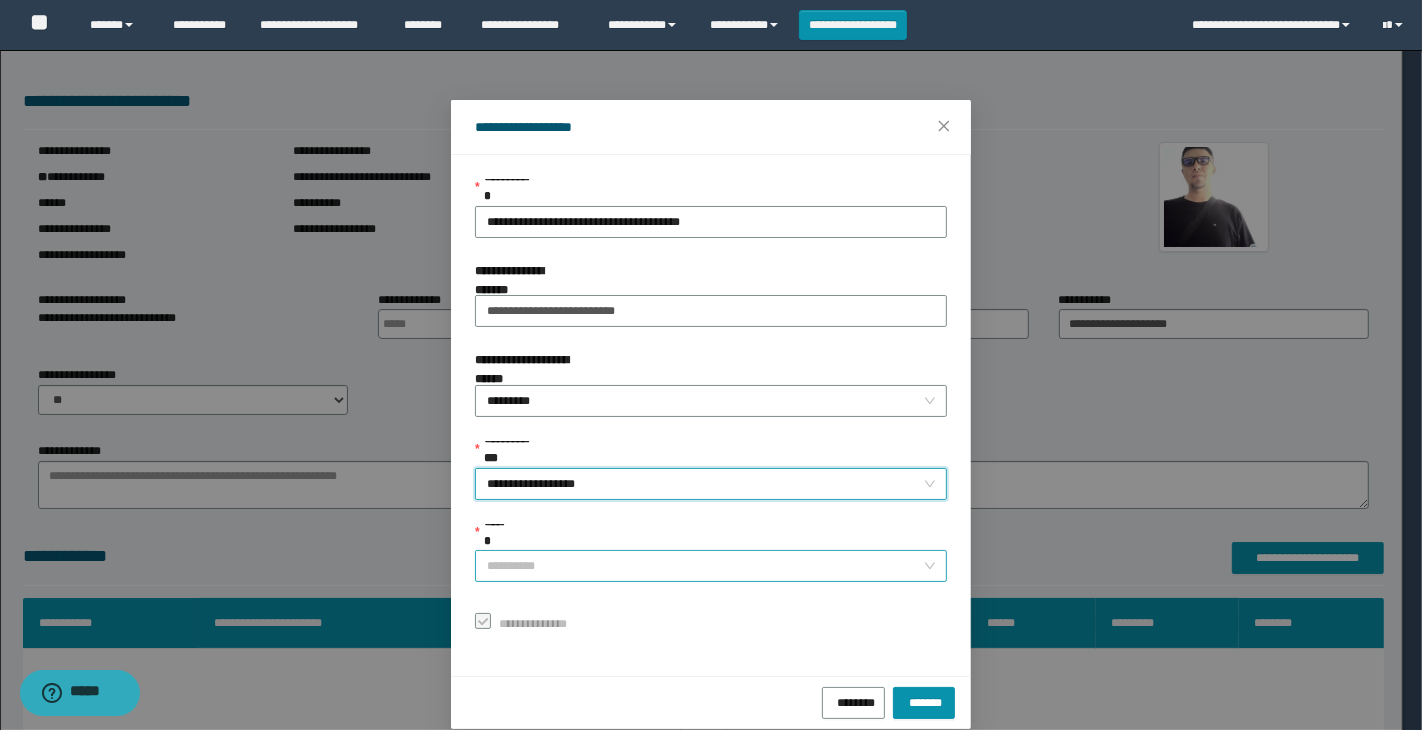 click on "******" at bounding box center [705, 566] 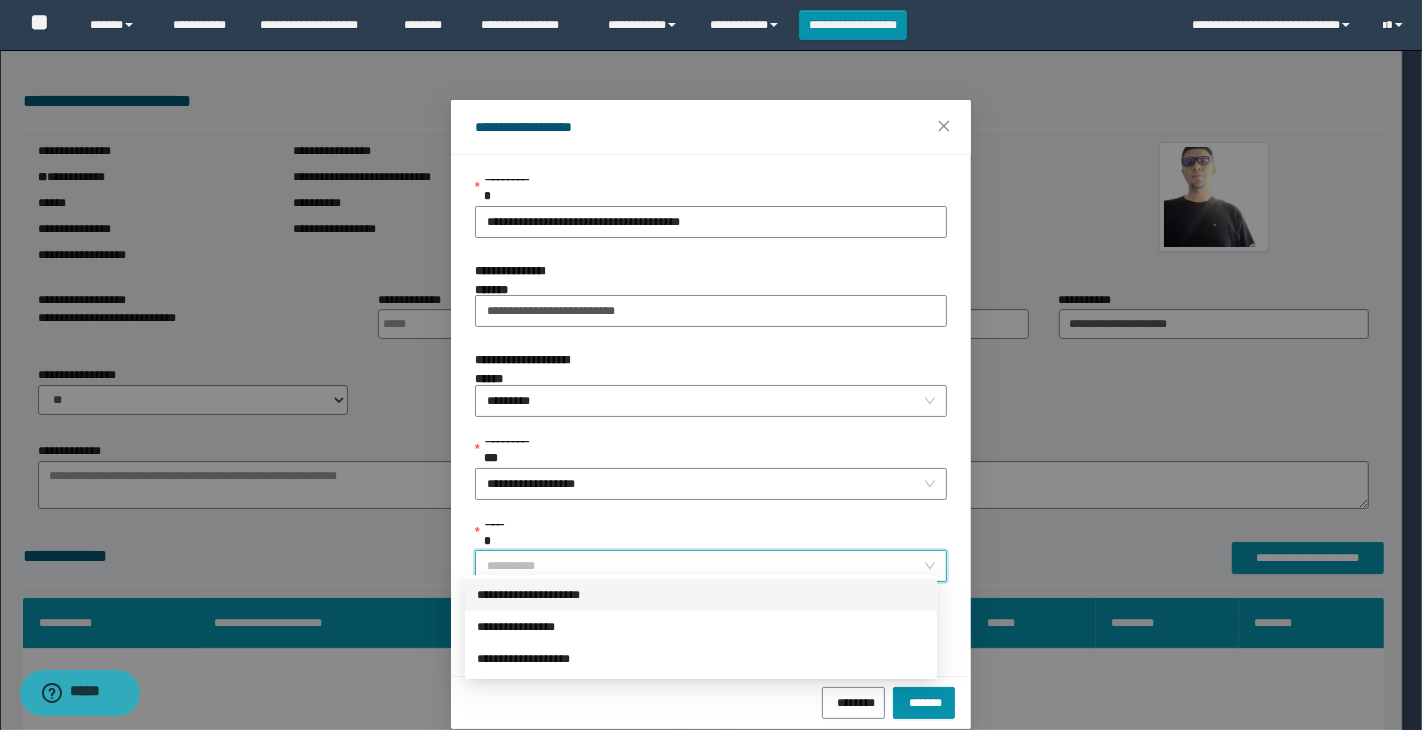 click on "**********" at bounding box center [701, 595] 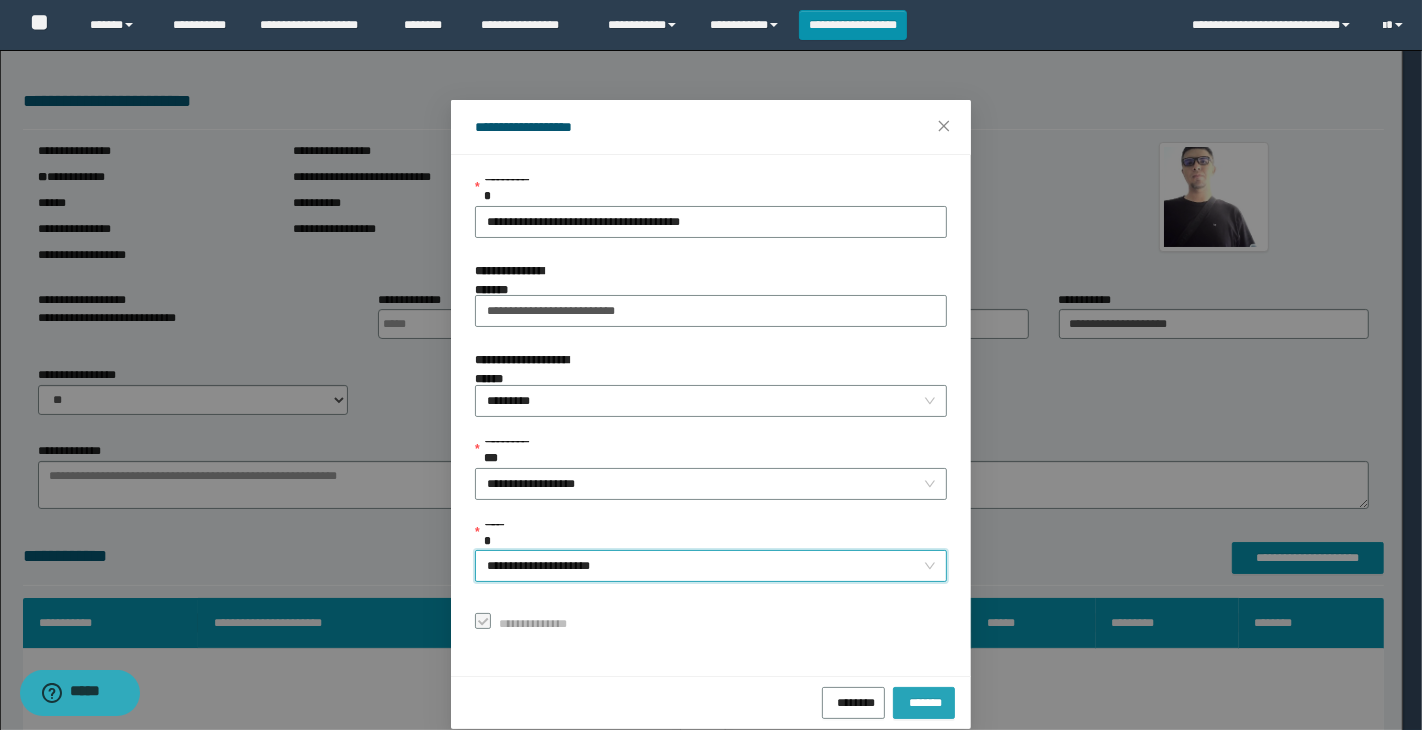 click on "*******" at bounding box center [924, 700] 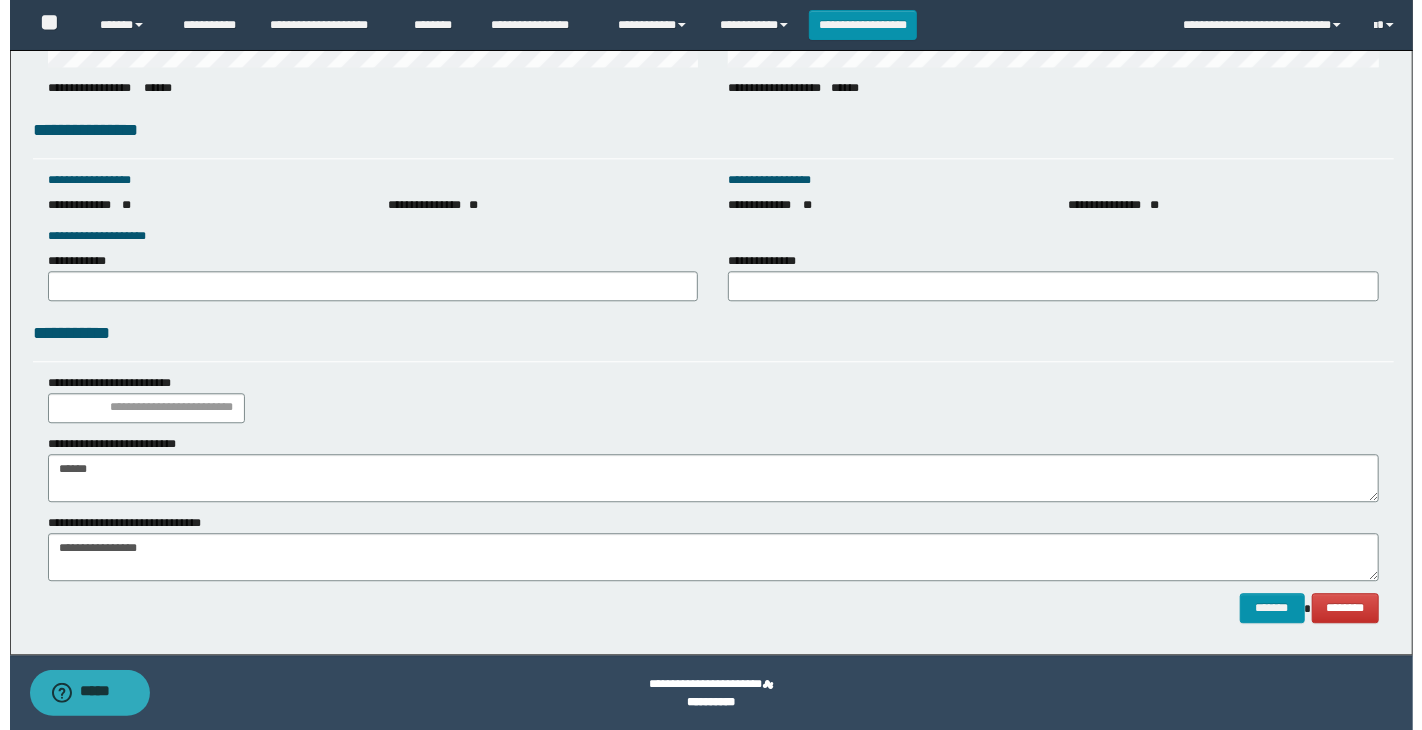 scroll, scrollTop: 2707, scrollLeft: 0, axis: vertical 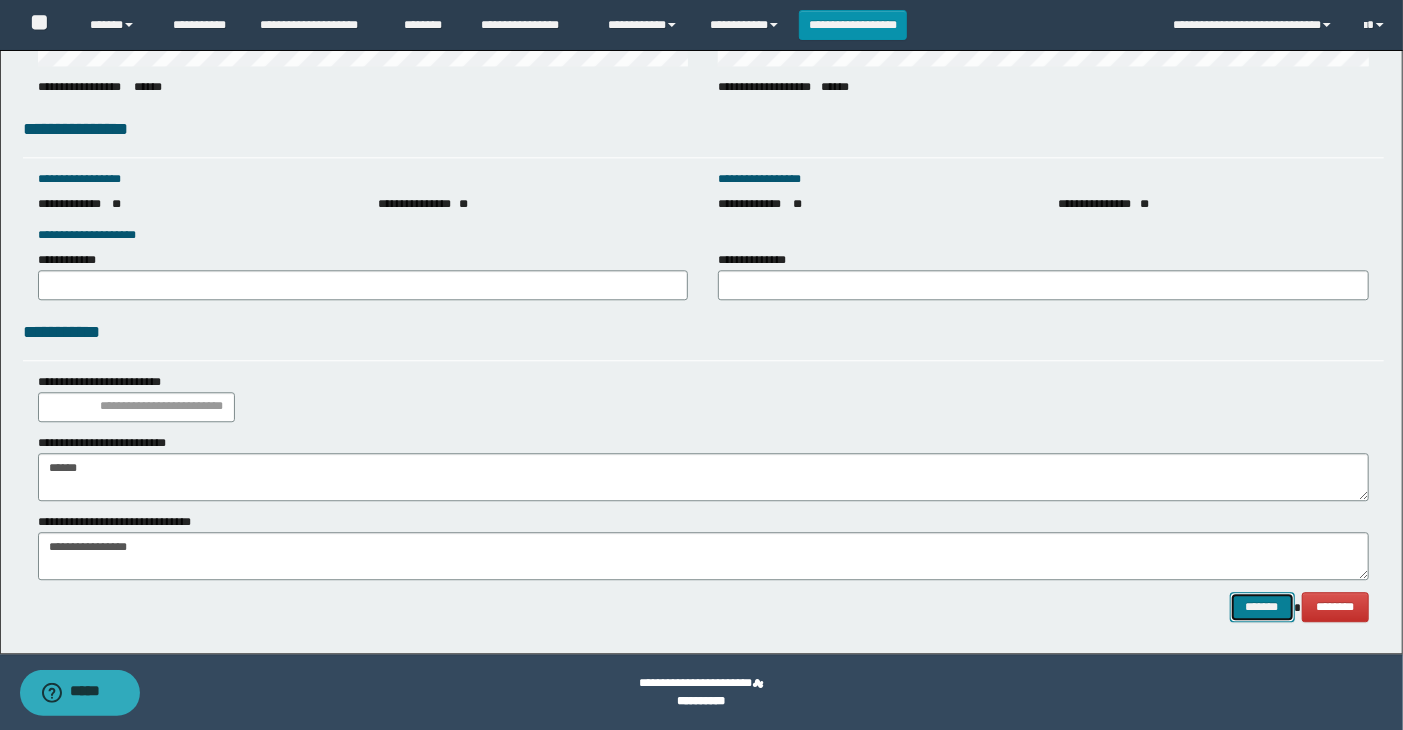 click on "*******" at bounding box center [1262, 607] 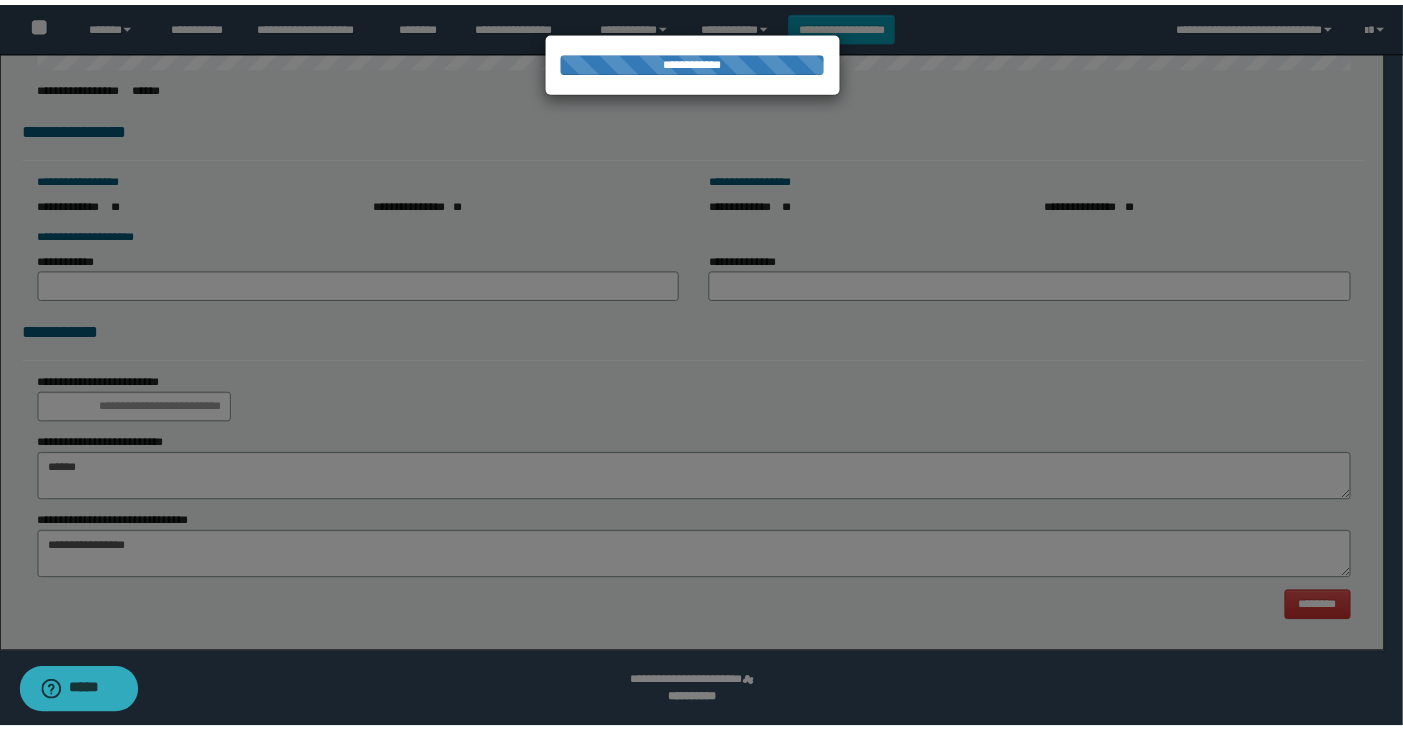 scroll, scrollTop: 0, scrollLeft: 0, axis: both 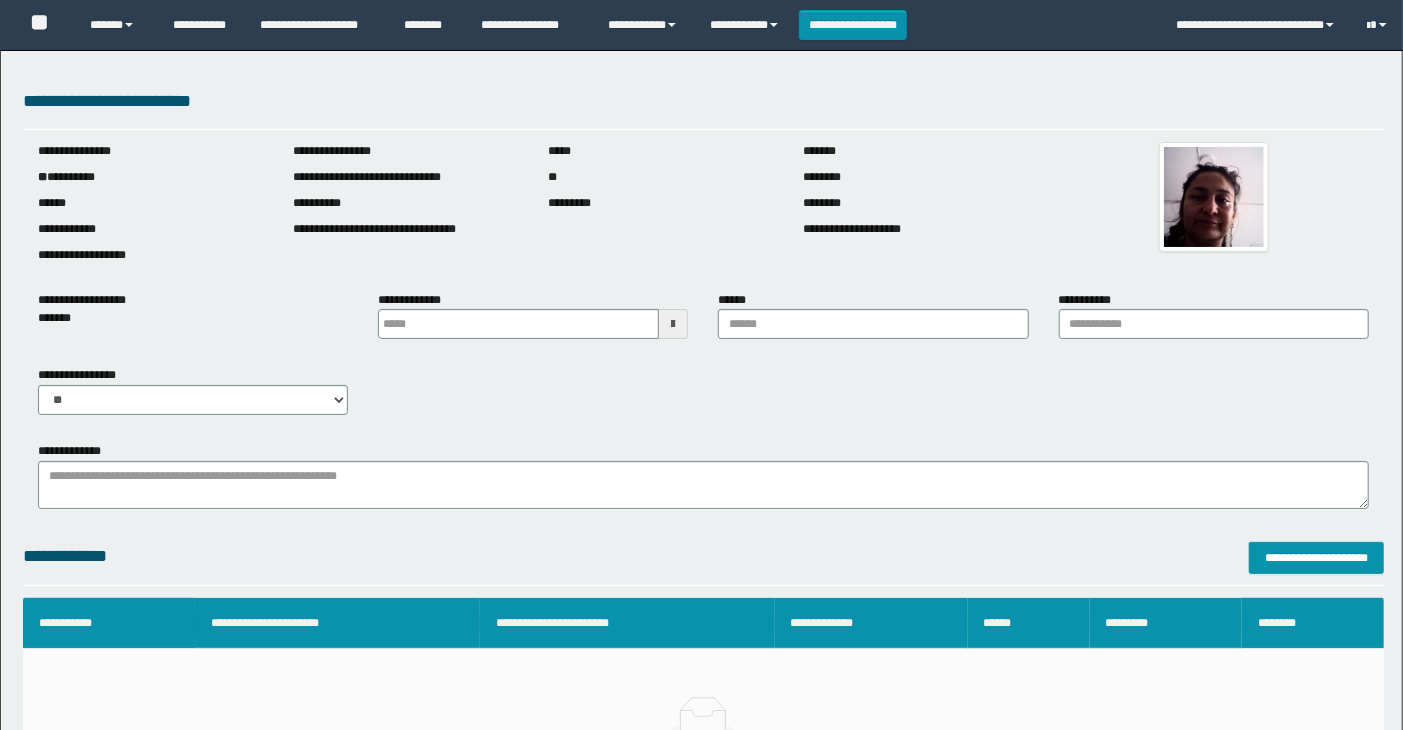 type 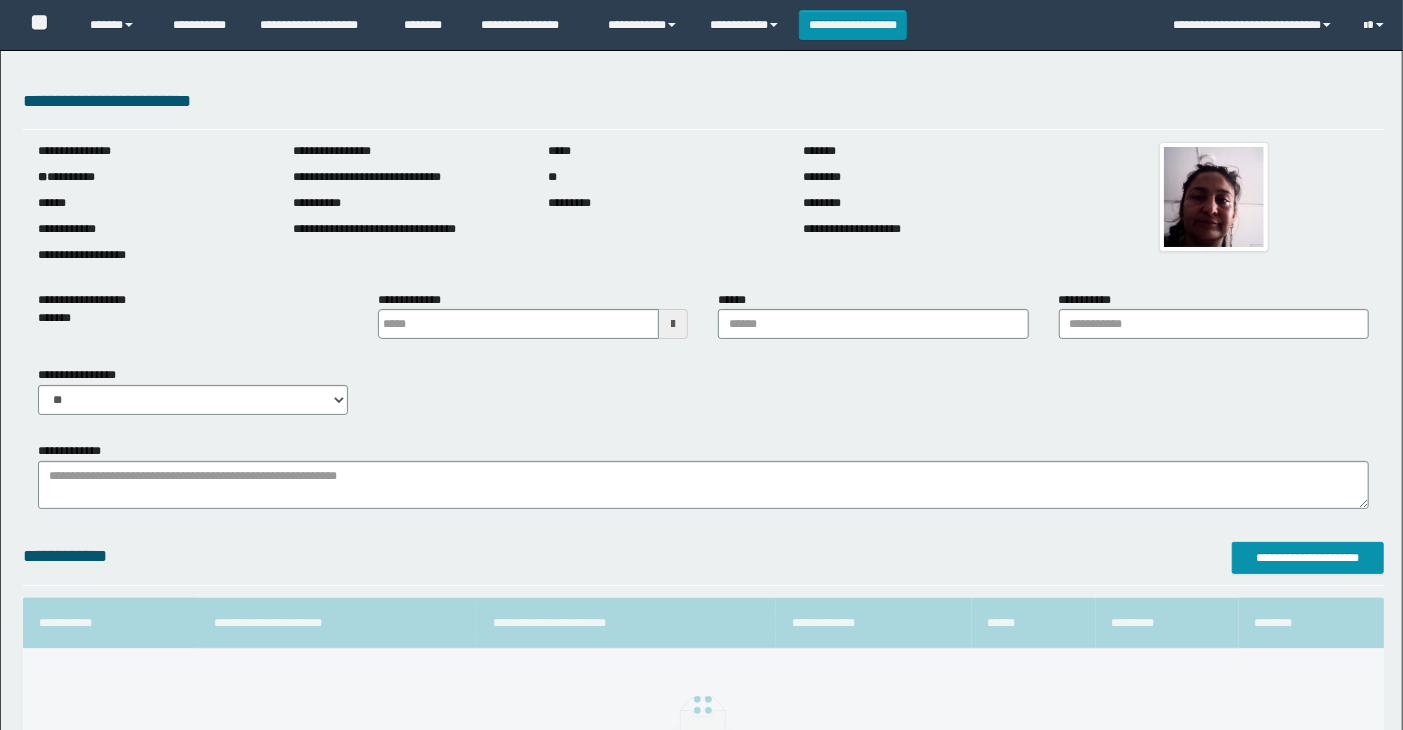 scroll, scrollTop: 0, scrollLeft: 0, axis: both 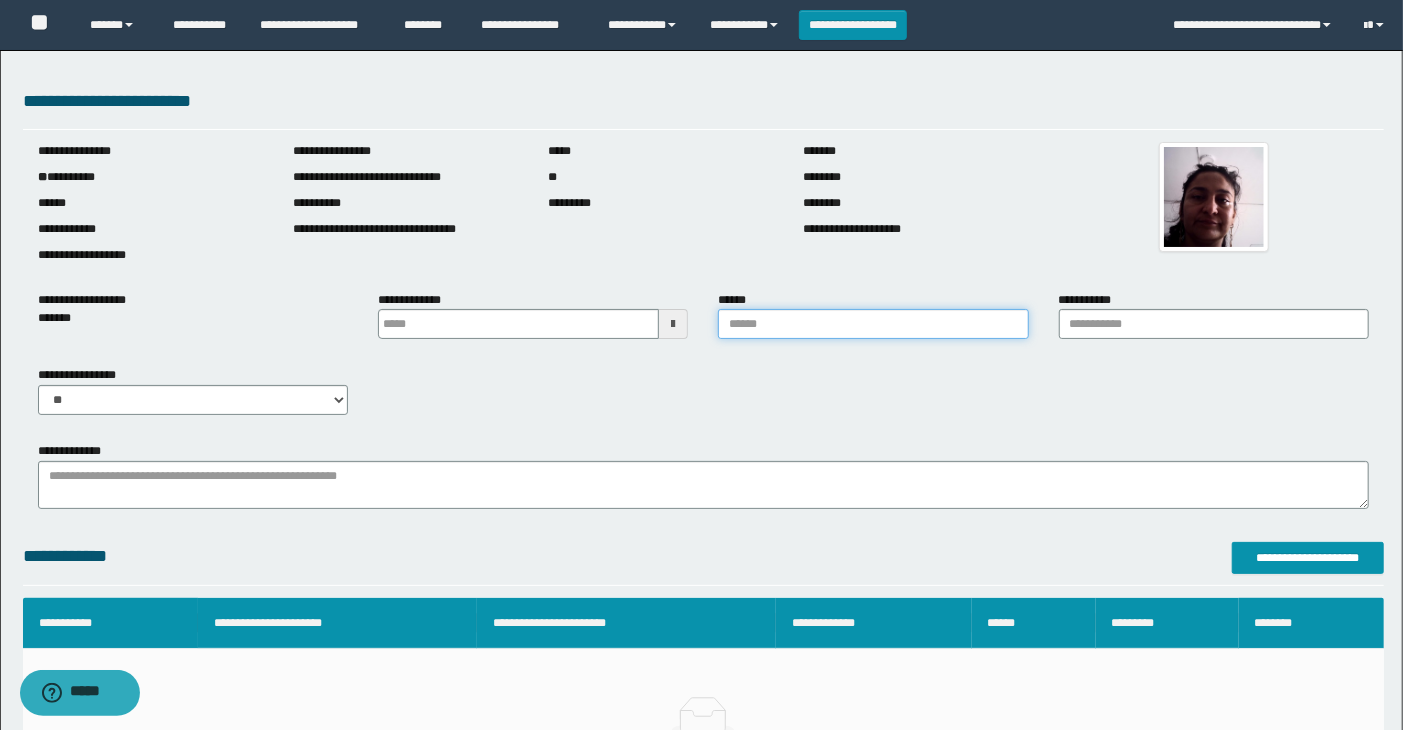 click on "******" at bounding box center (873, 324) 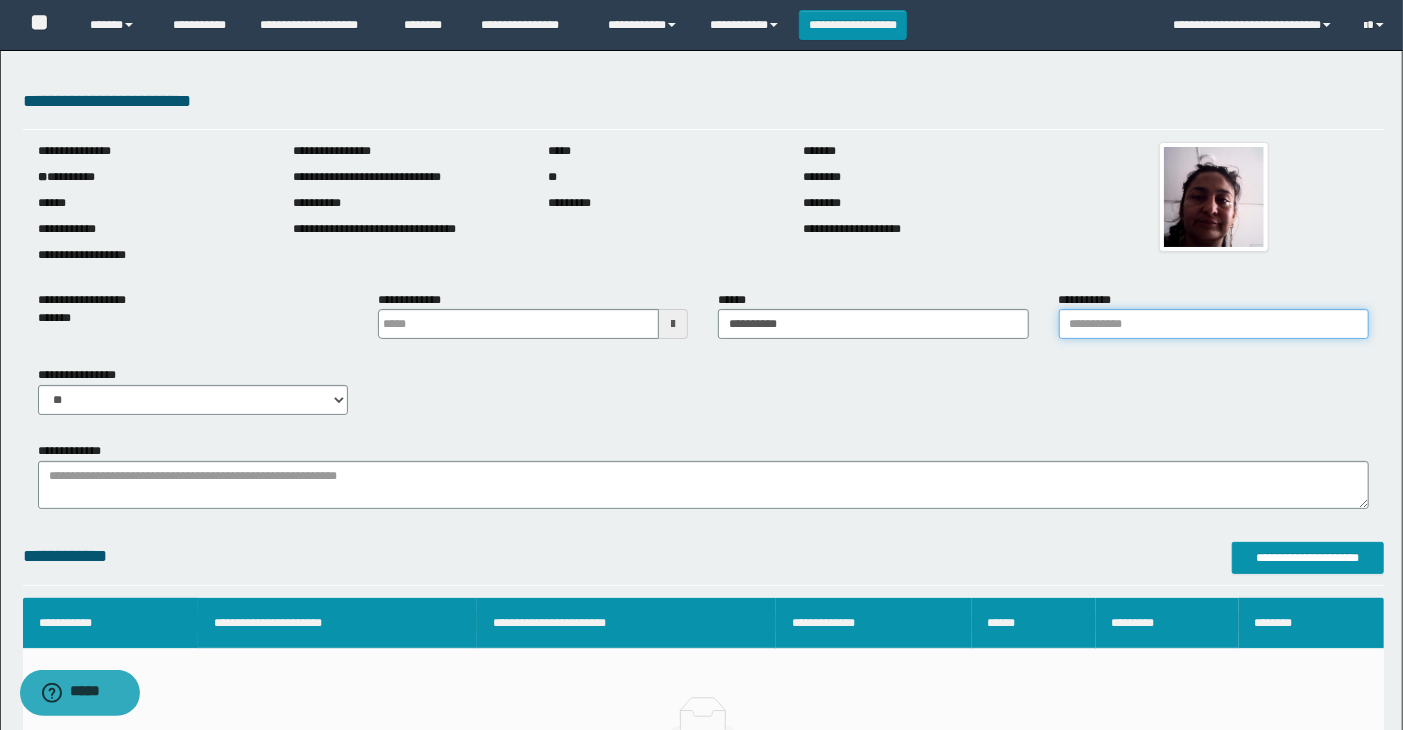 click on "**********" at bounding box center [1214, 324] 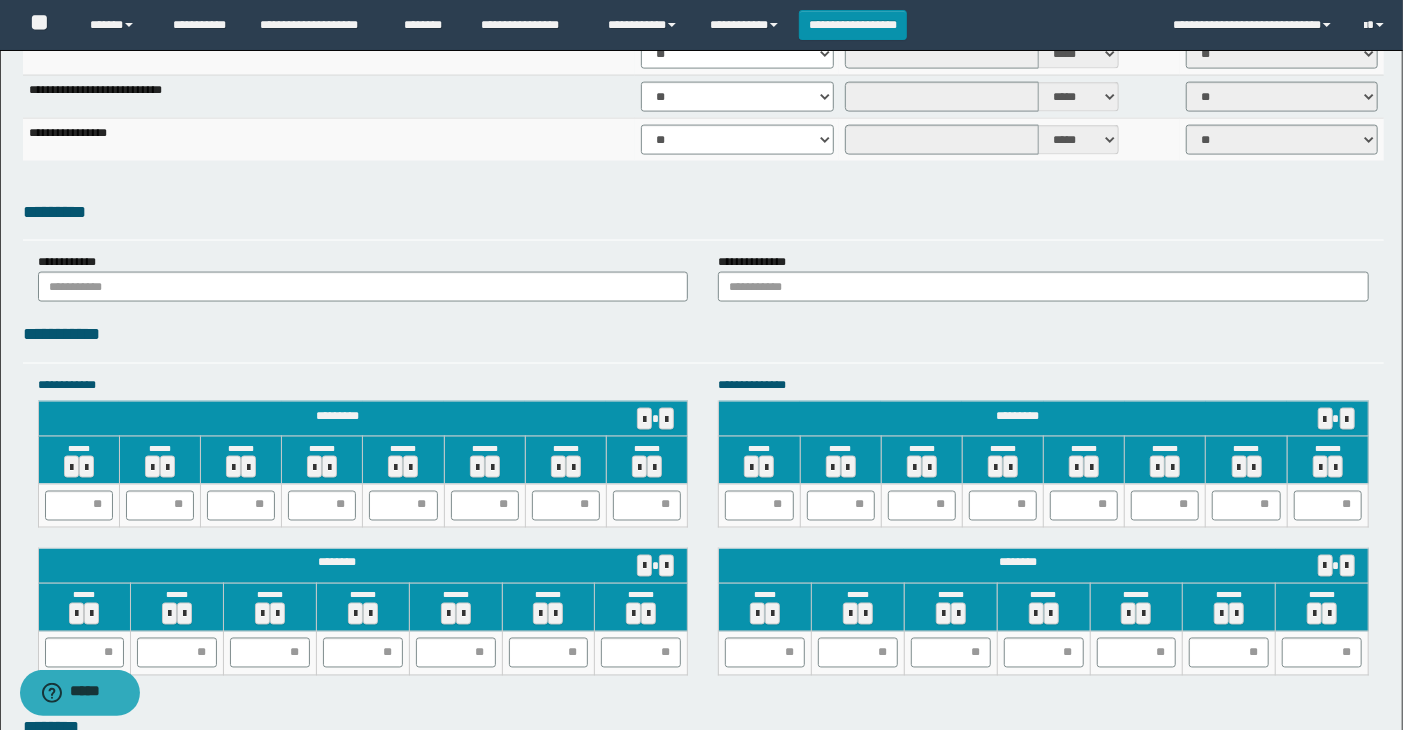 scroll, scrollTop: 1444, scrollLeft: 0, axis: vertical 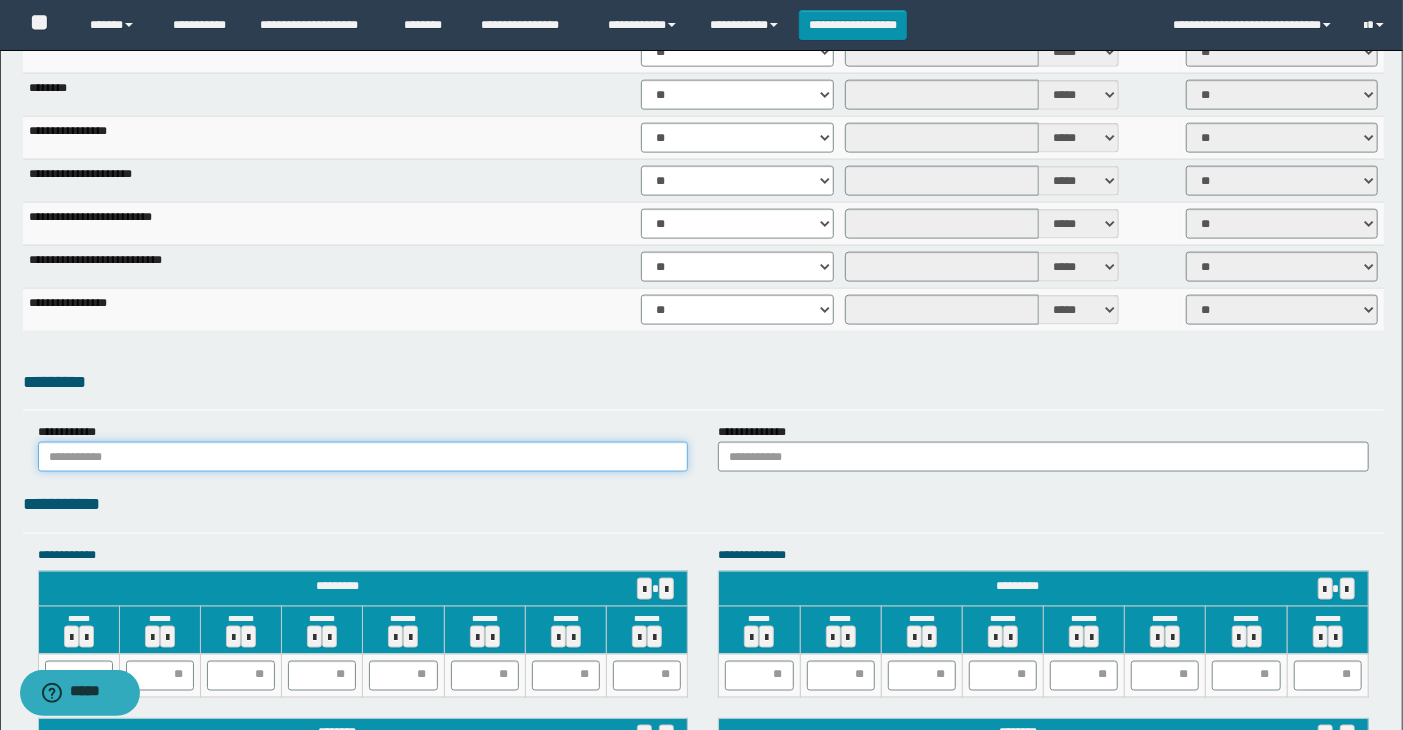 click at bounding box center (363, 457) 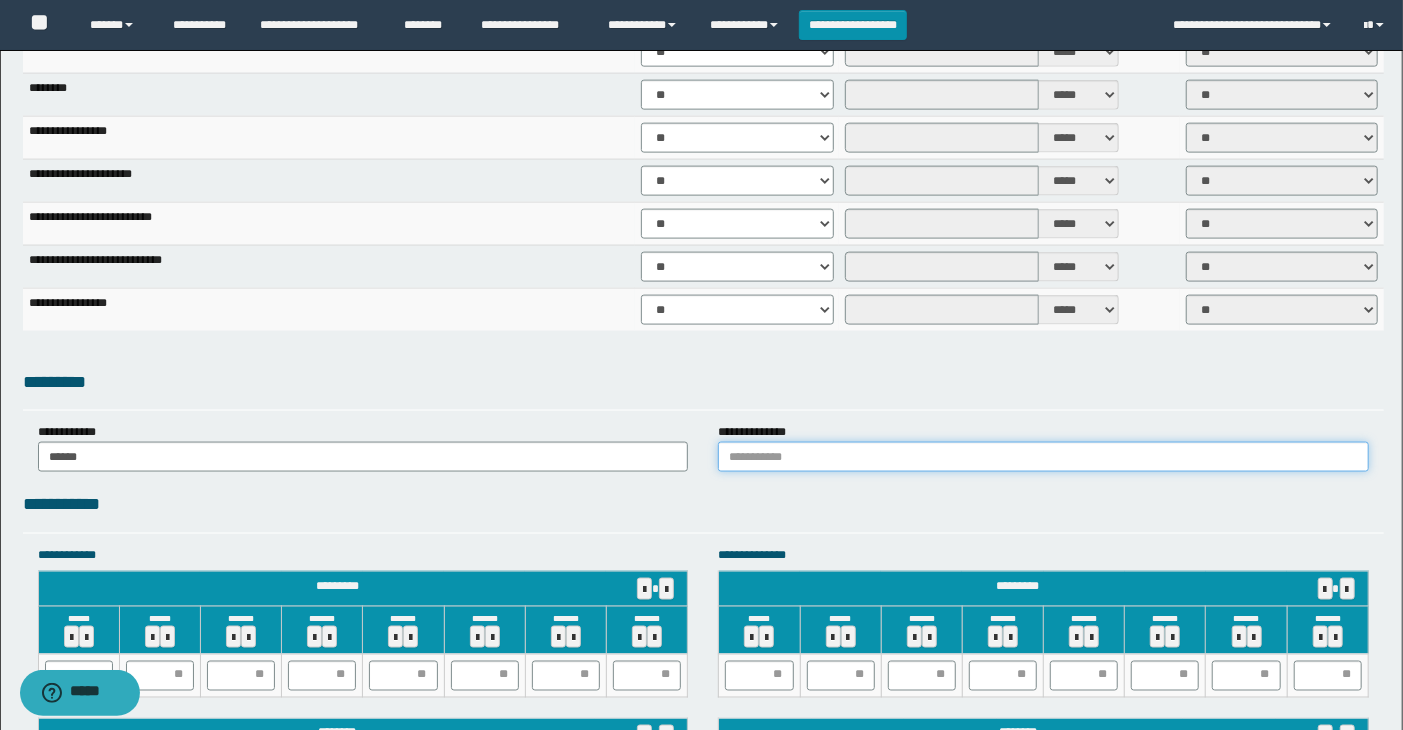 click at bounding box center [1043, 457] 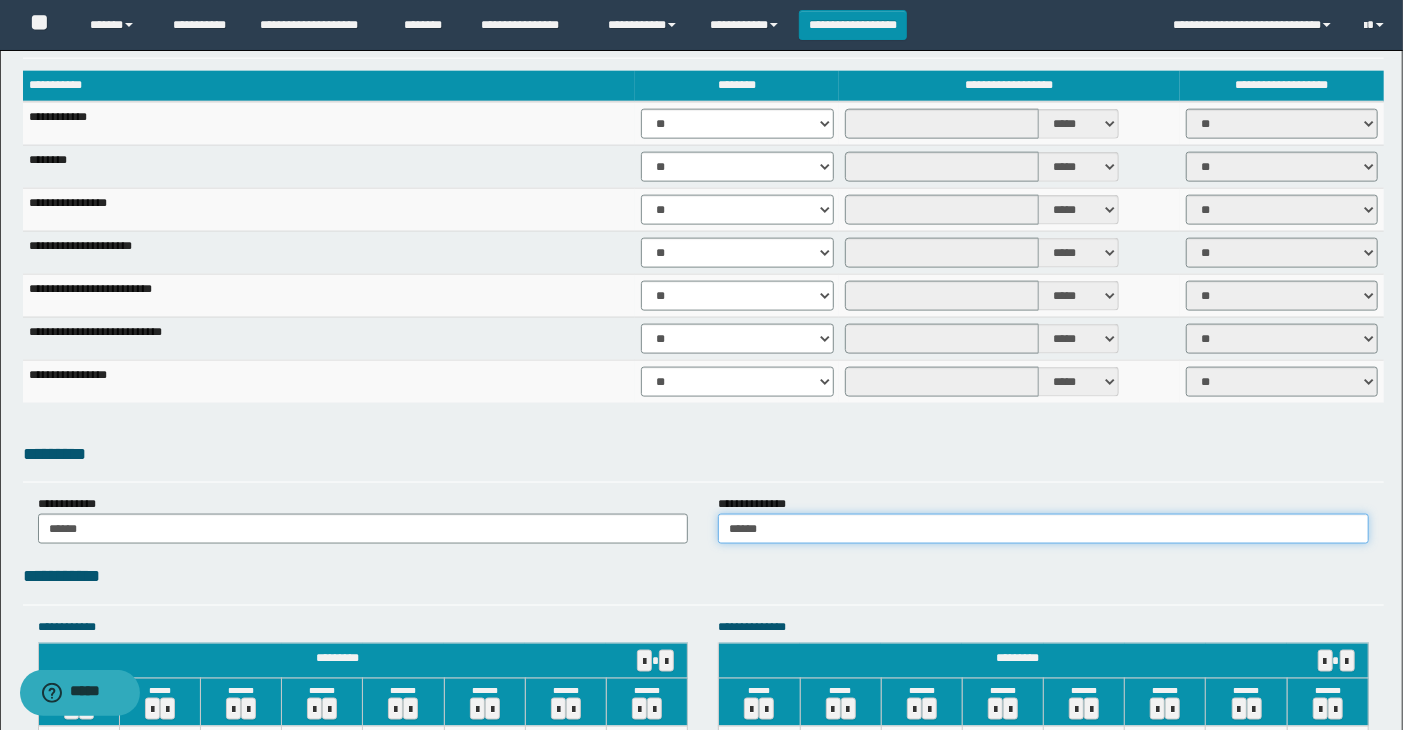 scroll, scrollTop: 1333, scrollLeft: 0, axis: vertical 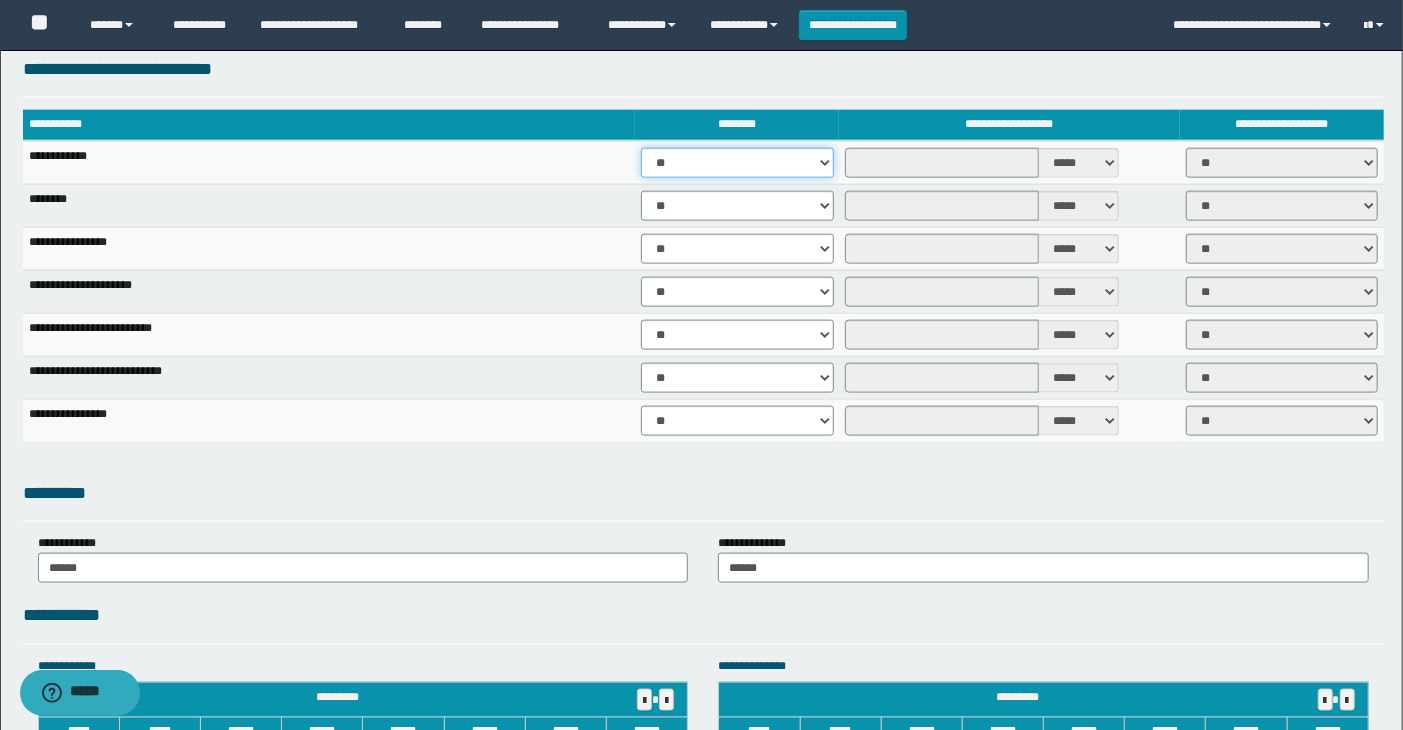 click on "**
**" at bounding box center (737, 163) 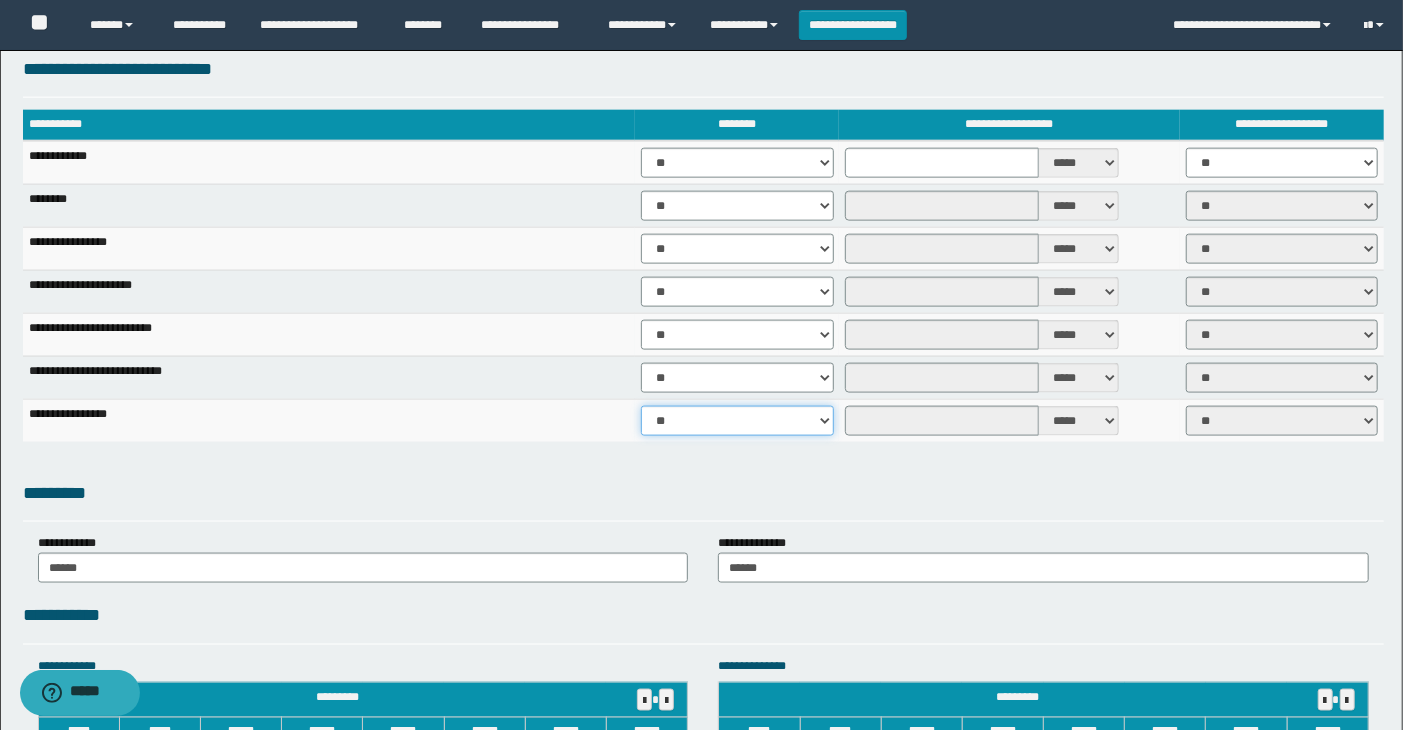 click on "**
**" at bounding box center (737, 421) 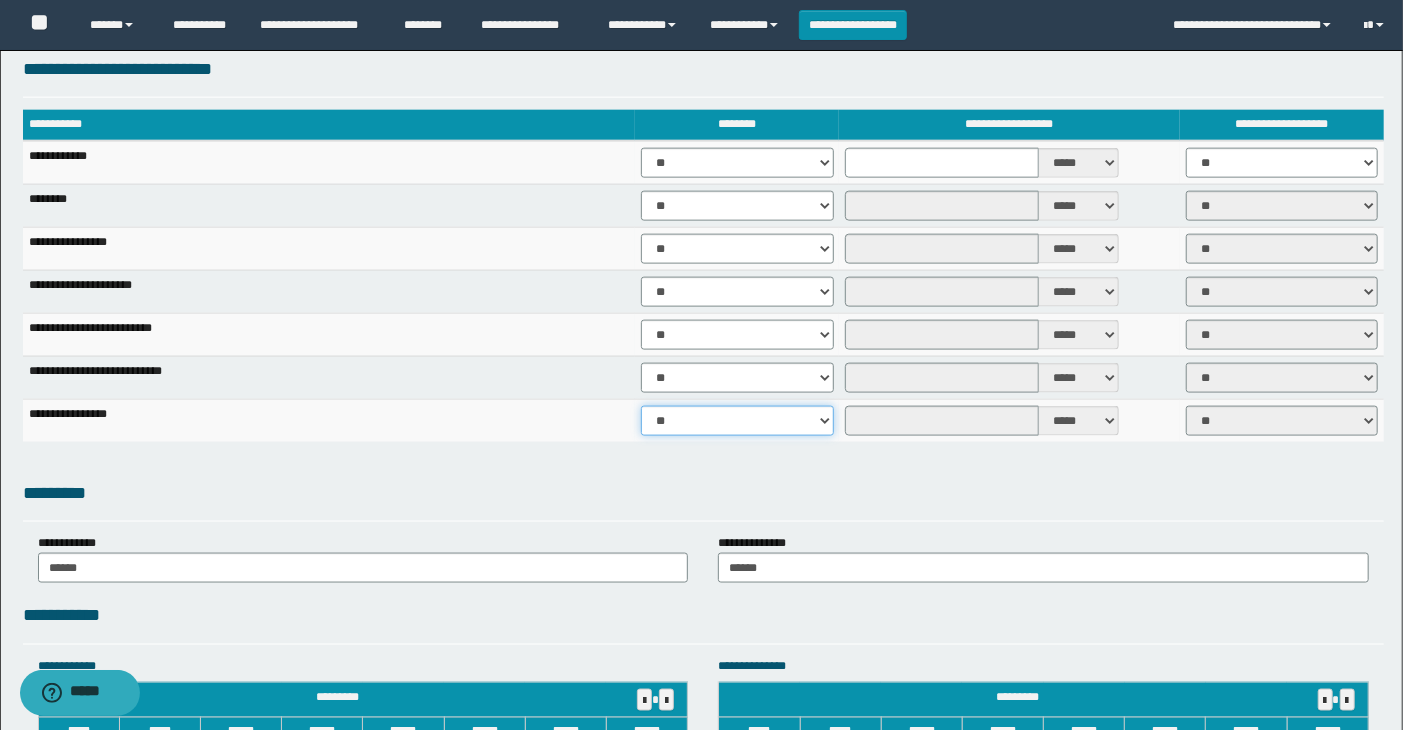 select on "****" 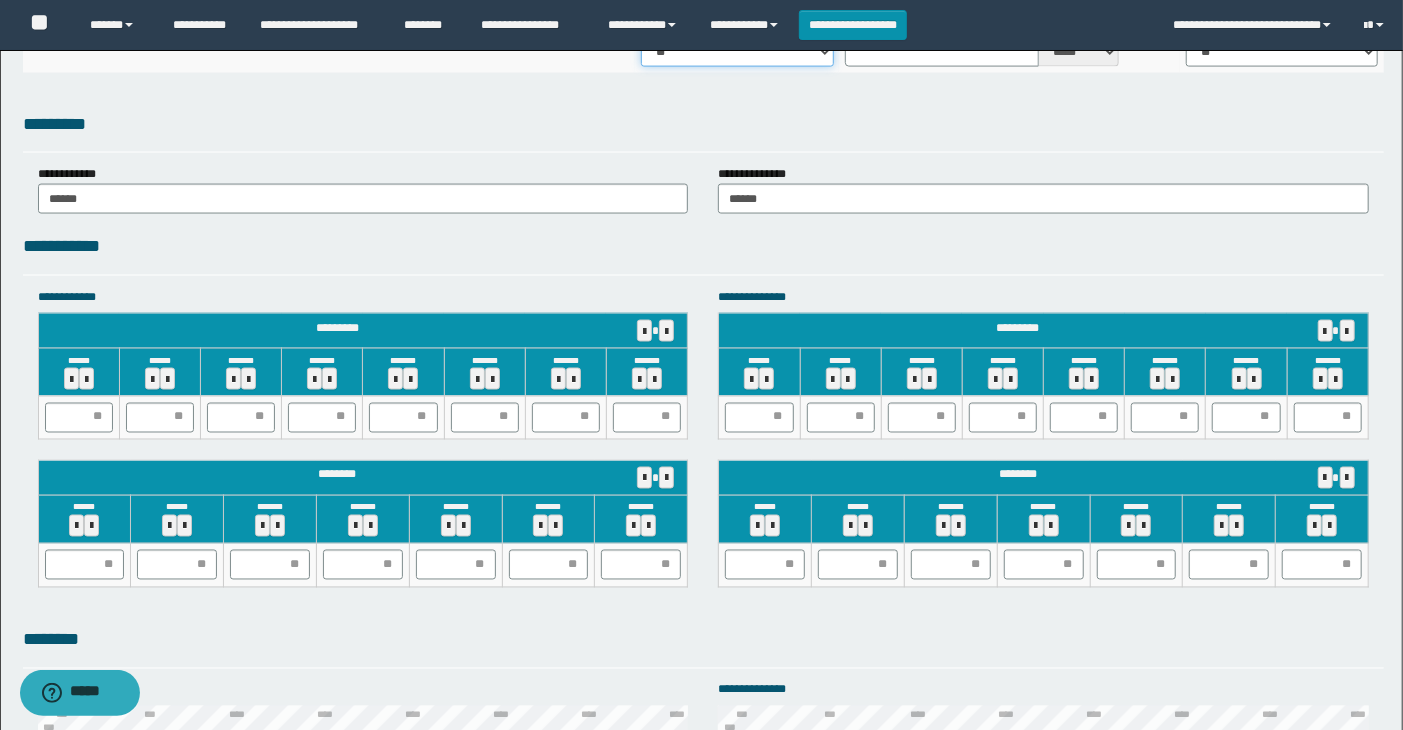 scroll, scrollTop: 1777, scrollLeft: 0, axis: vertical 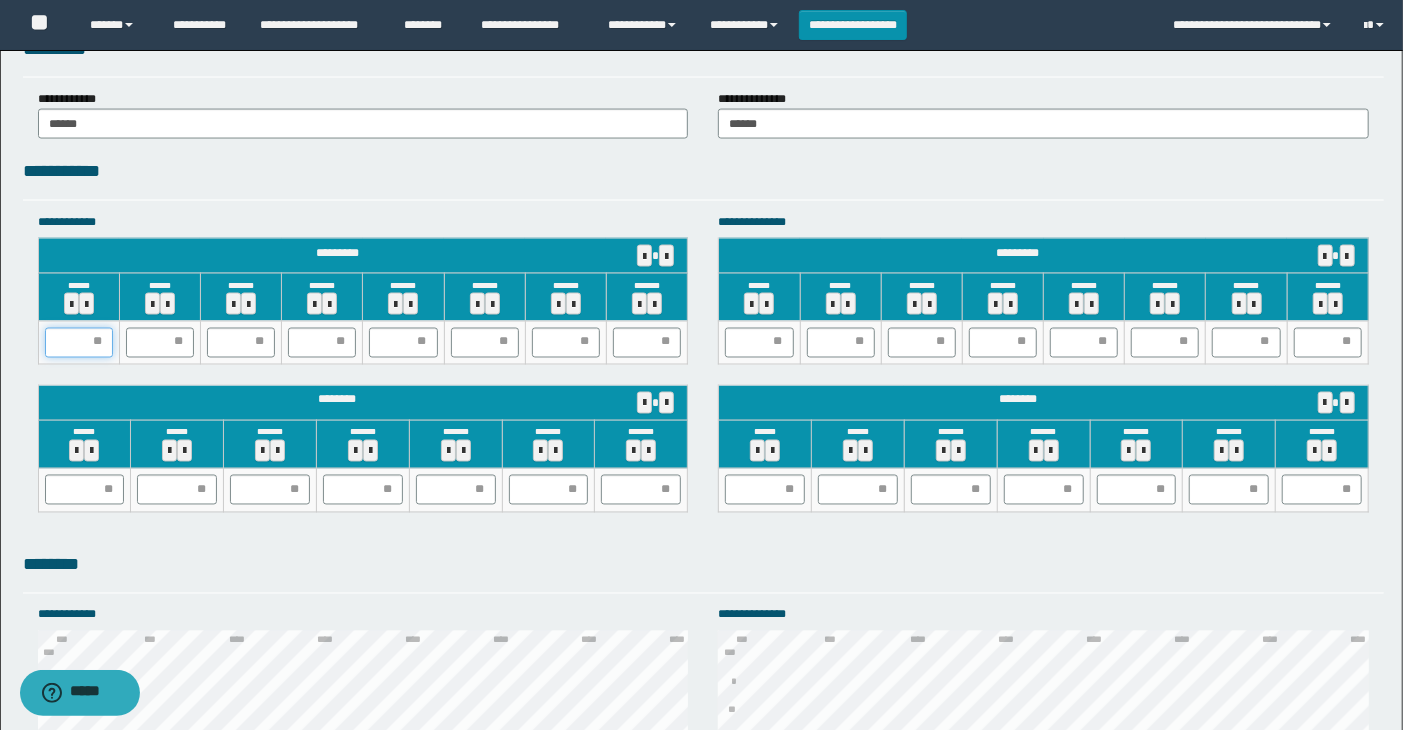 click at bounding box center [79, 343] 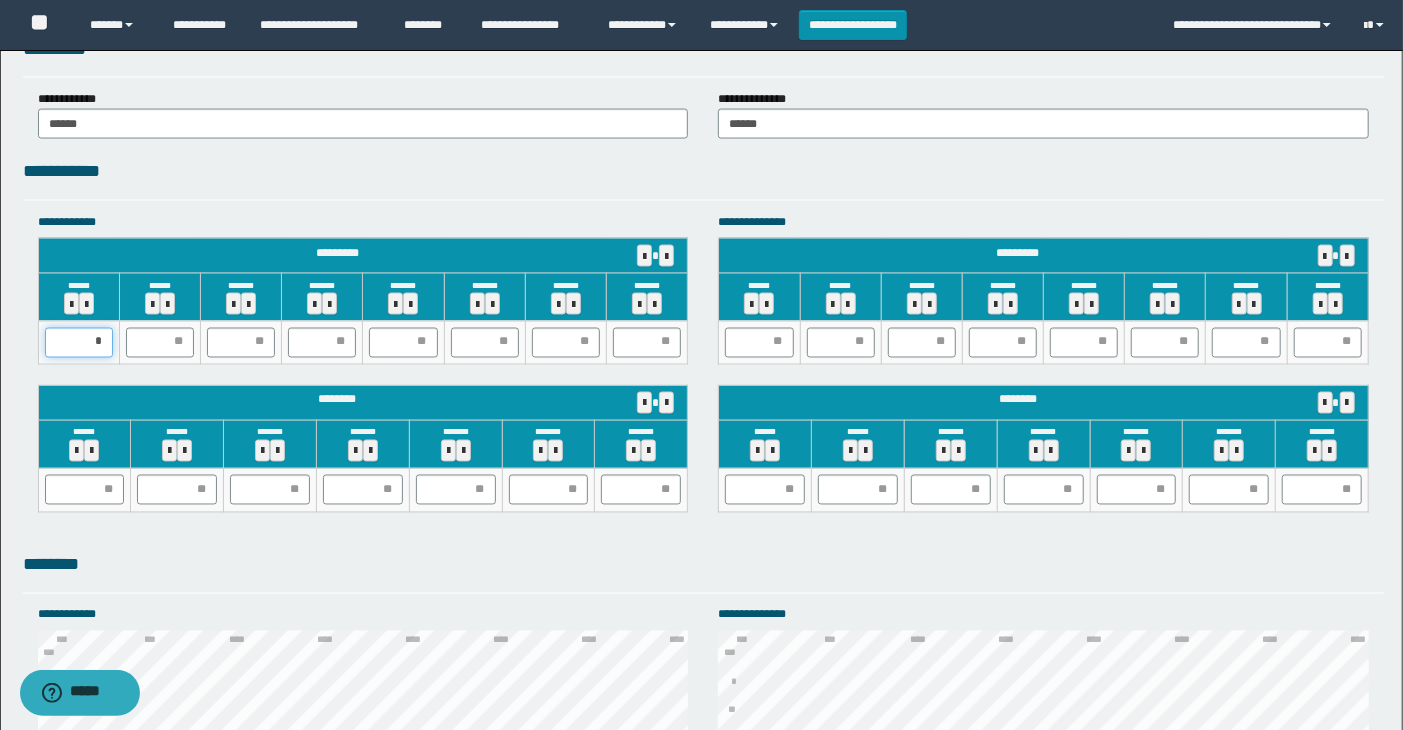 type on "**" 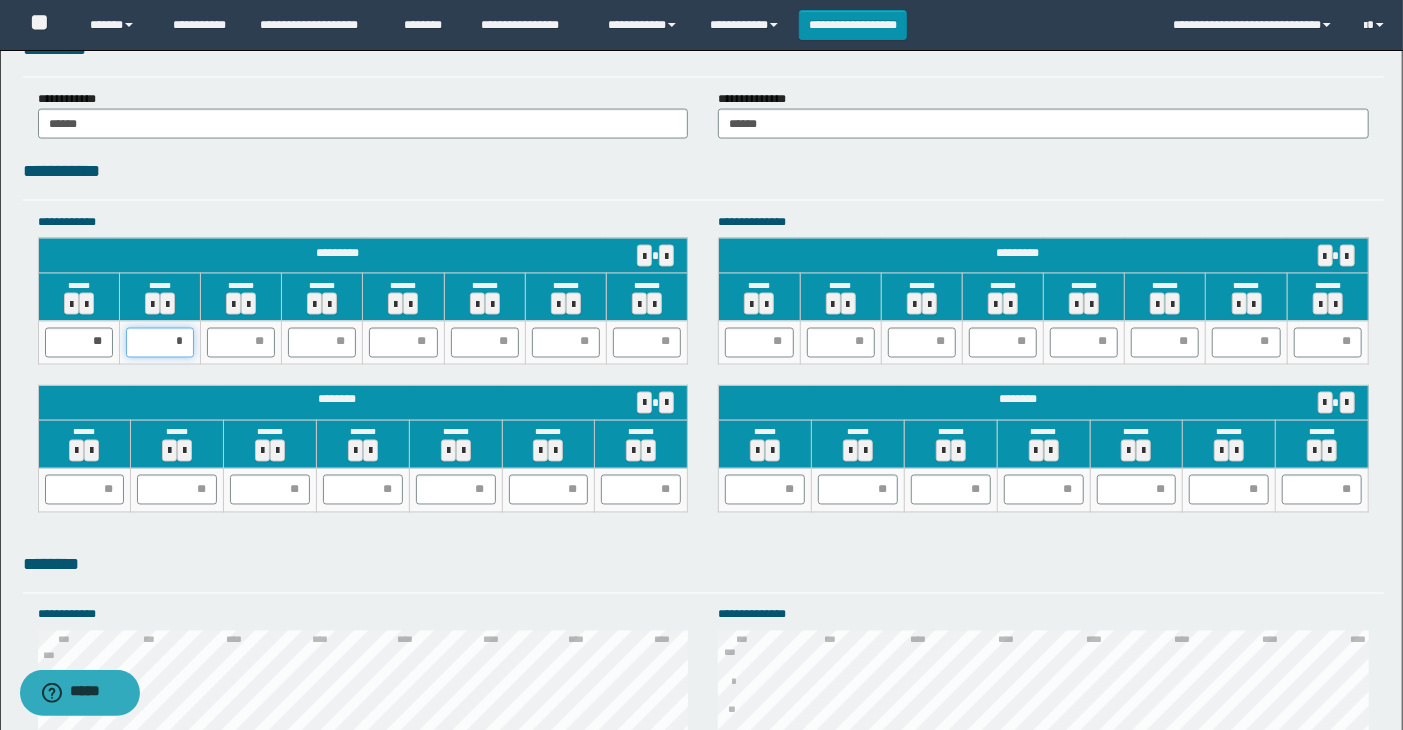type on "**" 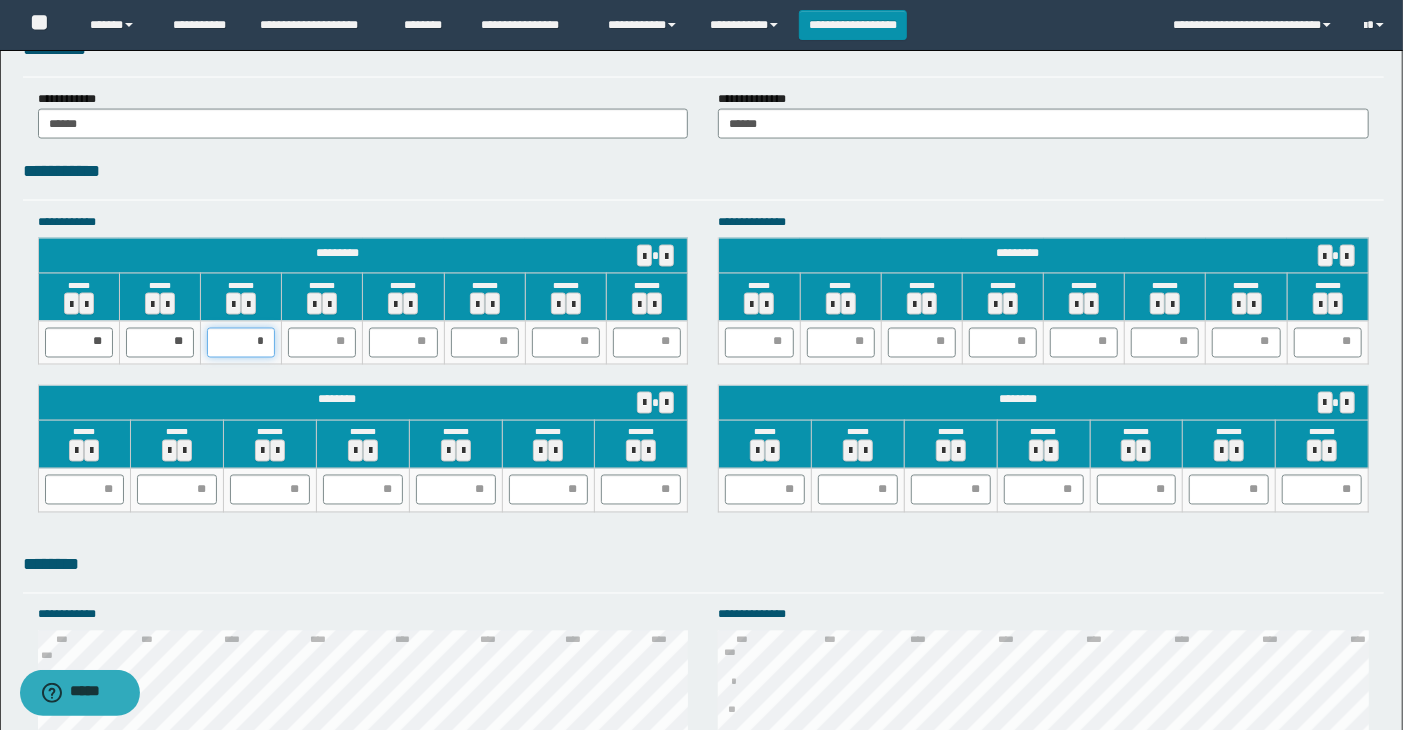 type on "**" 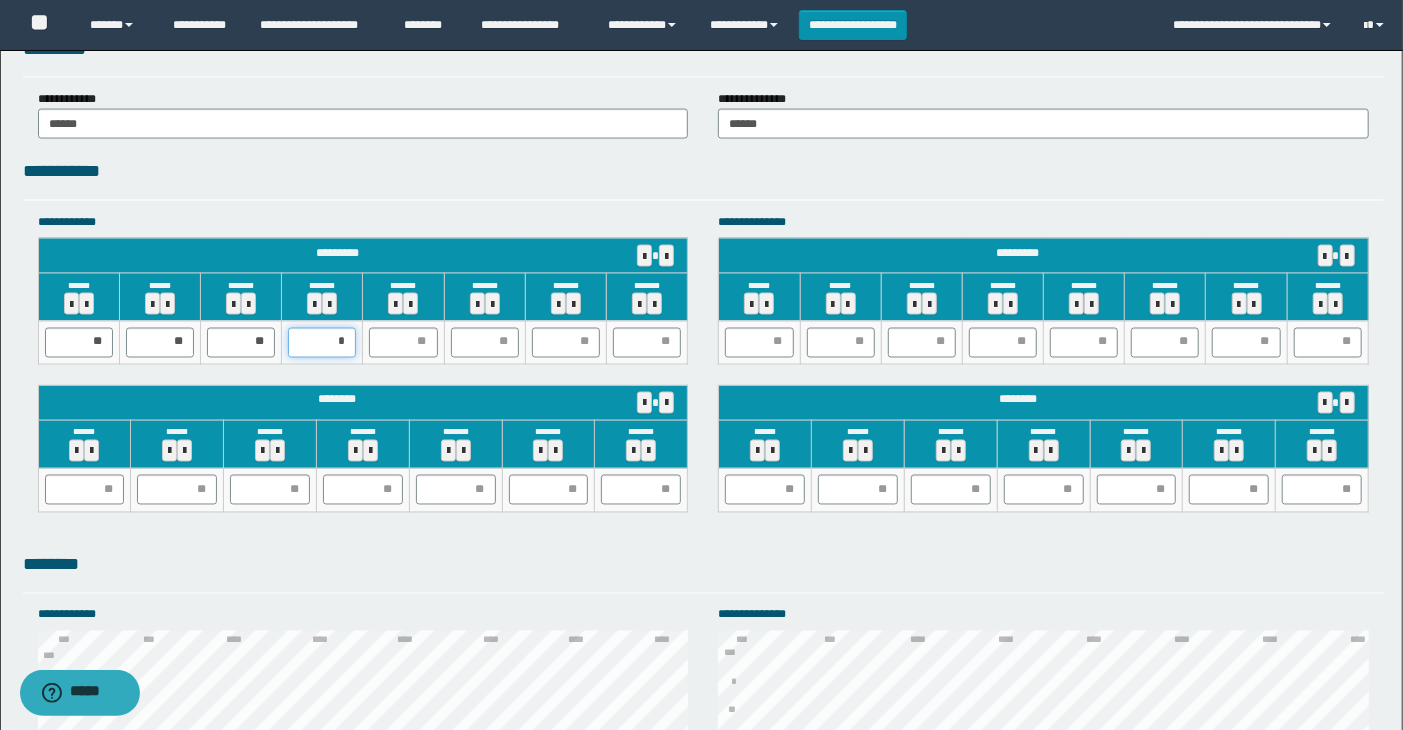 type on "**" 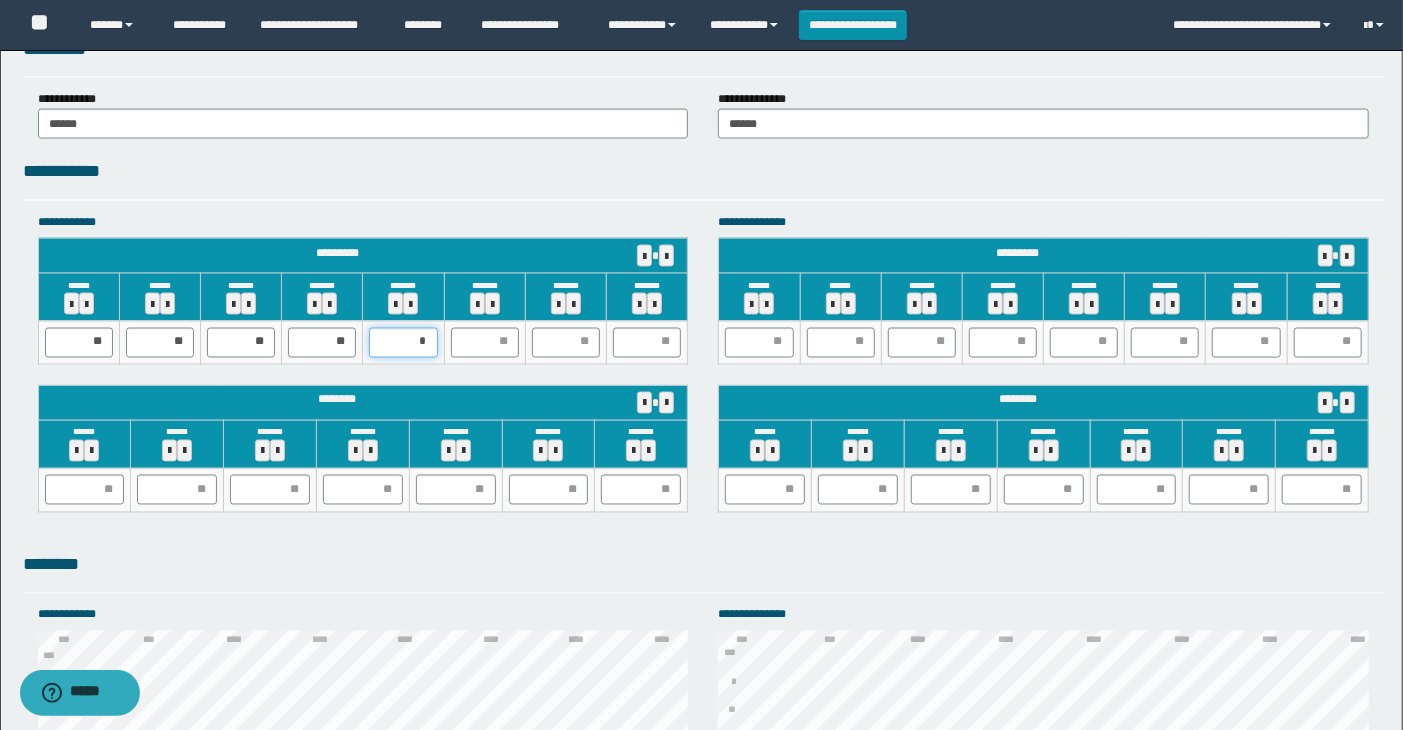 type on "**" 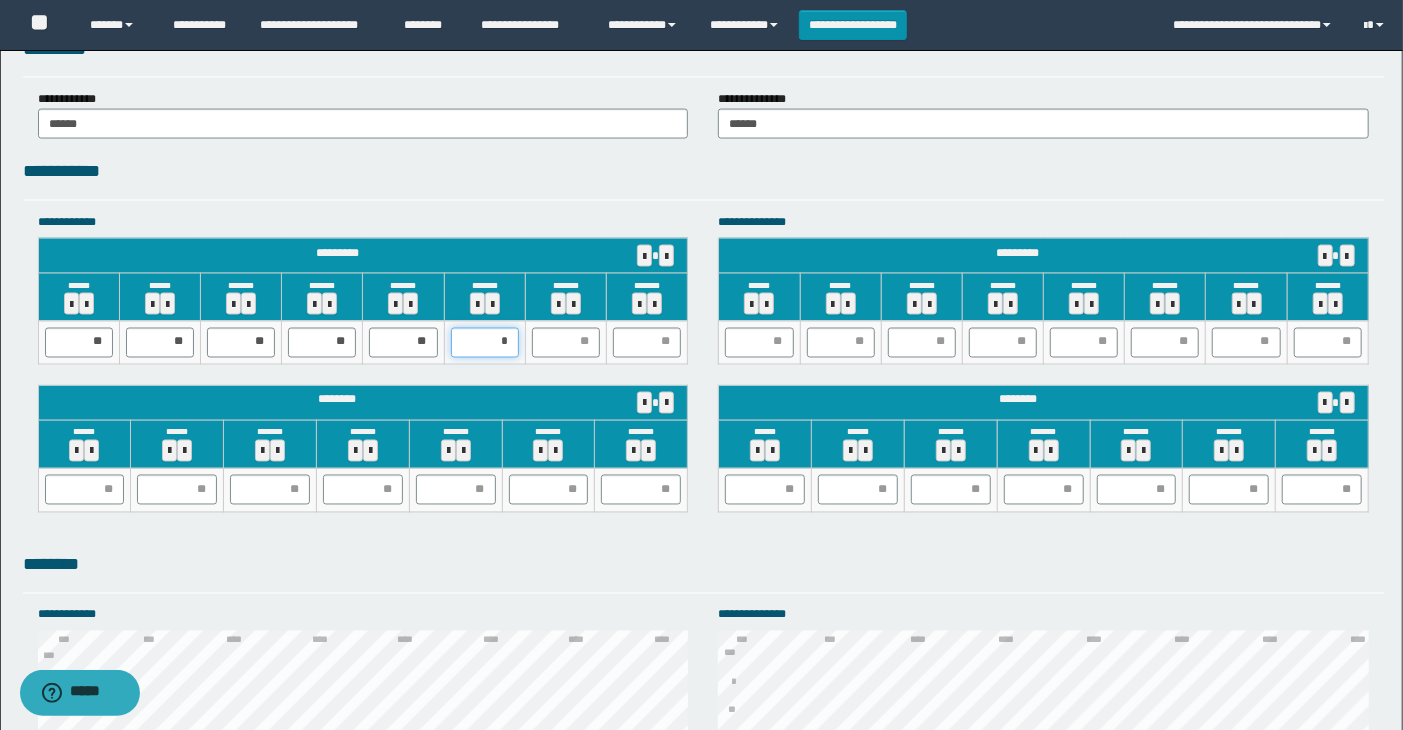 type on "**" 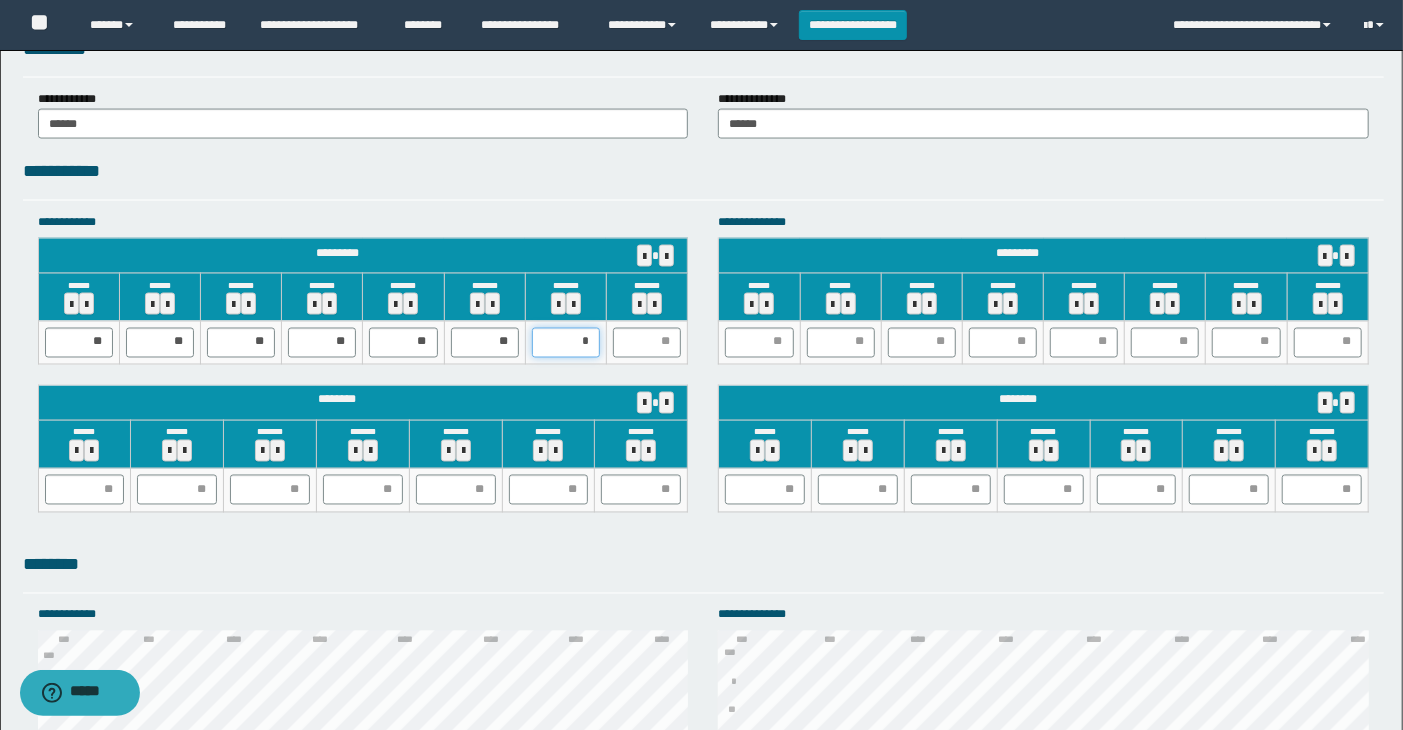 type on "**" 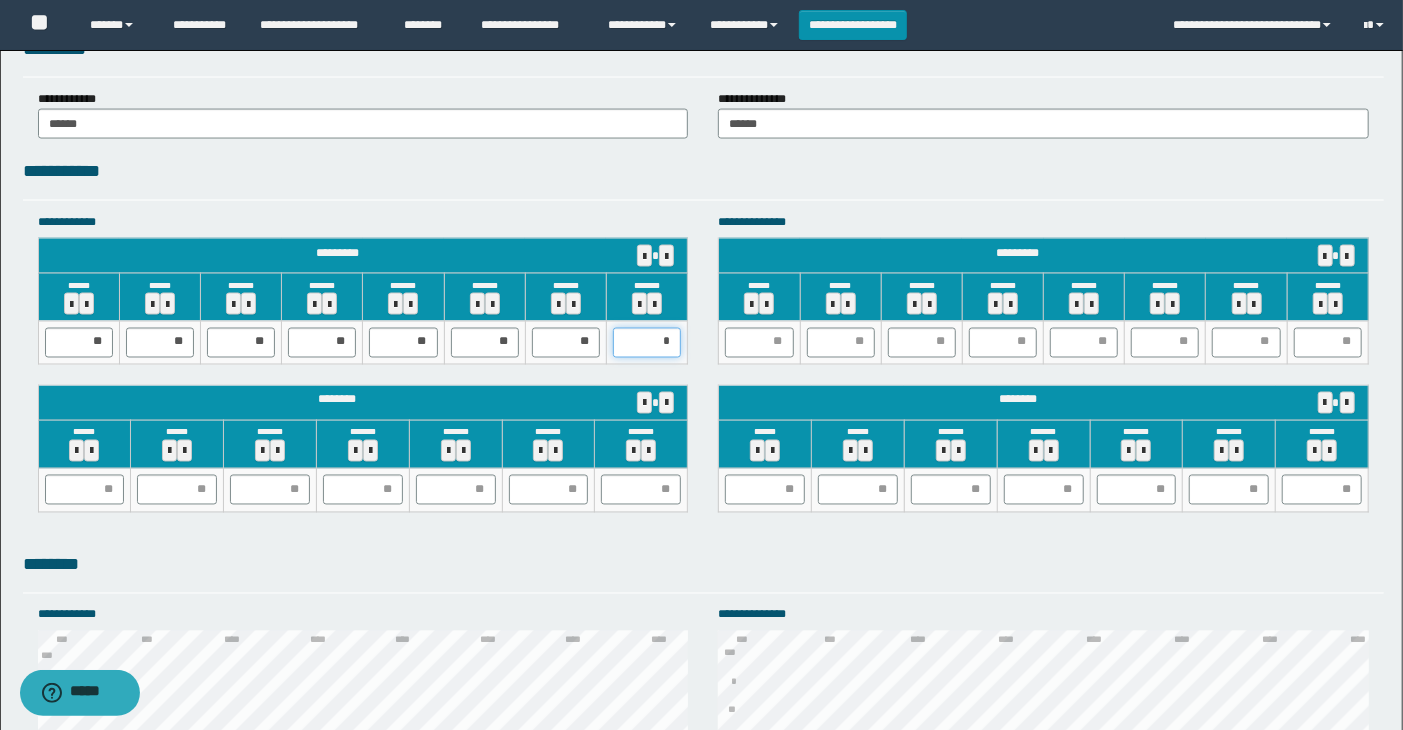 type on "**" 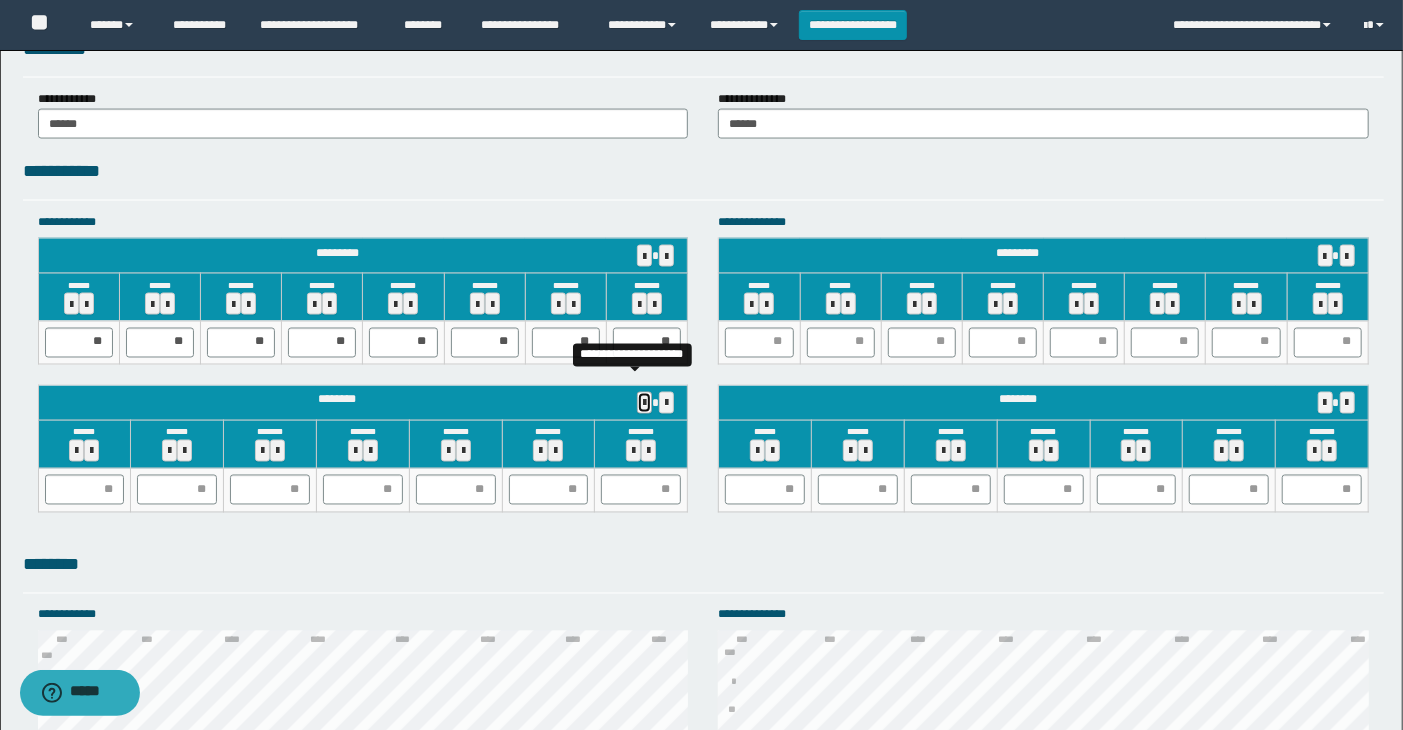 type 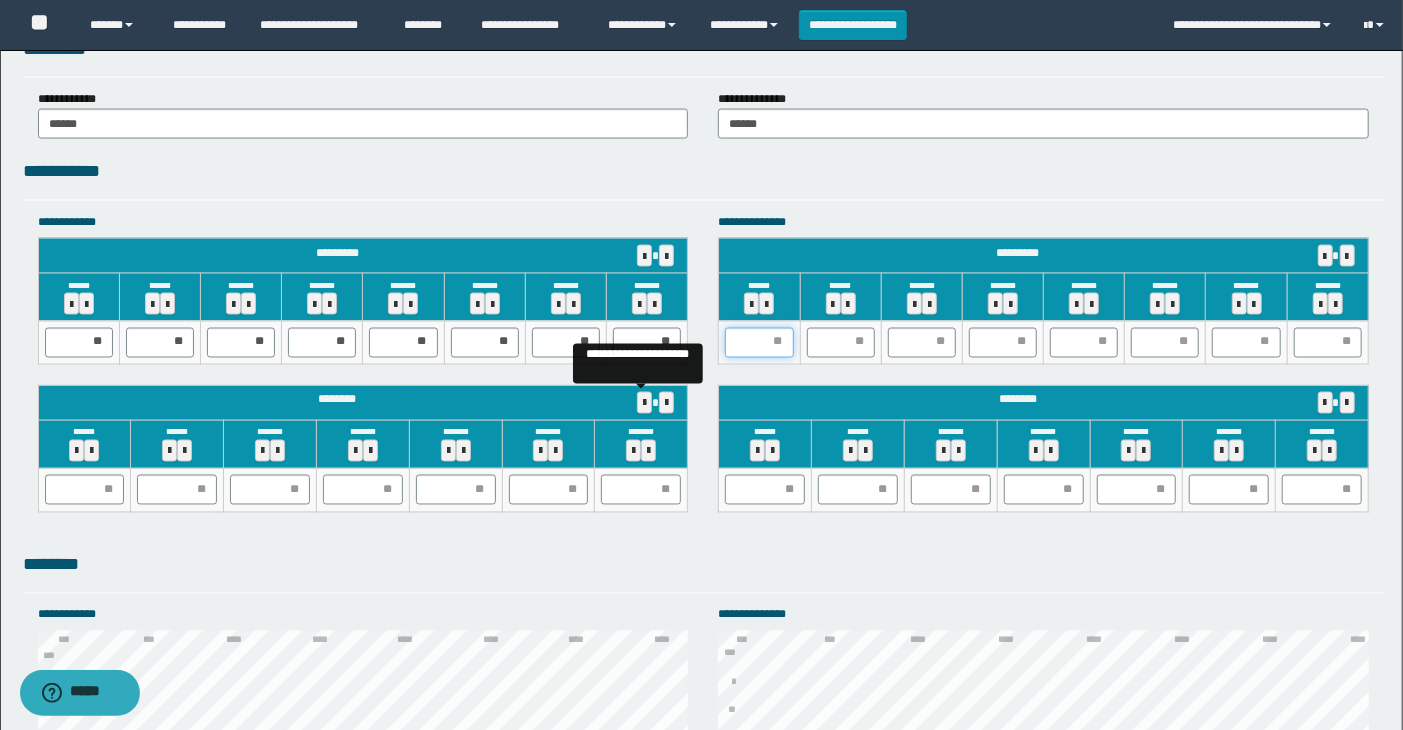 click at bounding box center (759, 343) 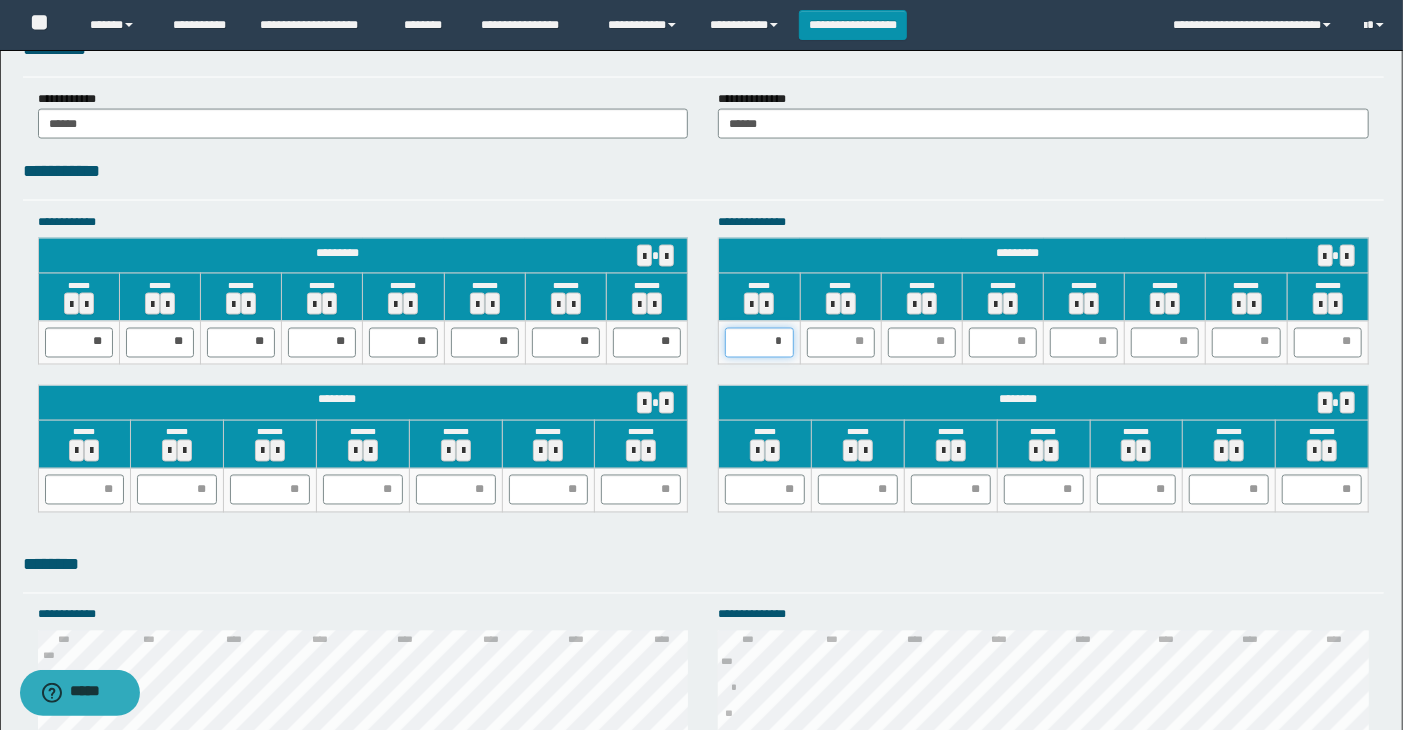 type on "**" 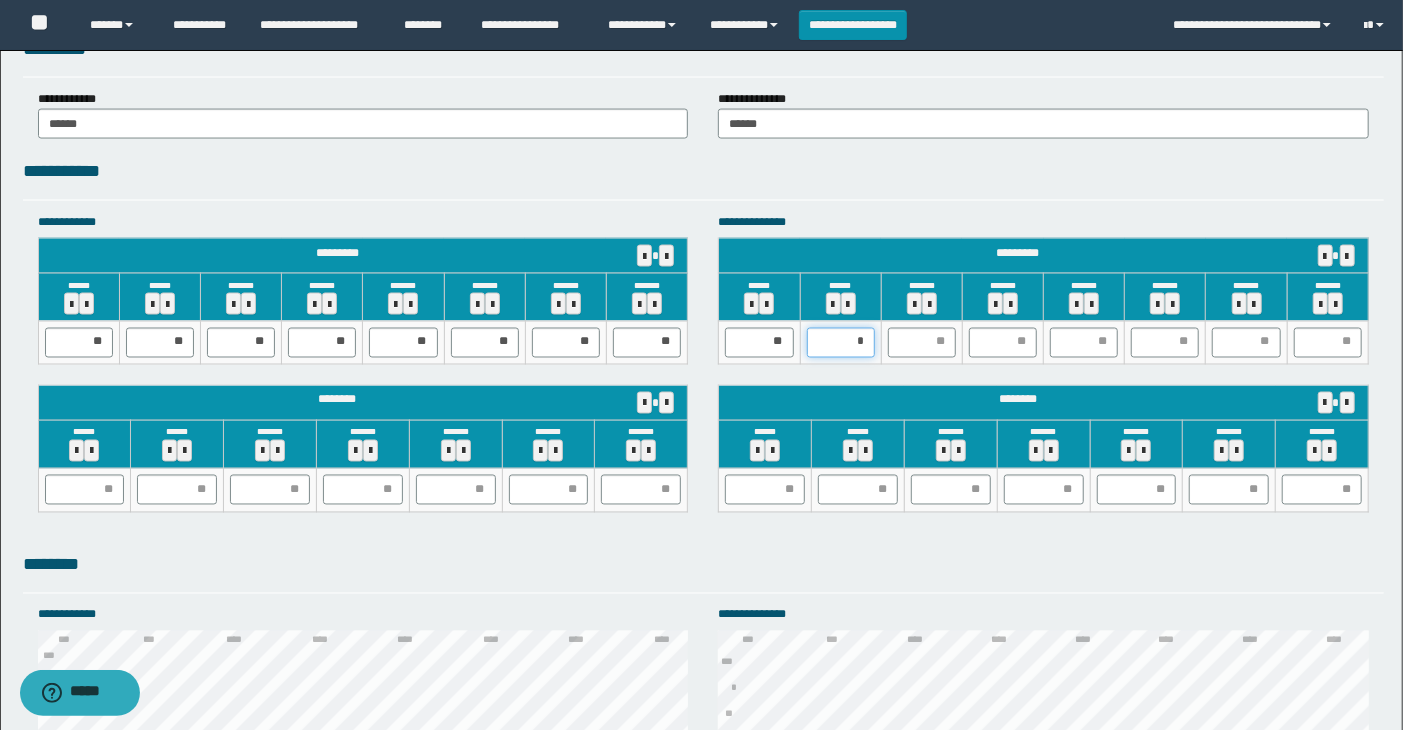 type on "**" 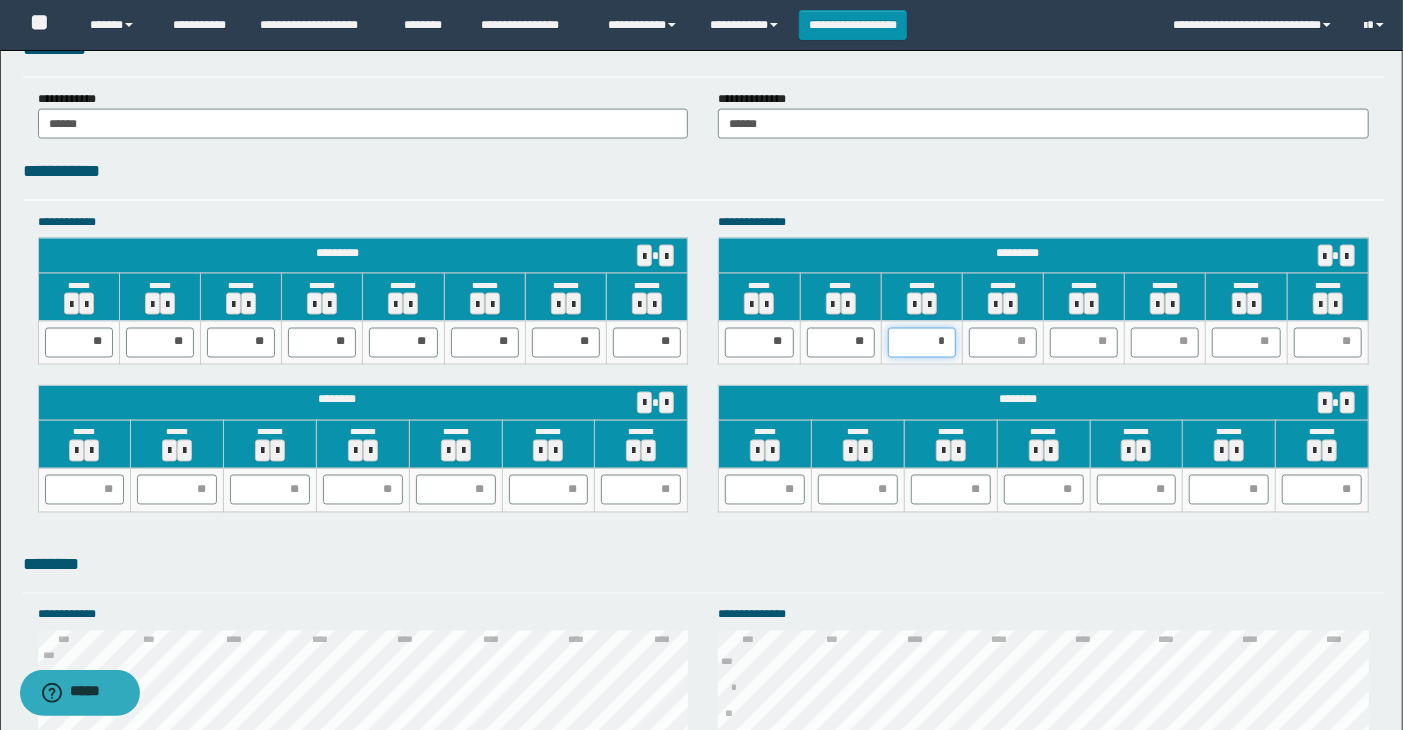 type on "**" 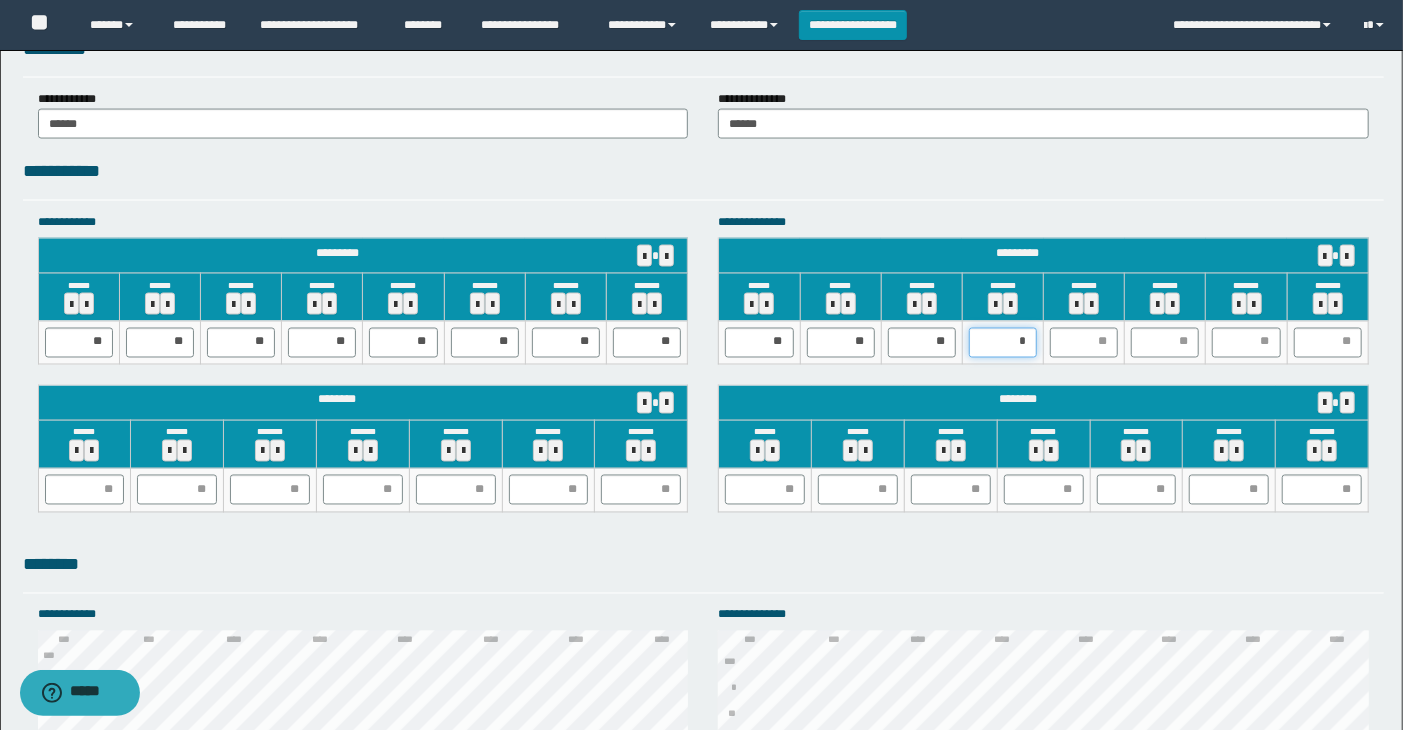 type on "**" 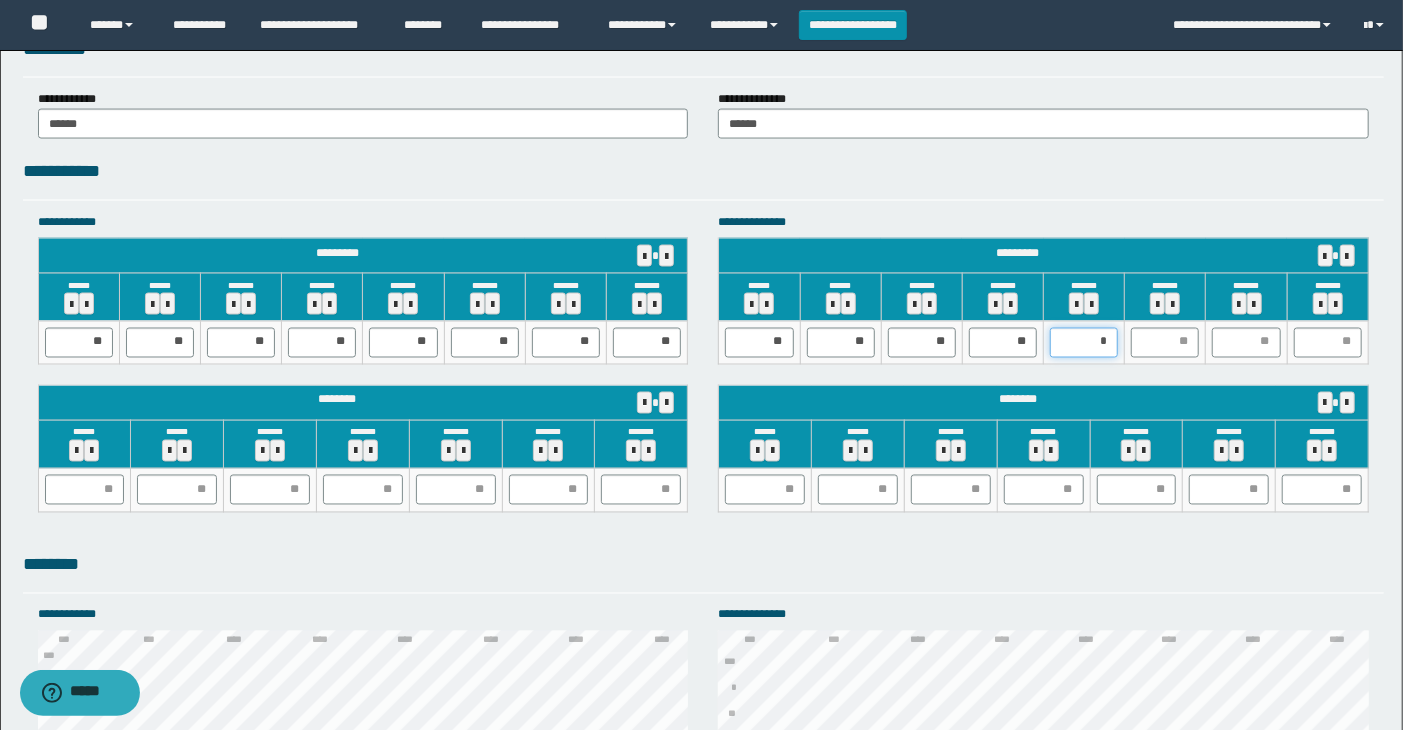 type on "**" 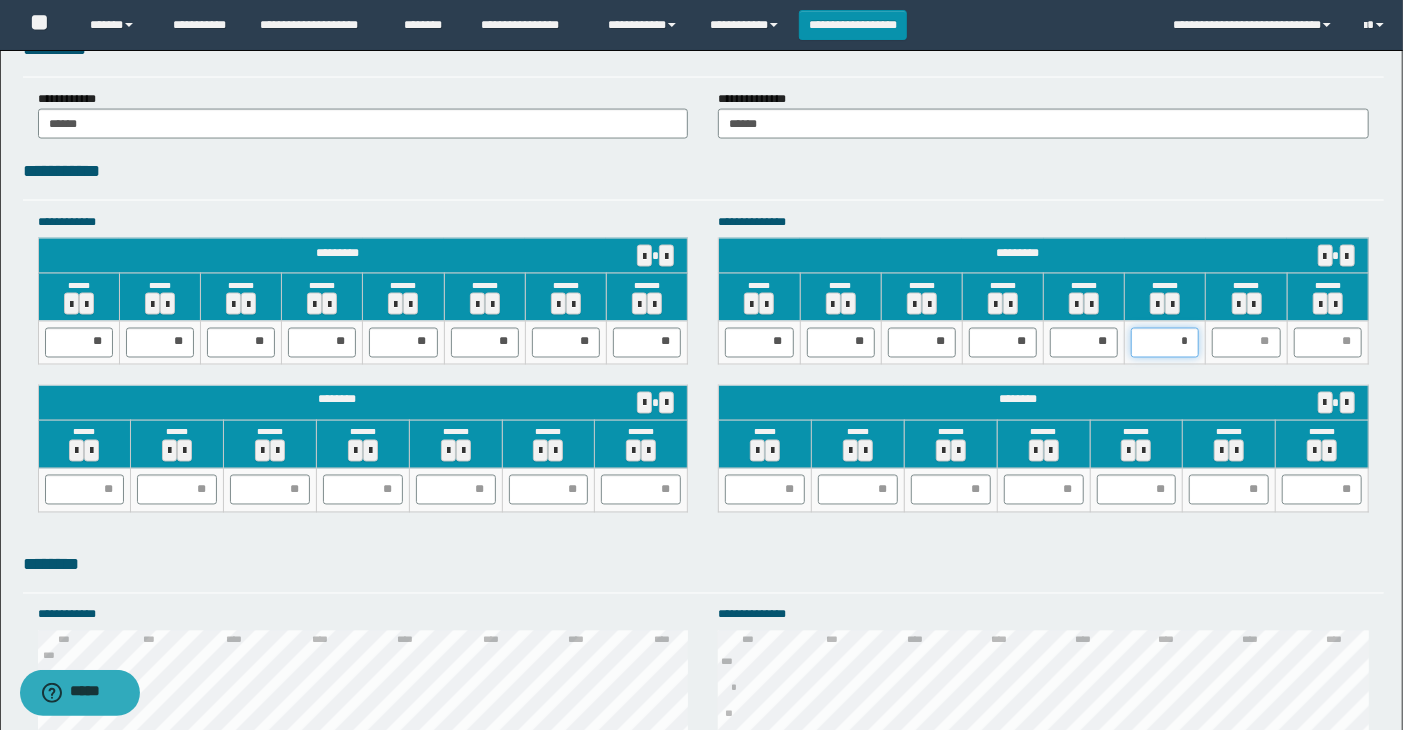 type on "**" 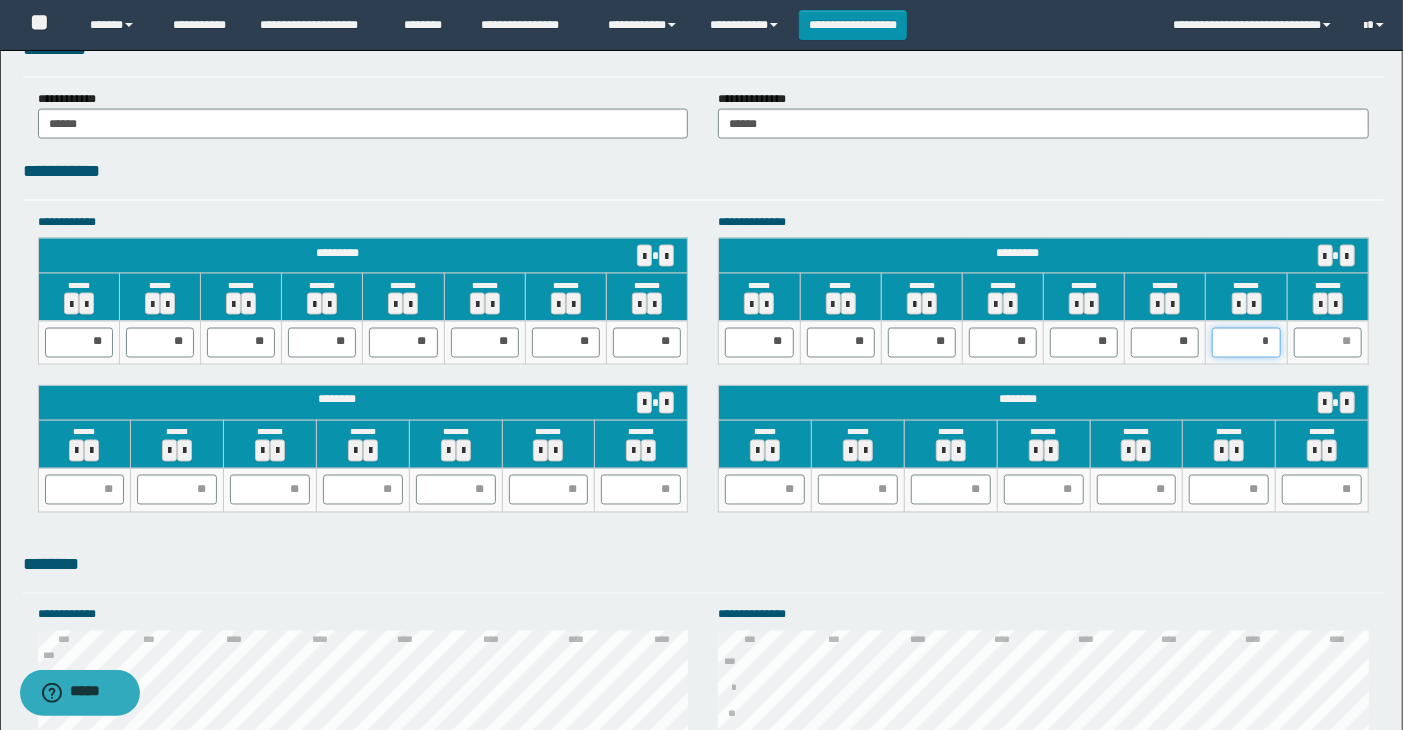 type on "**" 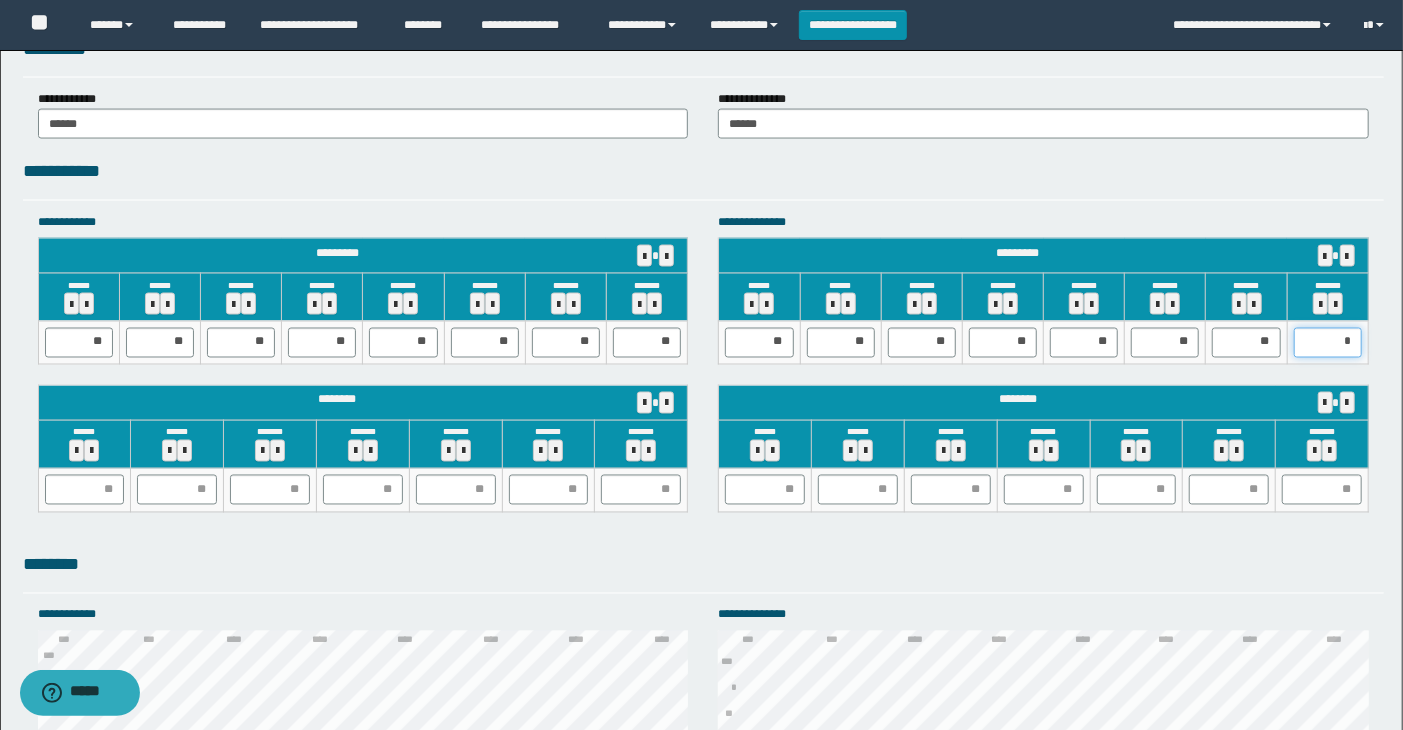 type on "**" 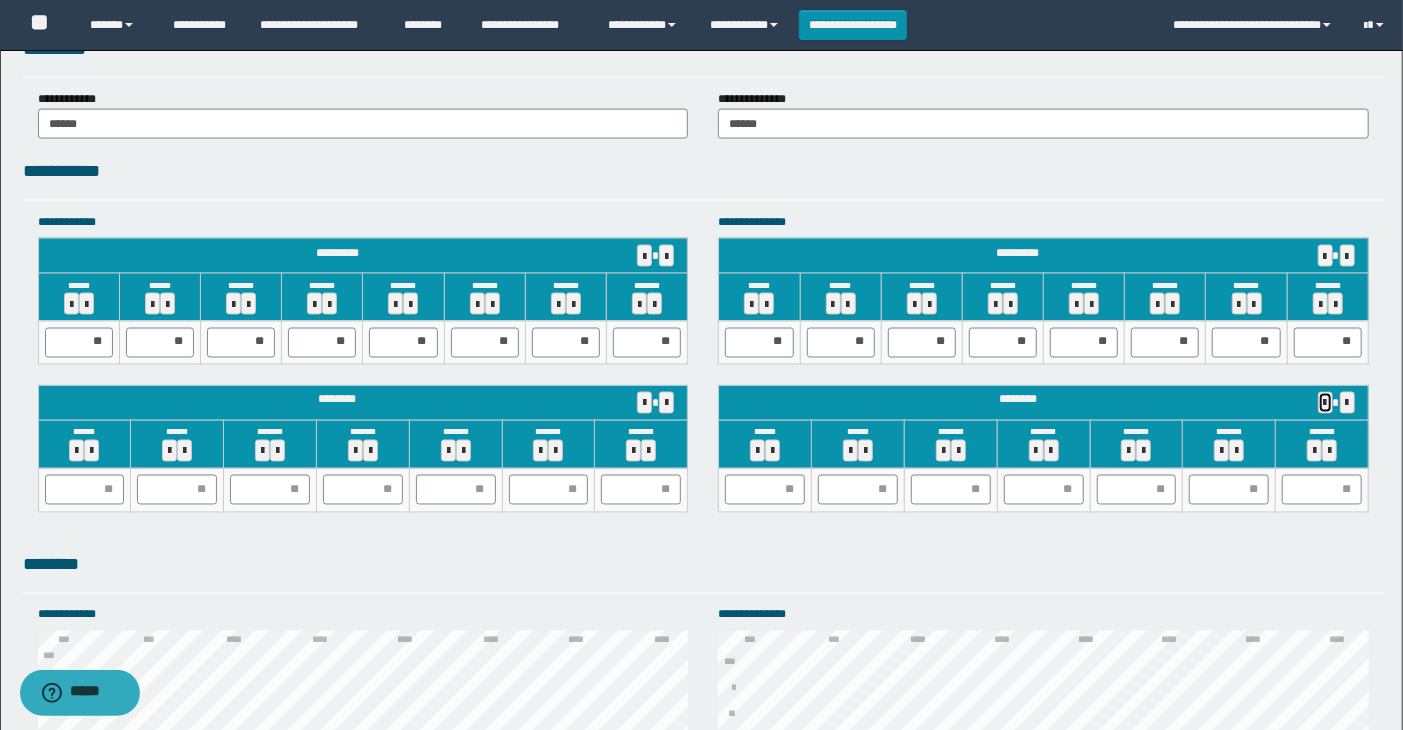 type 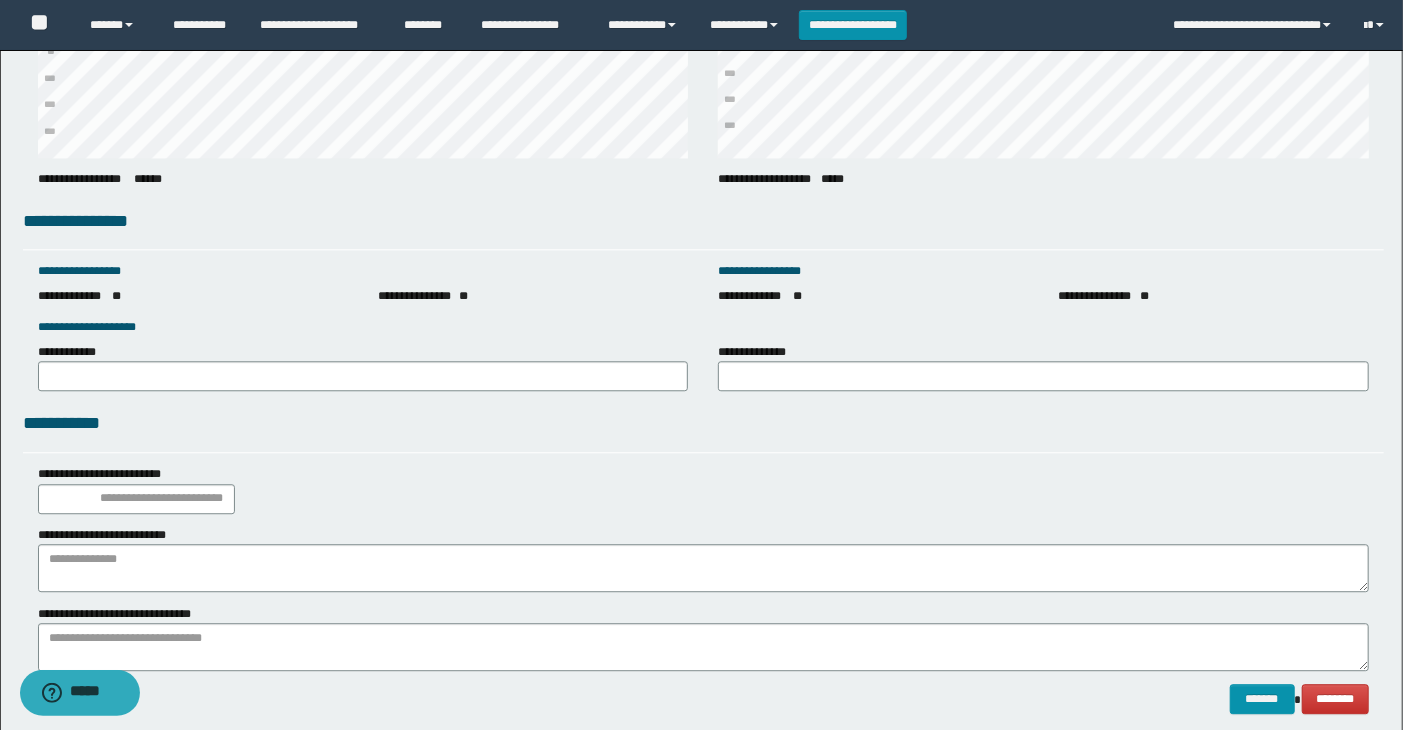 scroll, scrollTop: 2743, scrollLeft: 0, axis: vertical 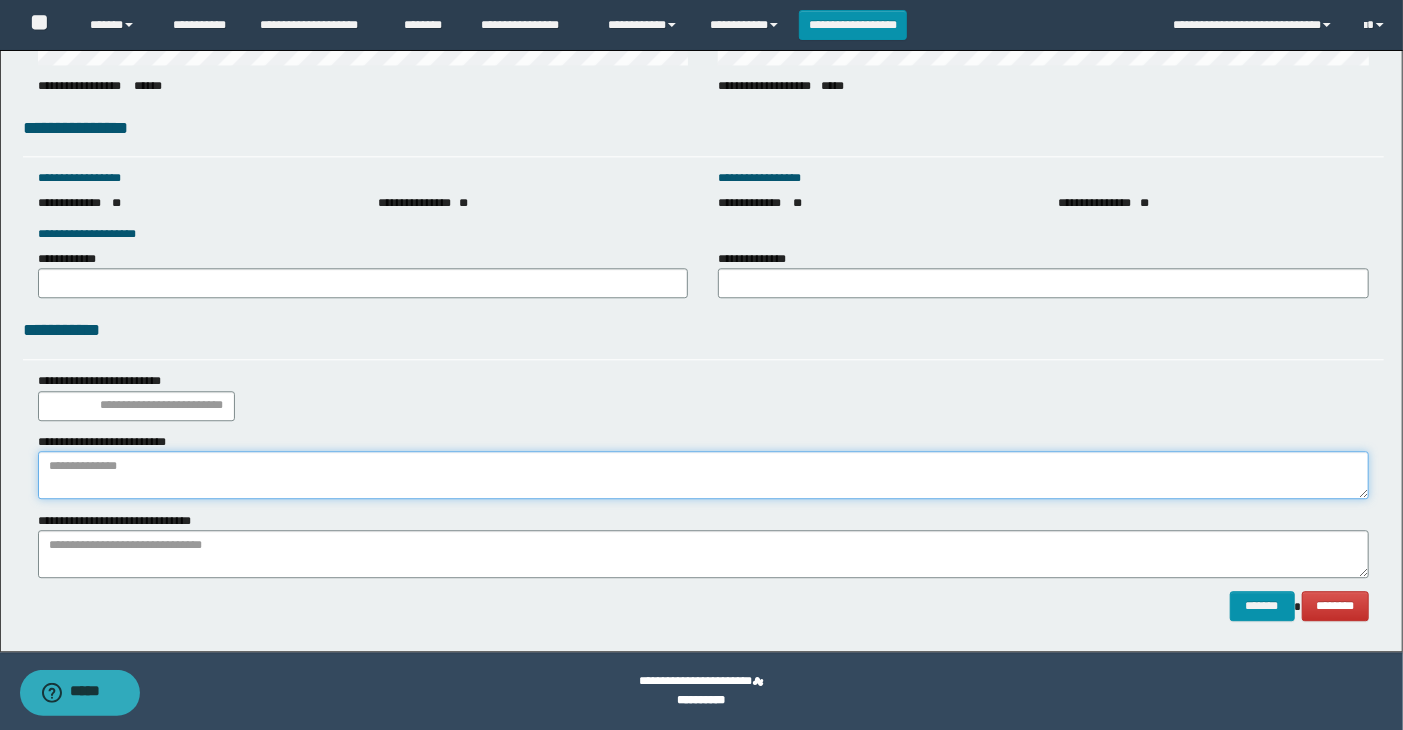 click at bounding box center (704, 475) 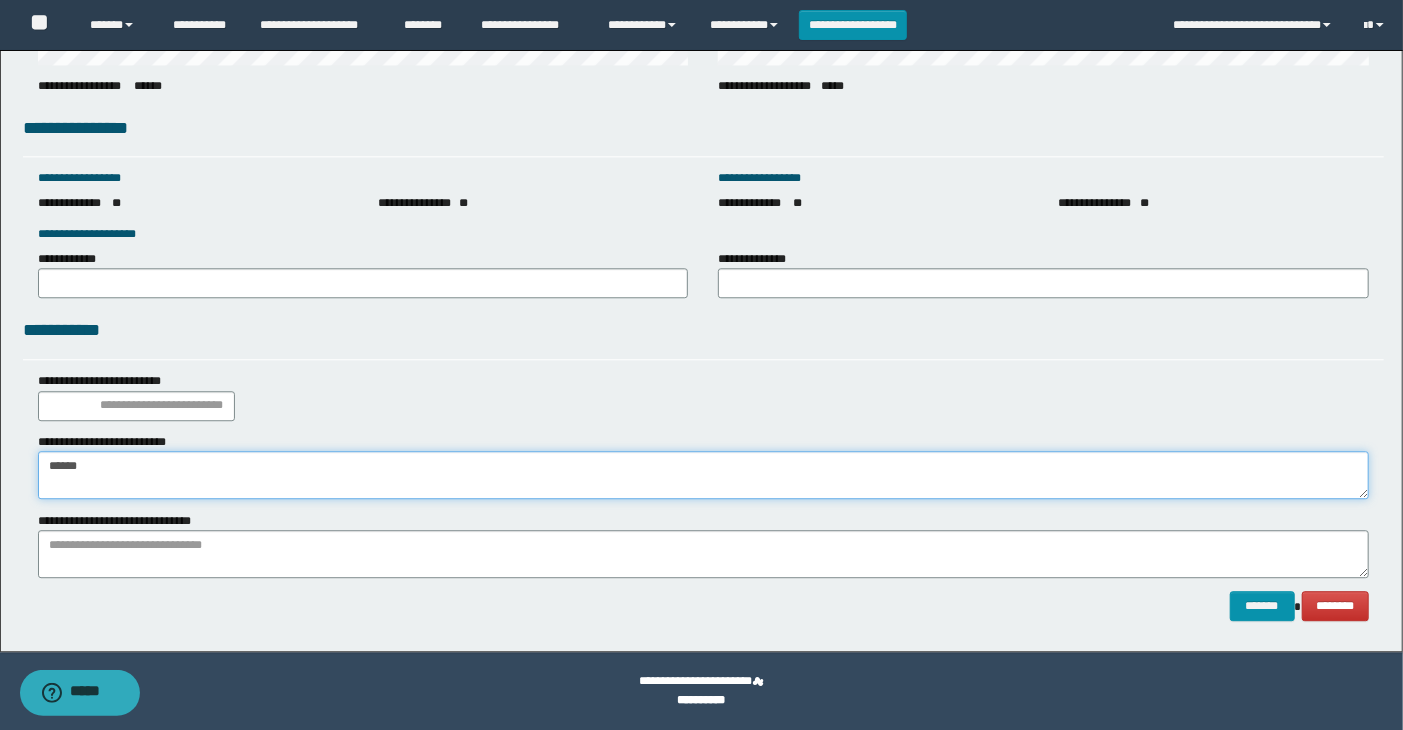 type on "******" 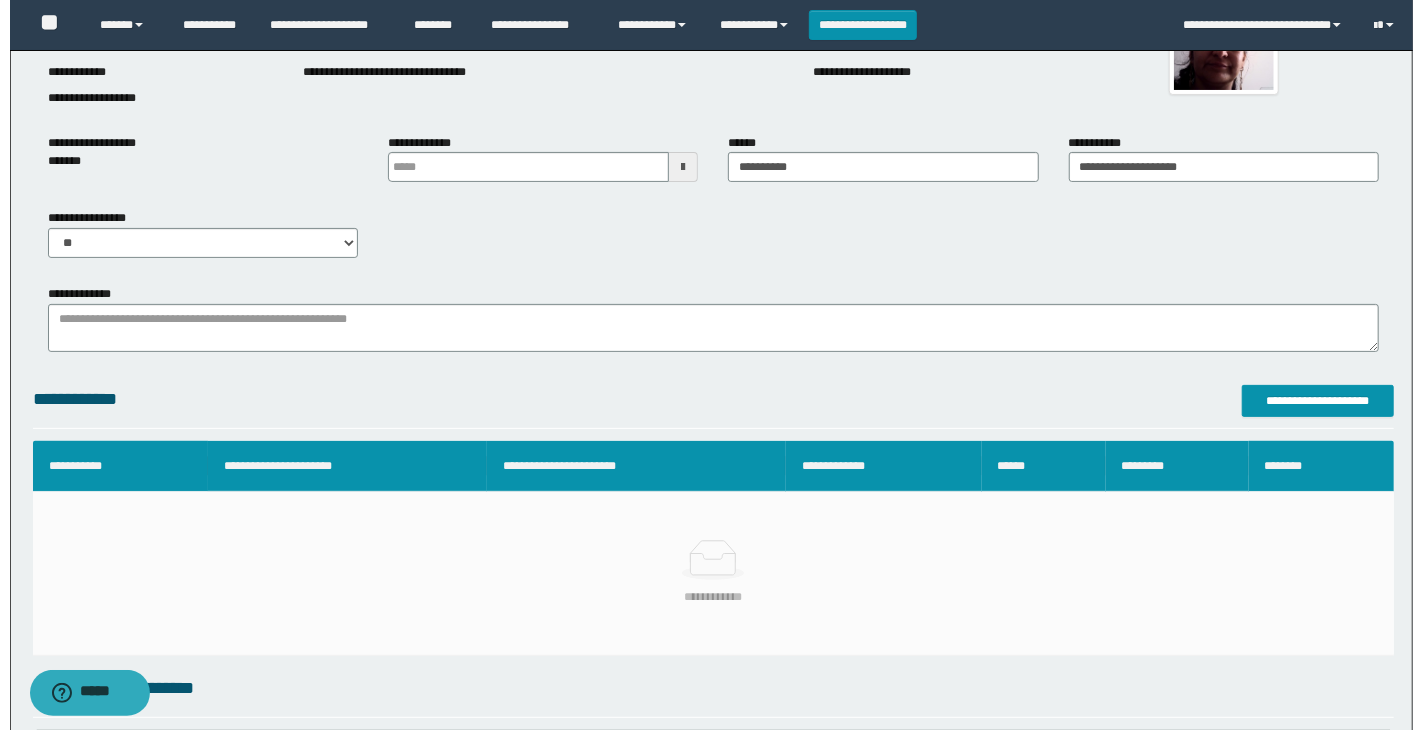 scroll, scrollTop: 0, scrollLeft: 0, axis: both 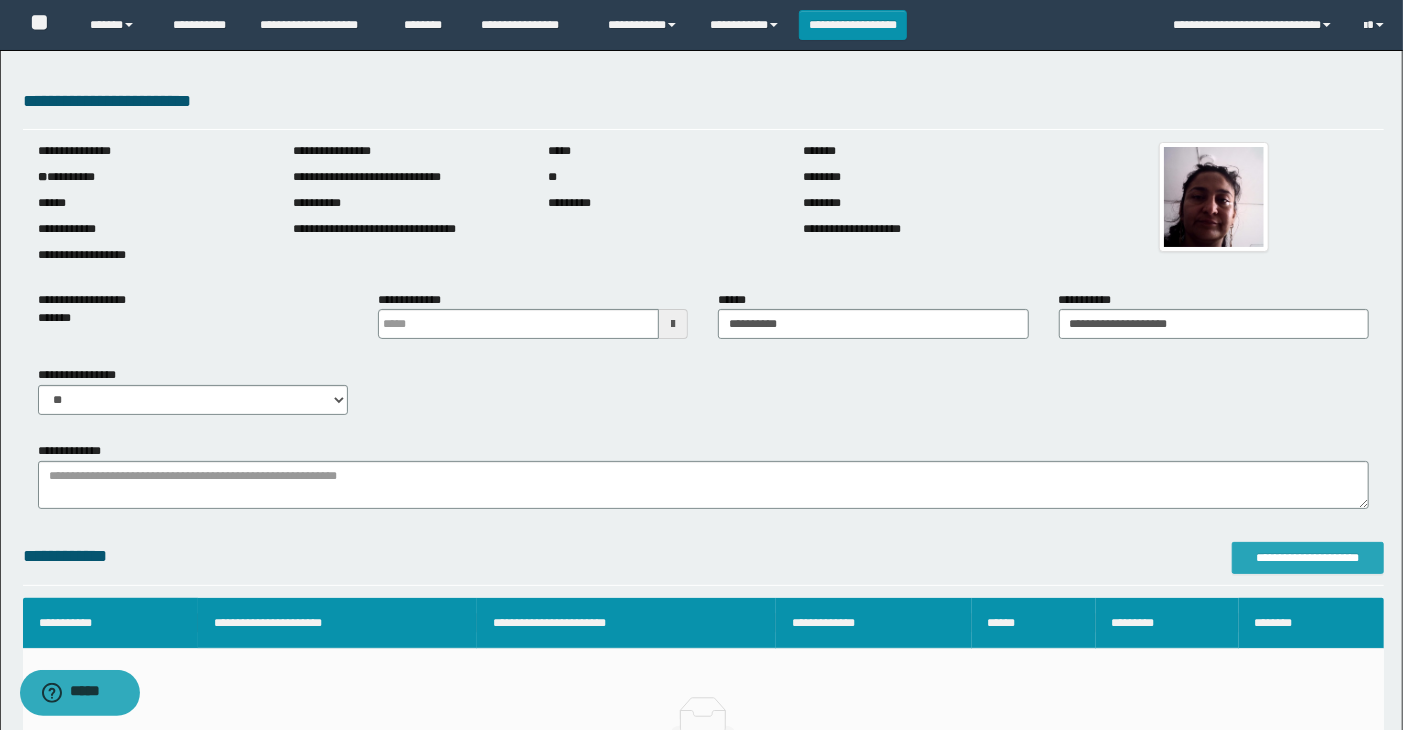 type on "**********" 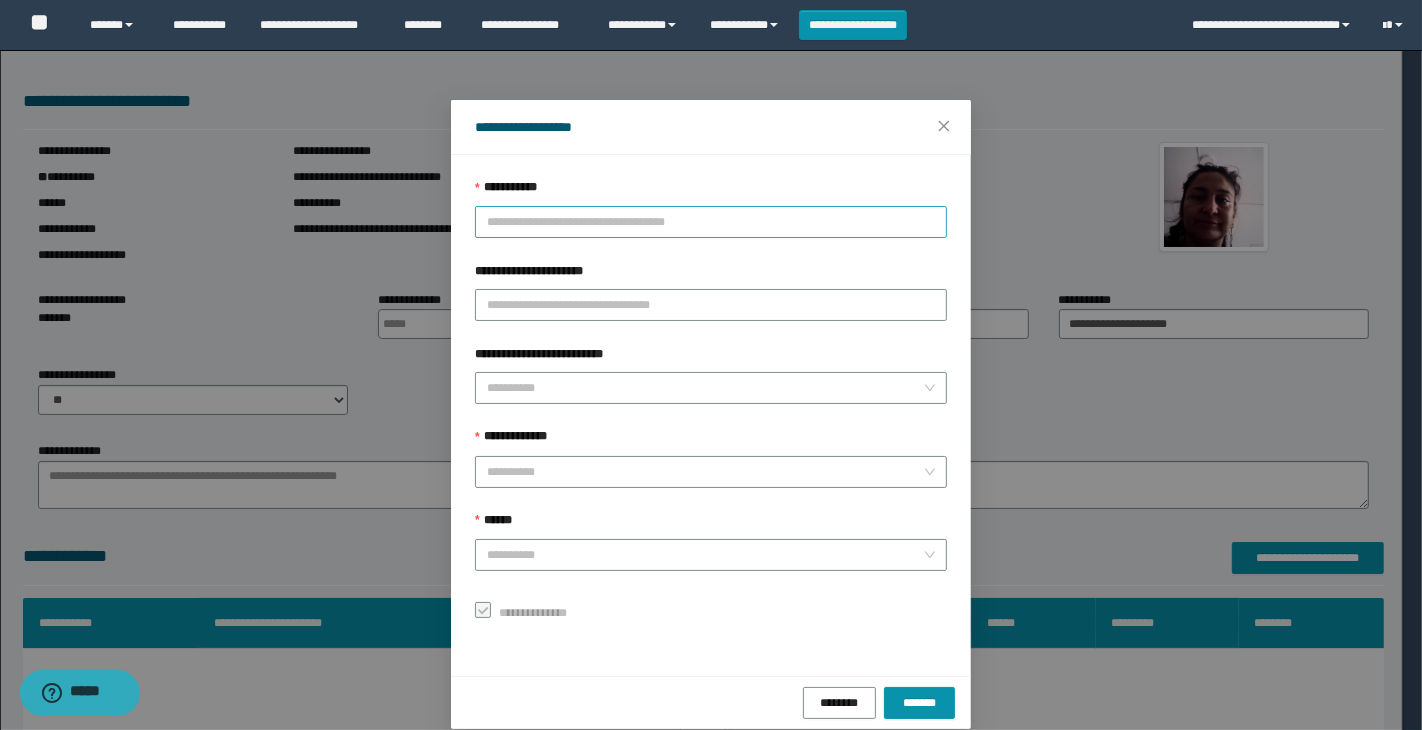 click on "**********" at bounding box center [711, 222] 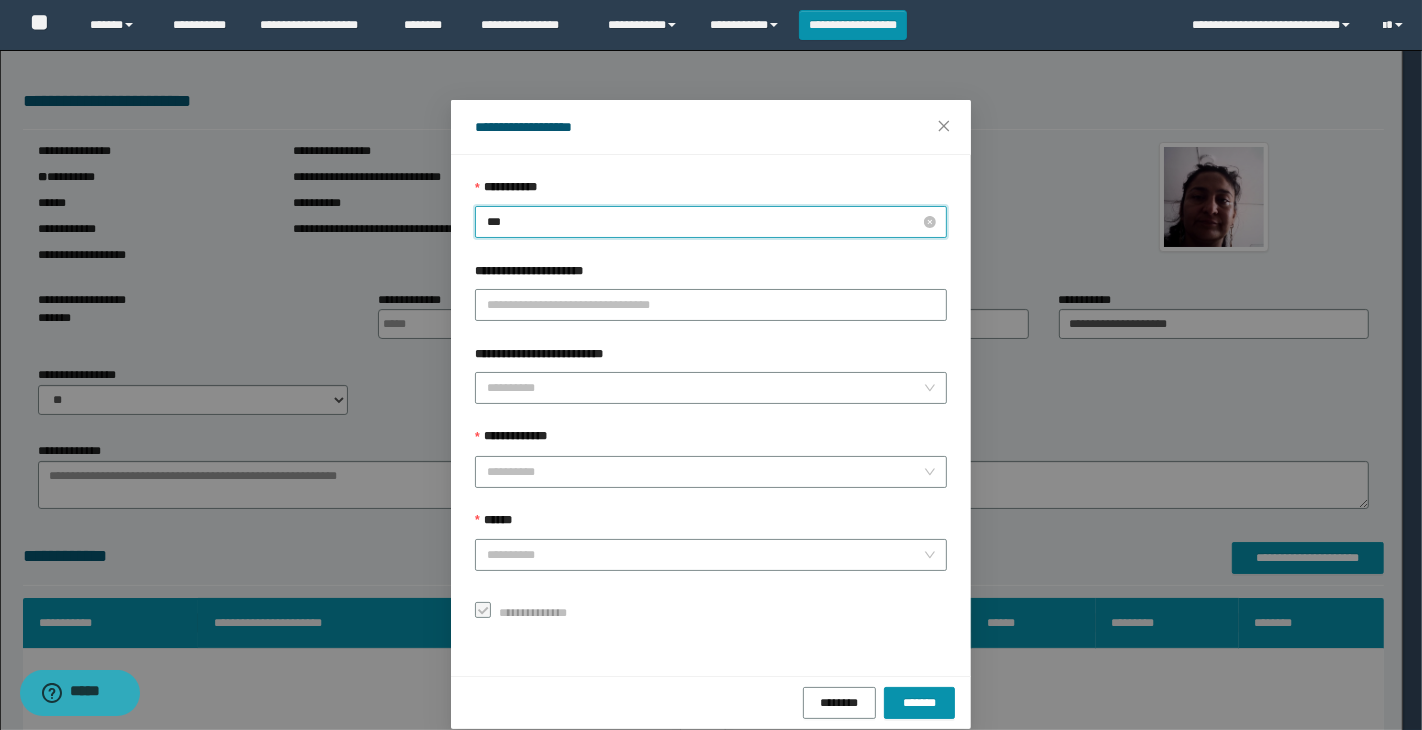 type on "****" 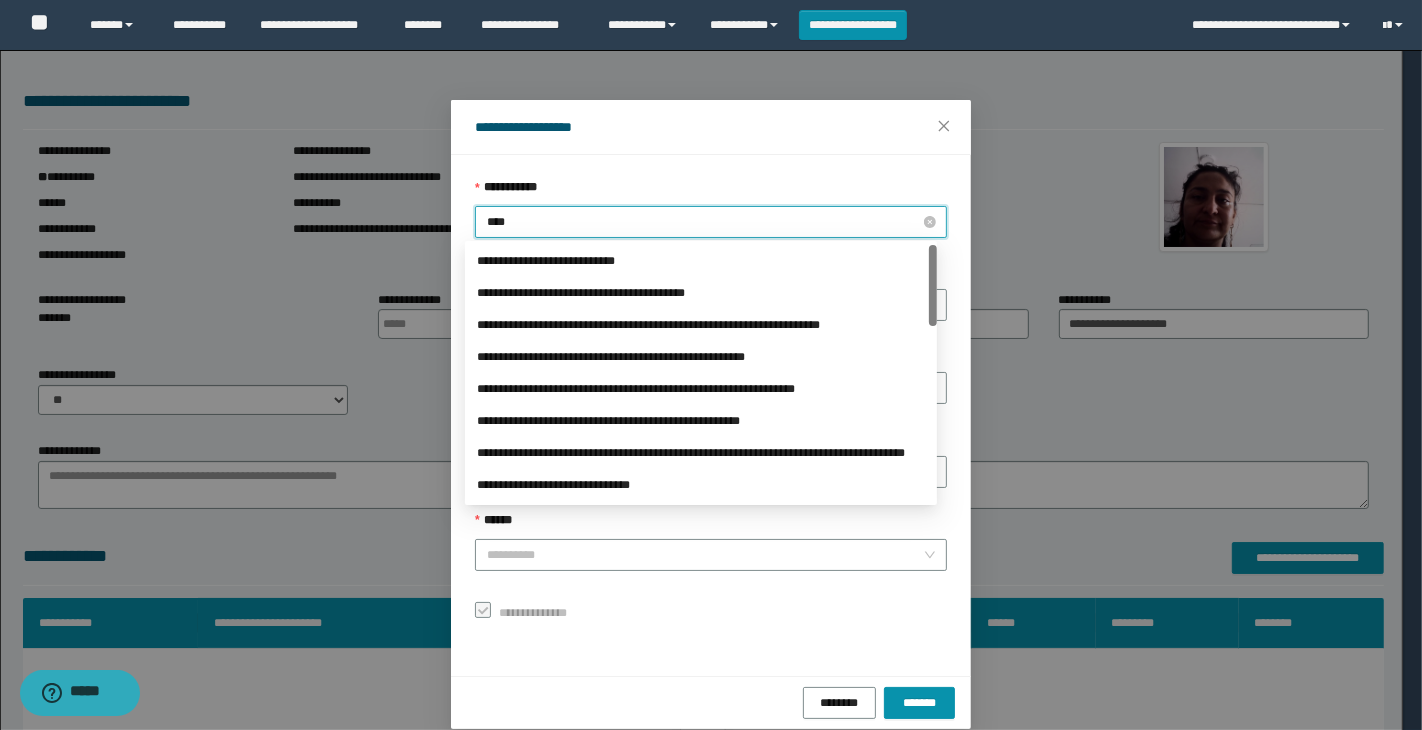 type 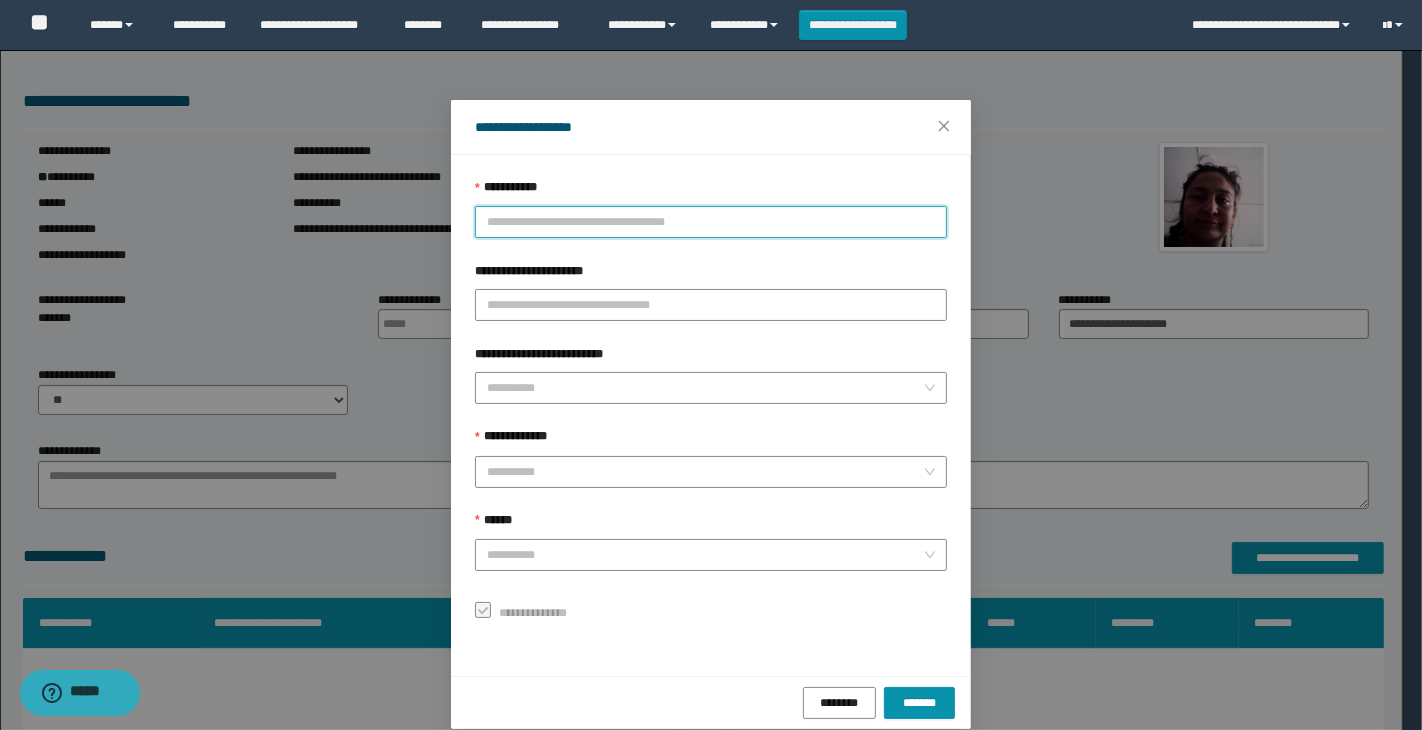 click on "**********" at bounding box center (711, 222) 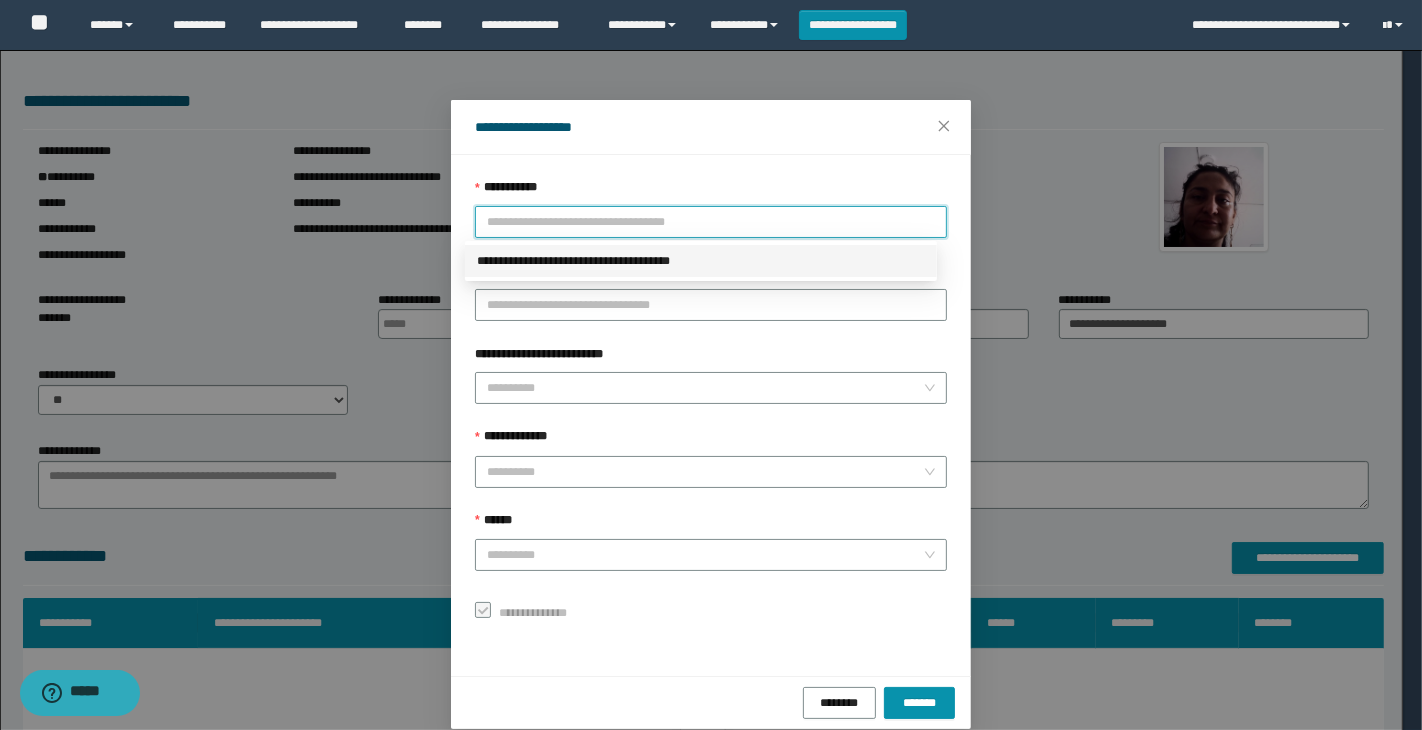 click on "**********" at bounding box center (701, 261) 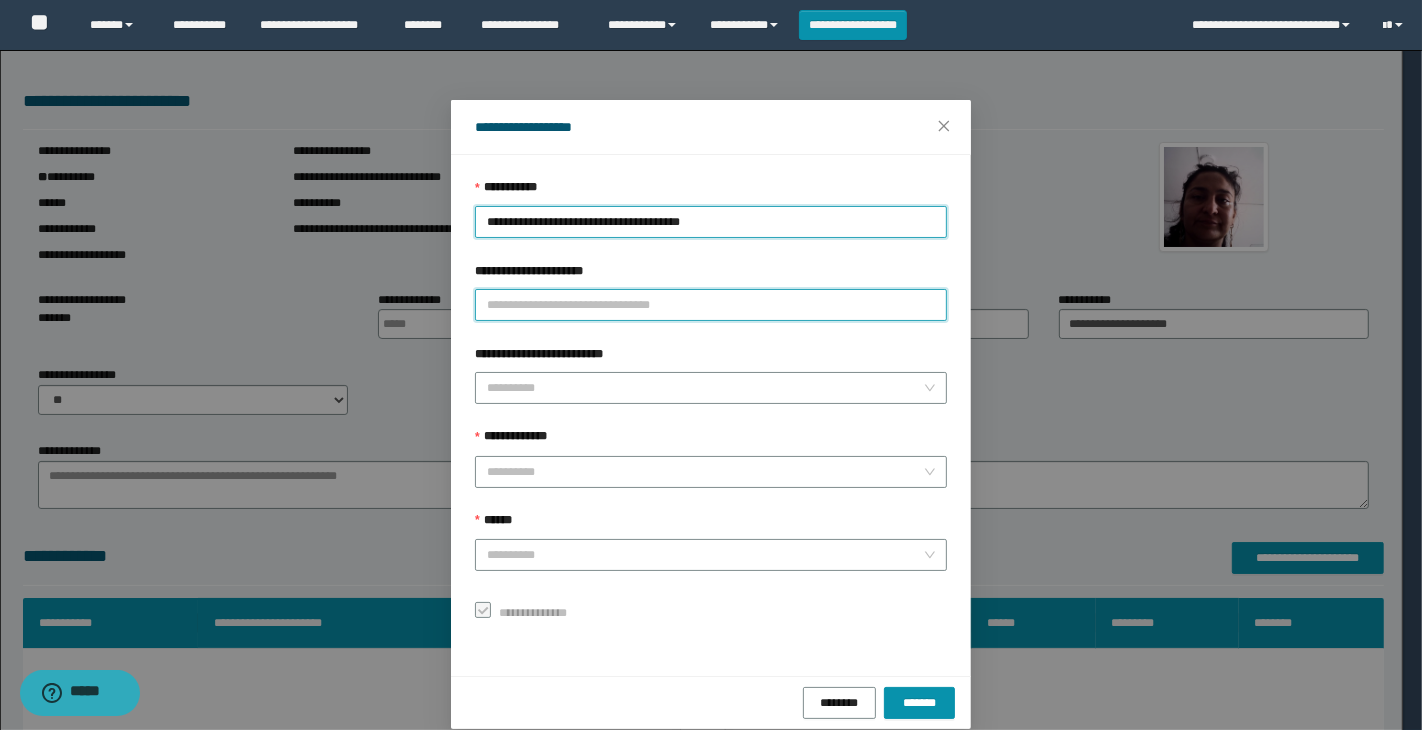 click on "**********" at bounding box center (711, 305) 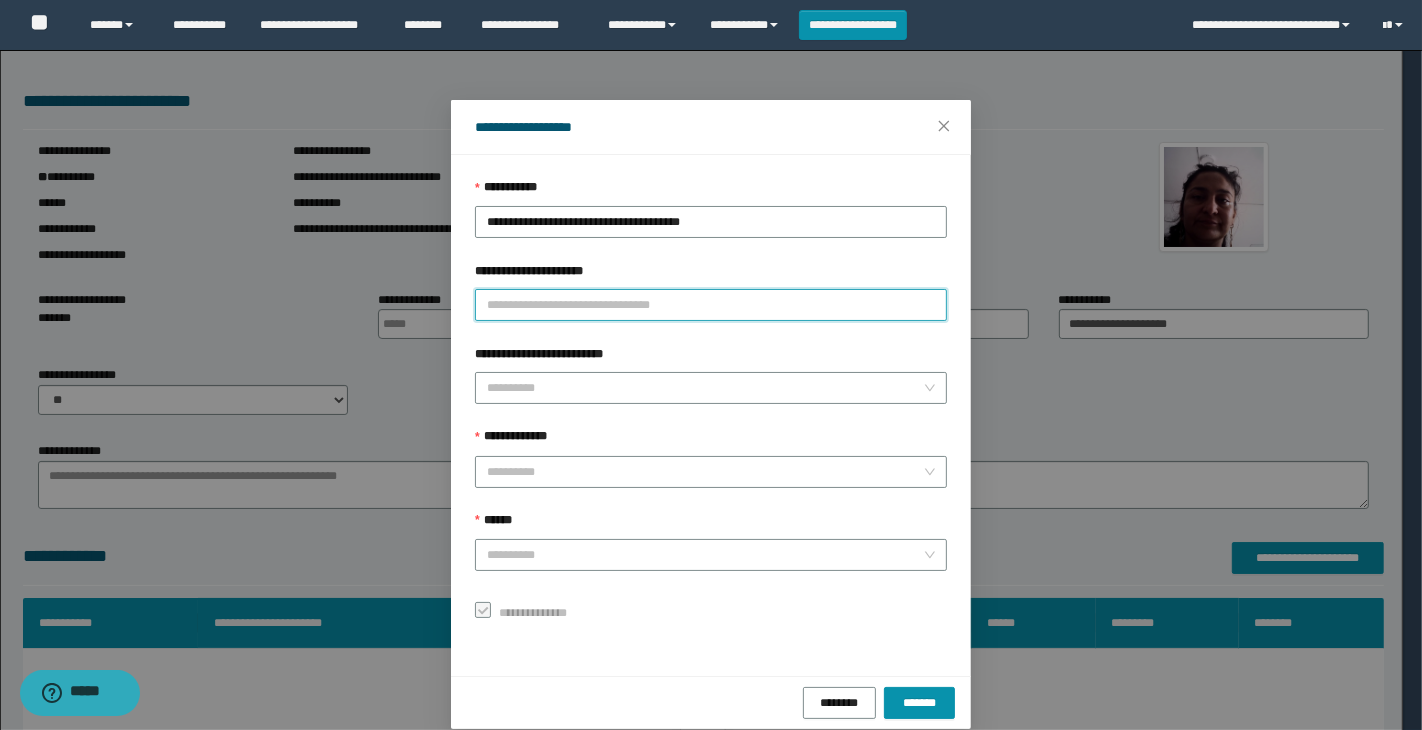 type on "**********" 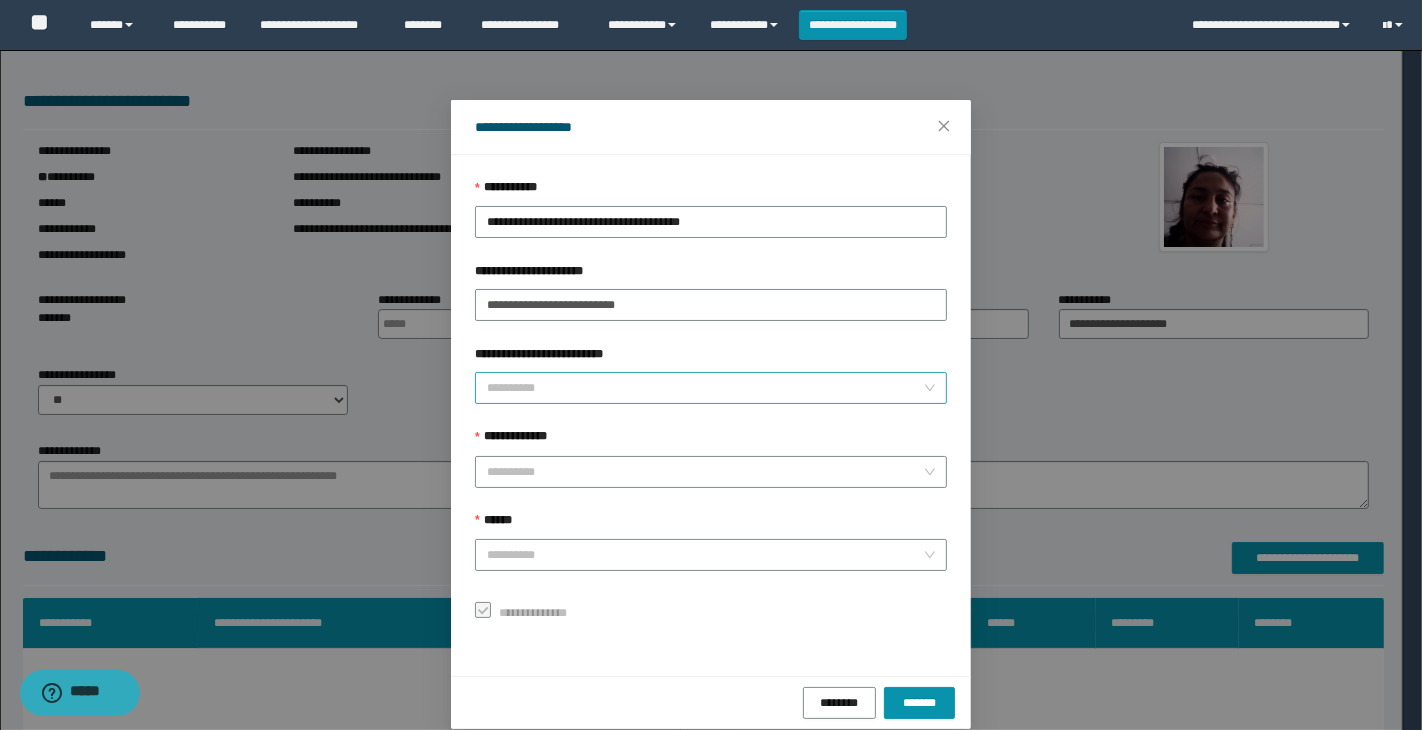 click on "**********" at bounding box center [705, 388] 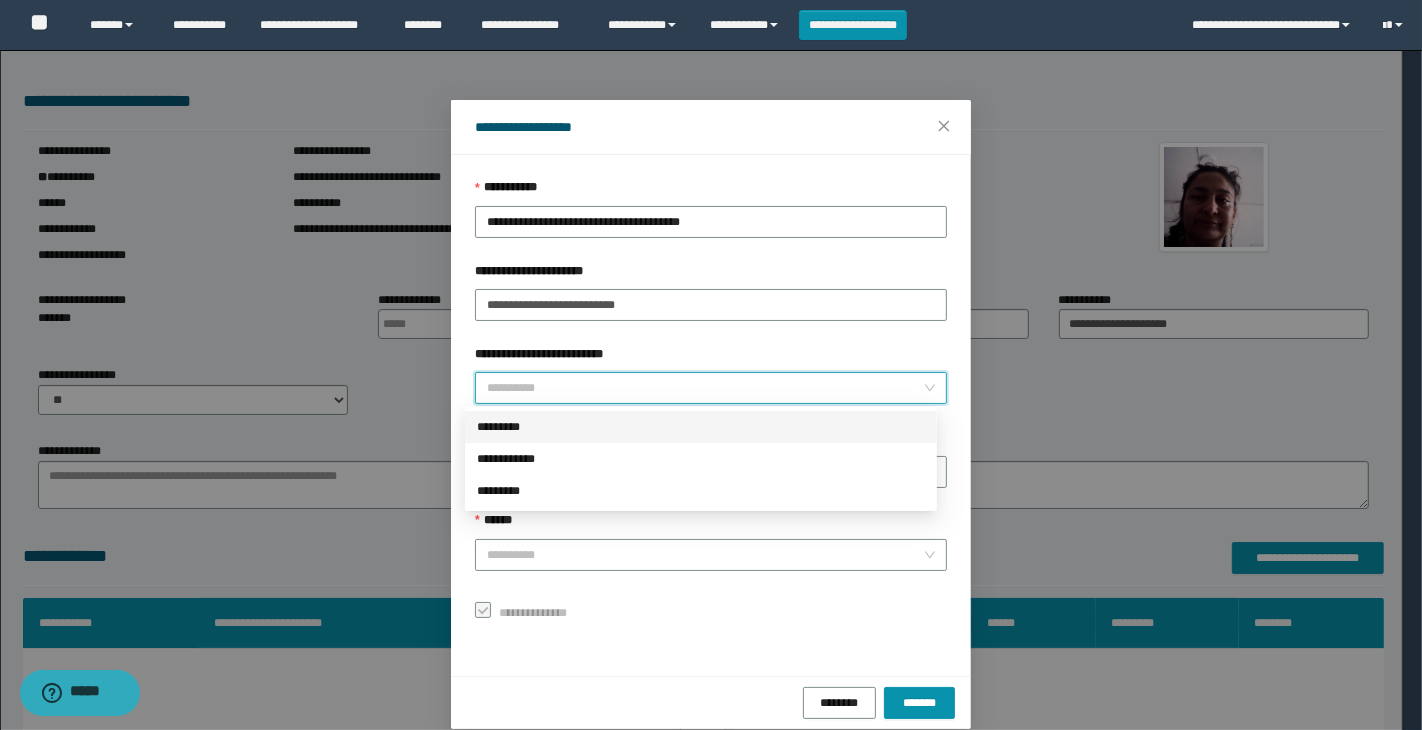 click on "*********" at bounding box center [701, 427] 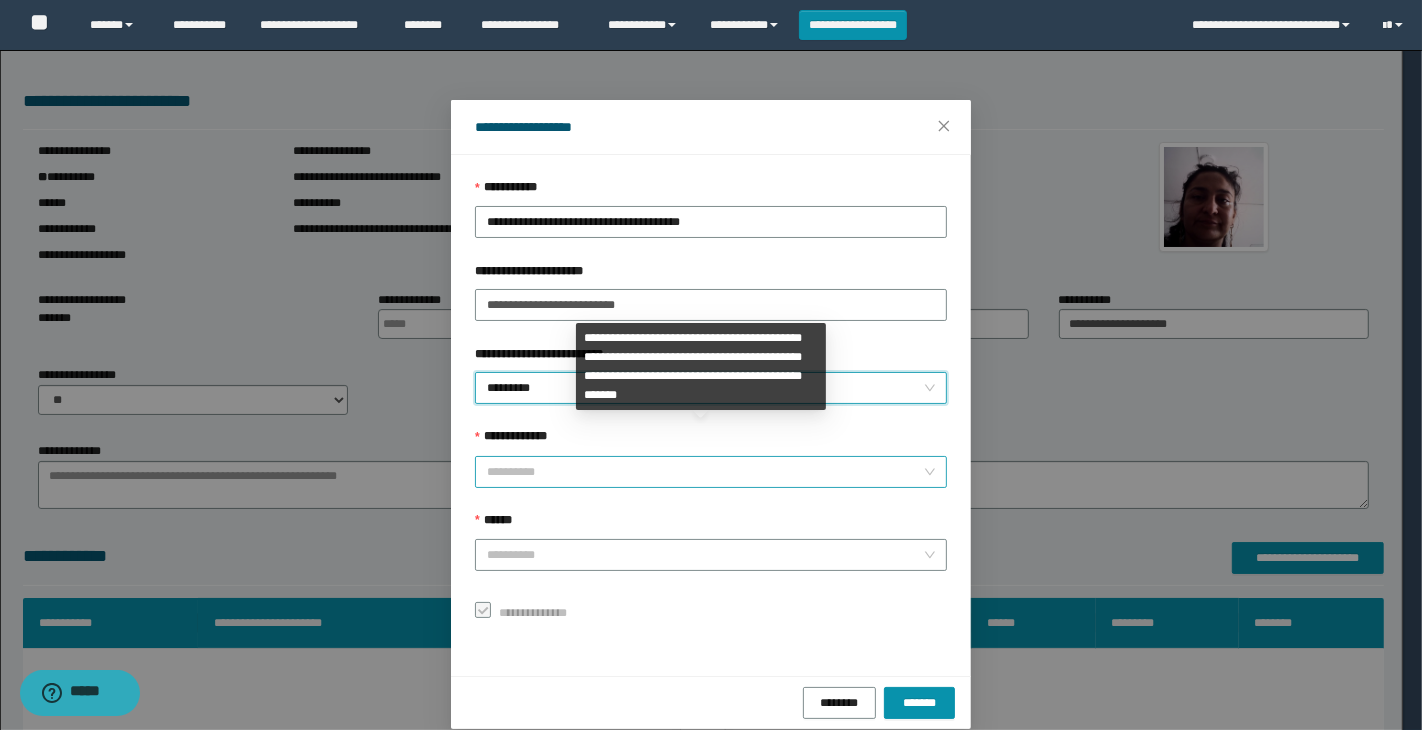 click on "**********" at bounding box center [705, 472] 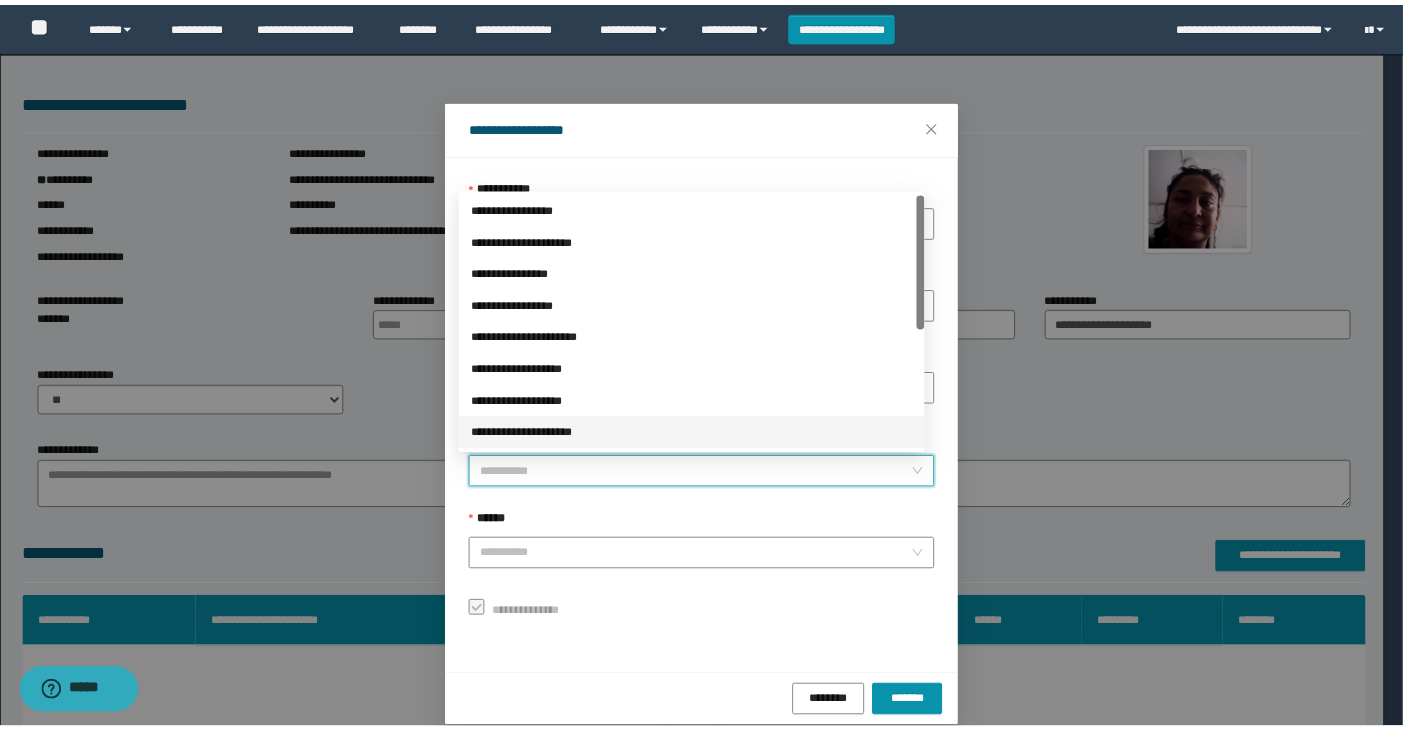 scroll, scrollTop: 223, scrollLeft: 0, axis: vertical 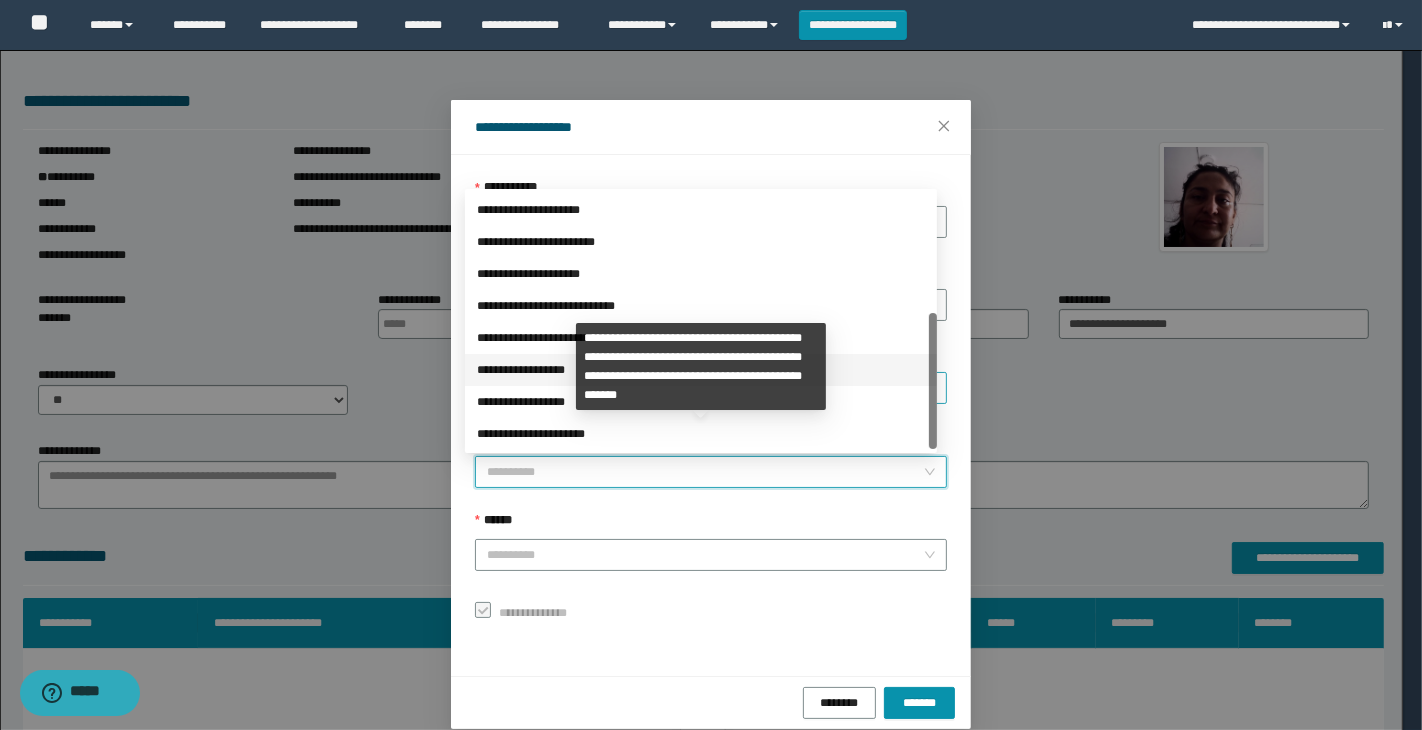 drag, startPoint x: 552, startPoint y: 368, endPoint x: 560, endPoint y: 382, distance: 16.124516 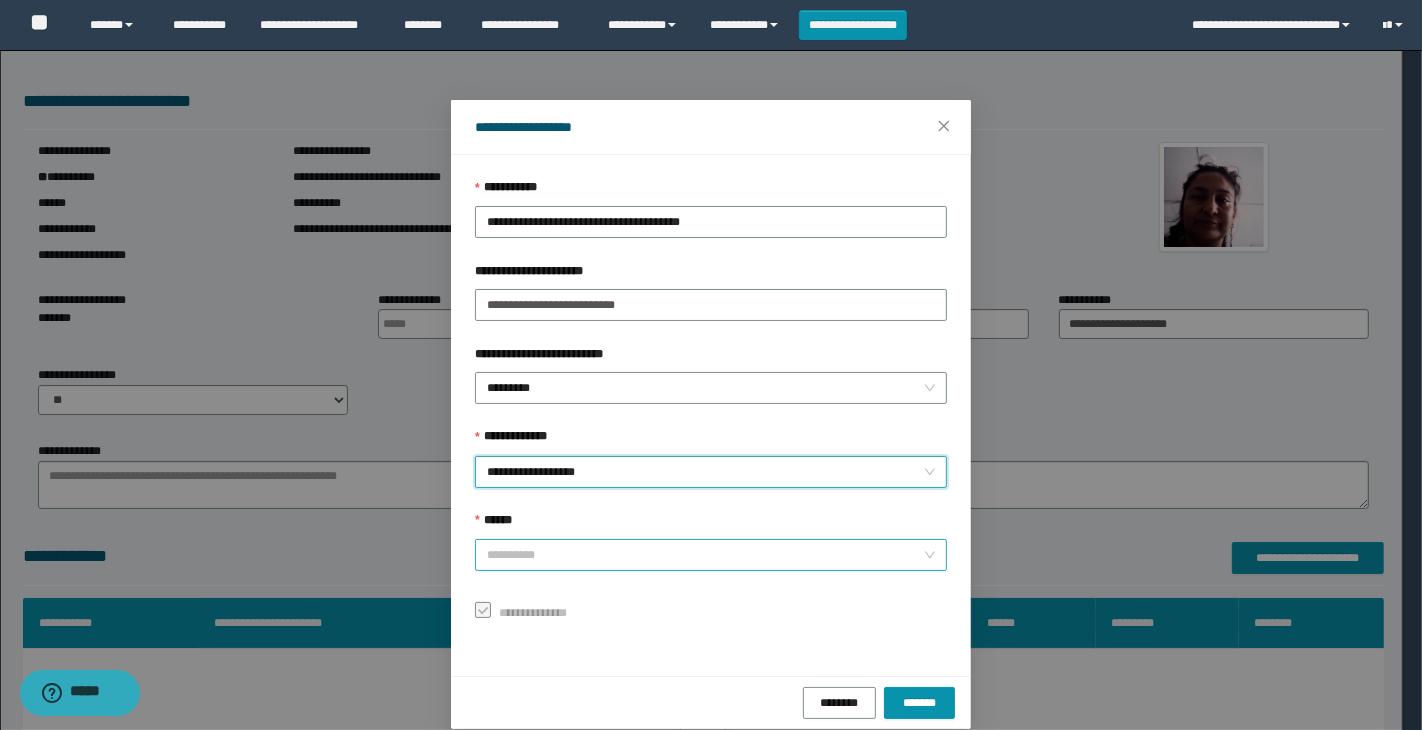 click on "******" at bounding box center (705, 555) 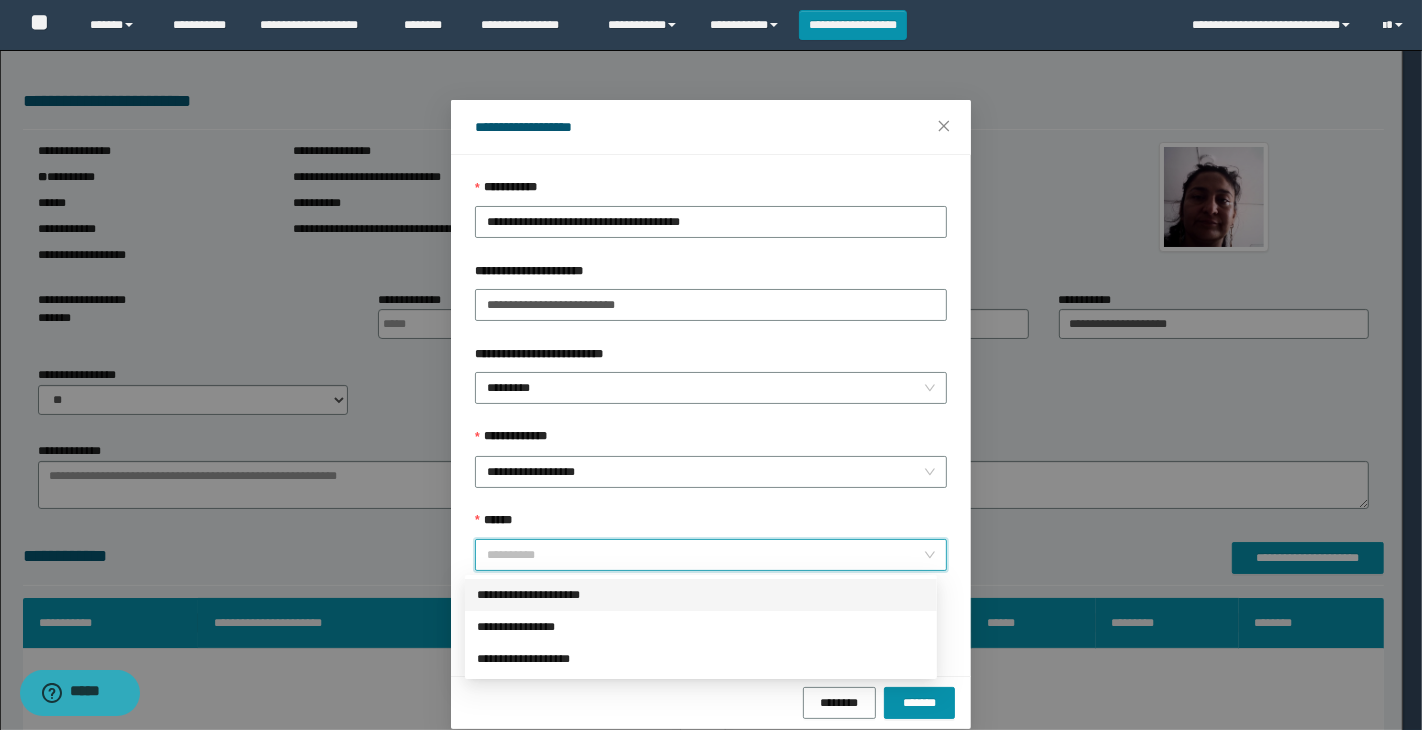 click on "**********" at bounding box center (701, 595) 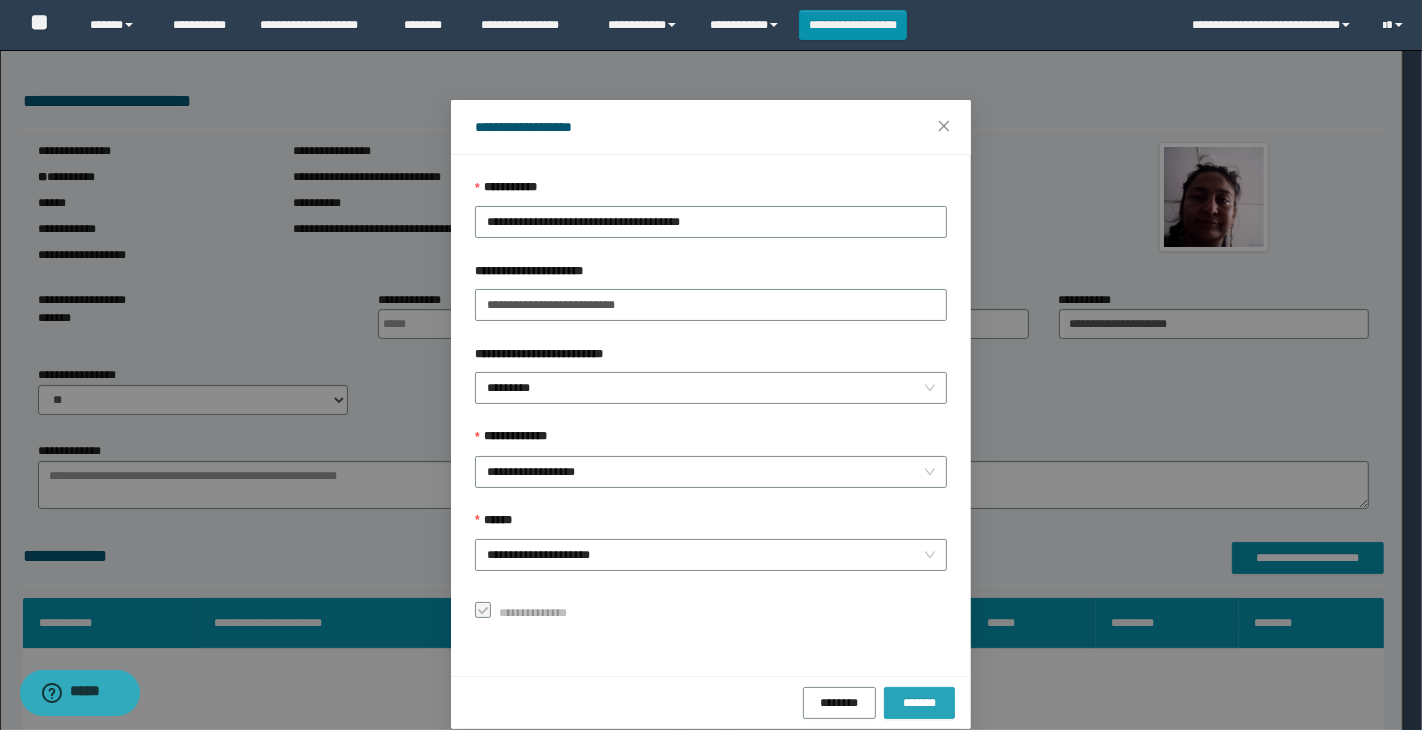 click on "*******" at bounding box center (919, 702) 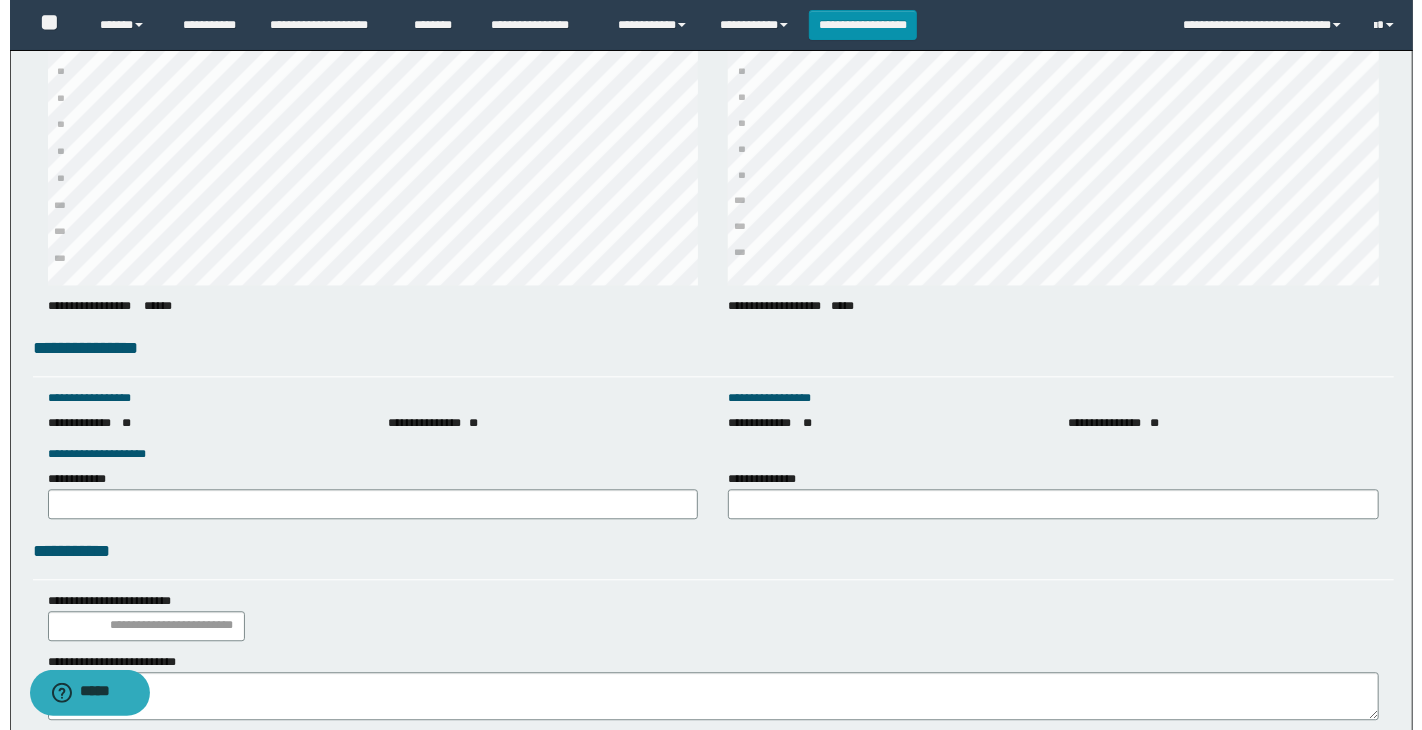 scroll, scrollTop: 2707, scrollLeft: 0, axis: vertical 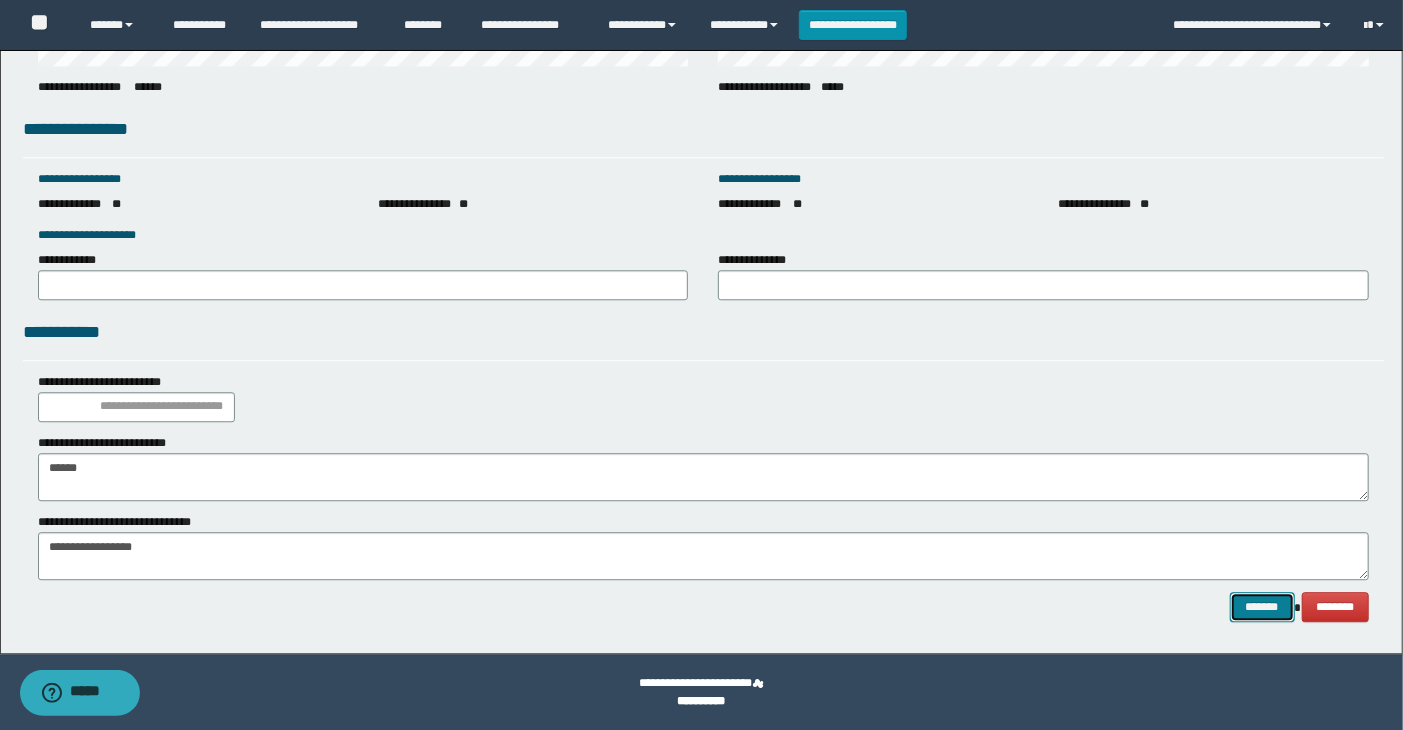 click on "*******" at bounding box center (1262, 607) 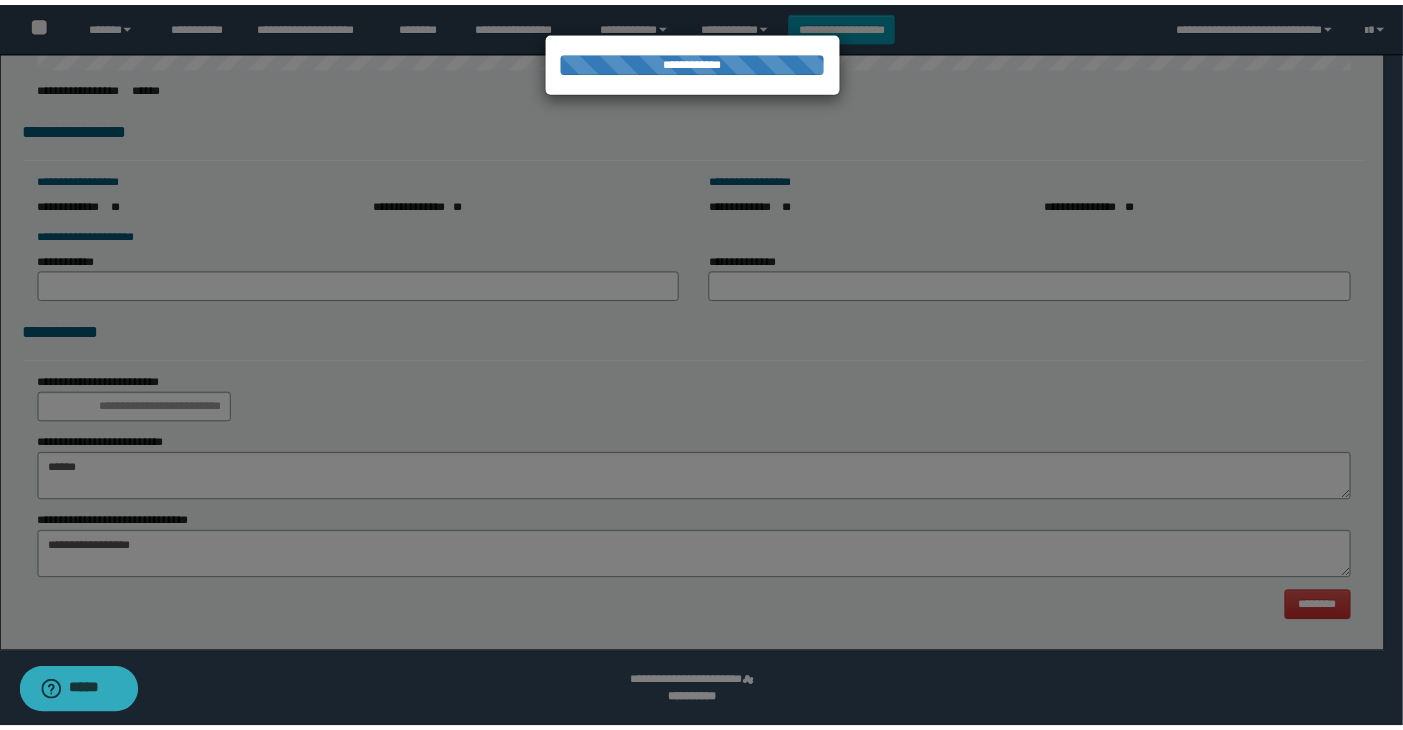 scroll, scrollTop: 0, scrollLeft: 0, axis: both 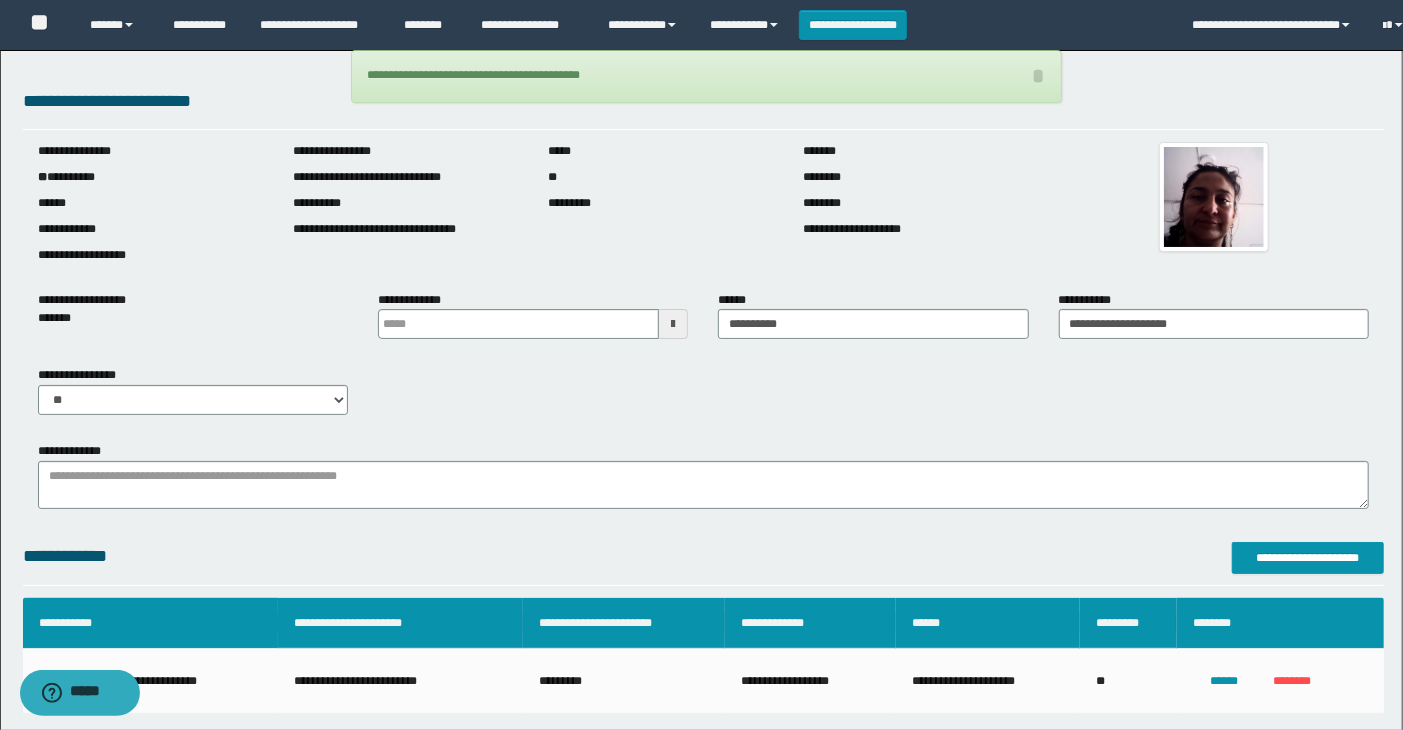type 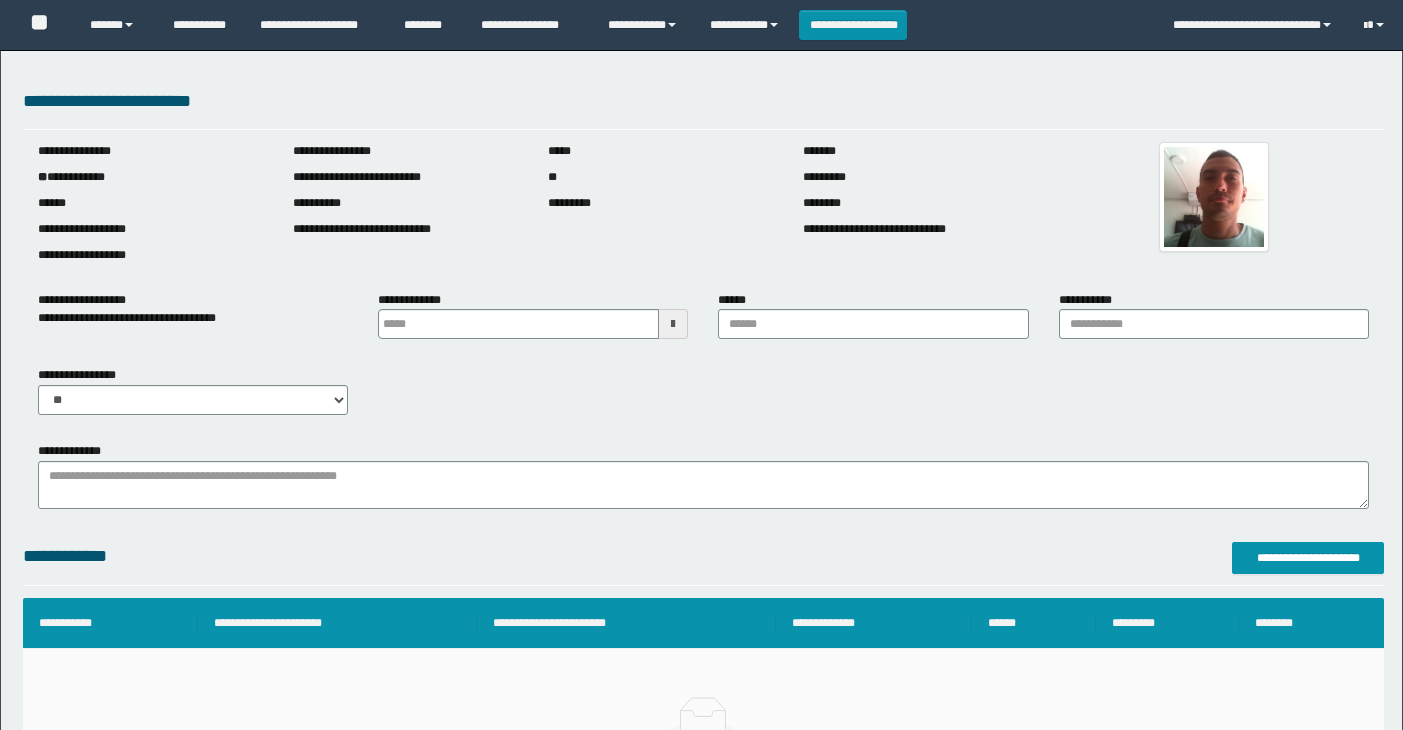 scroll, scrollTop: 0, scrollLeft: 0, axis: both 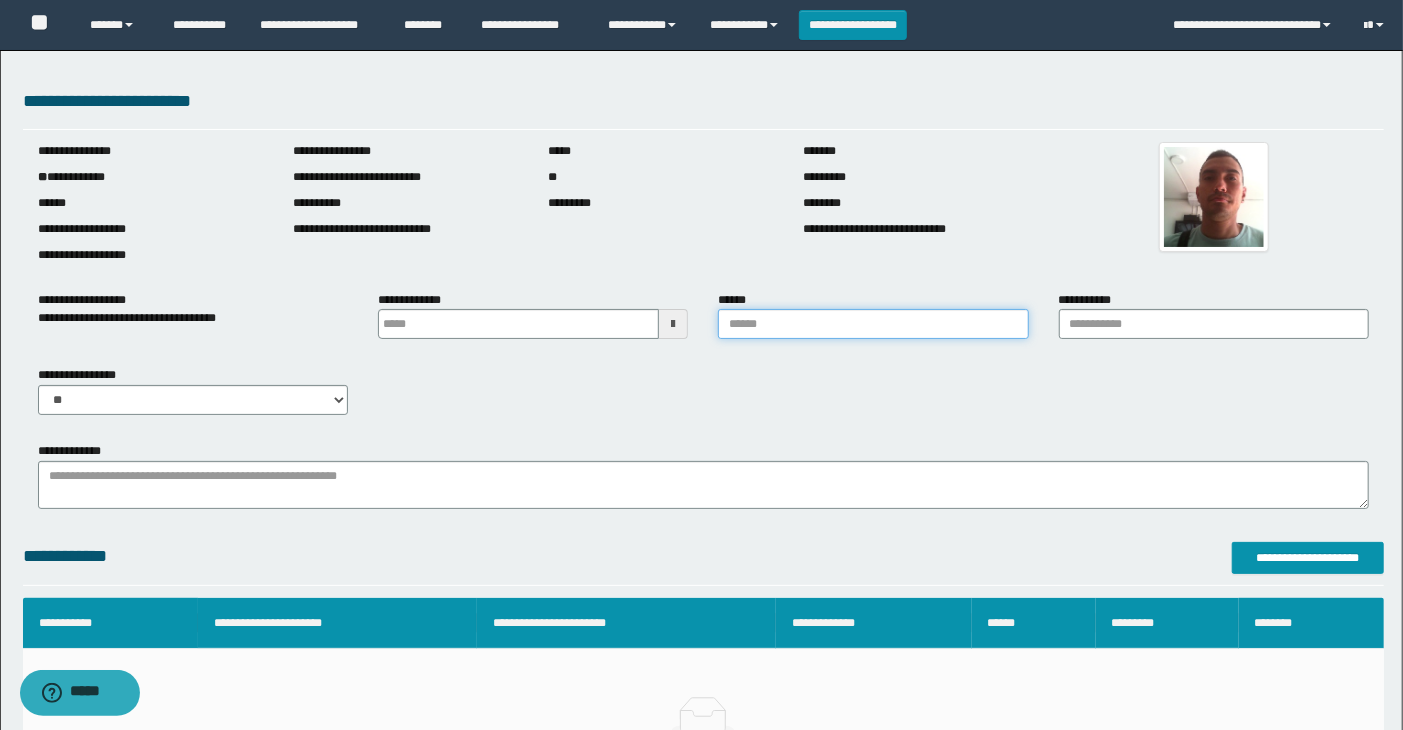 click on "******" at bounding box center (873, 324) 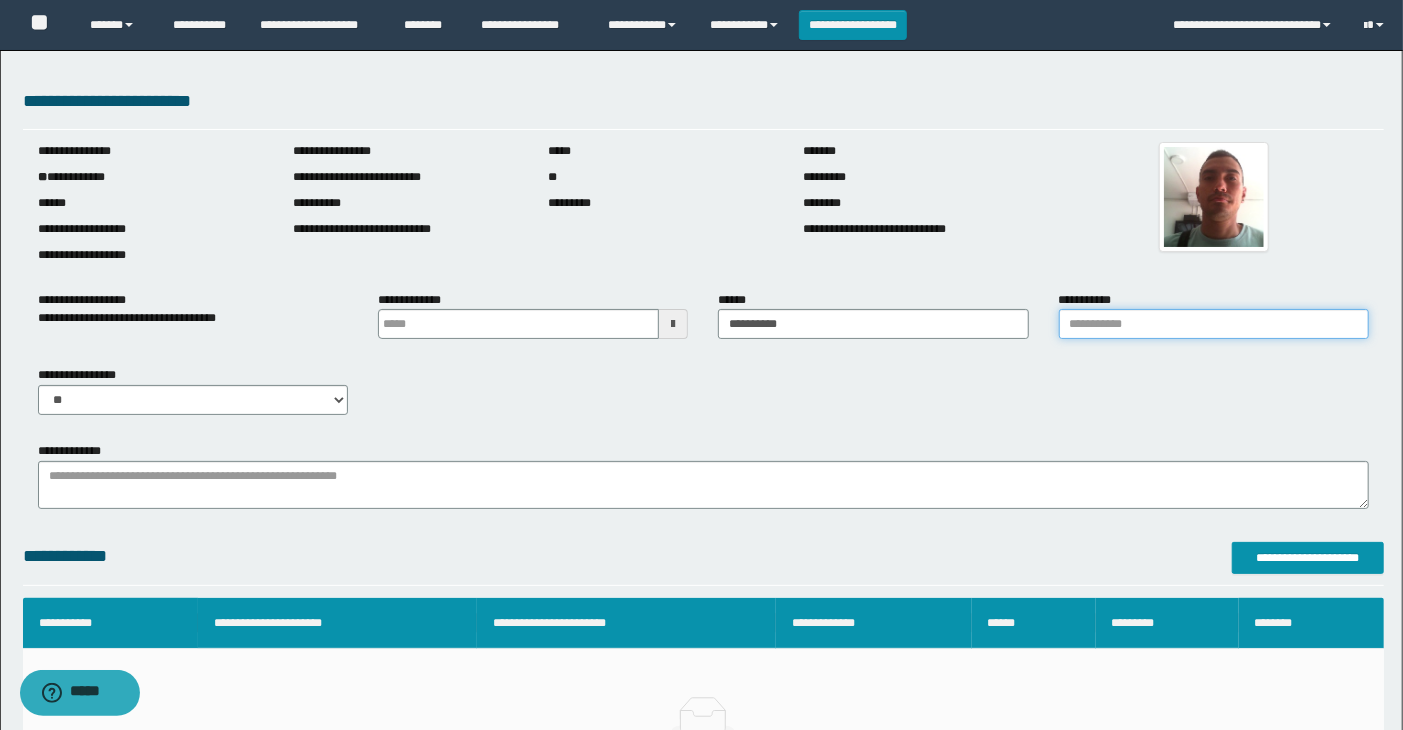 click on "**********" at bounding box center (1214, 324) 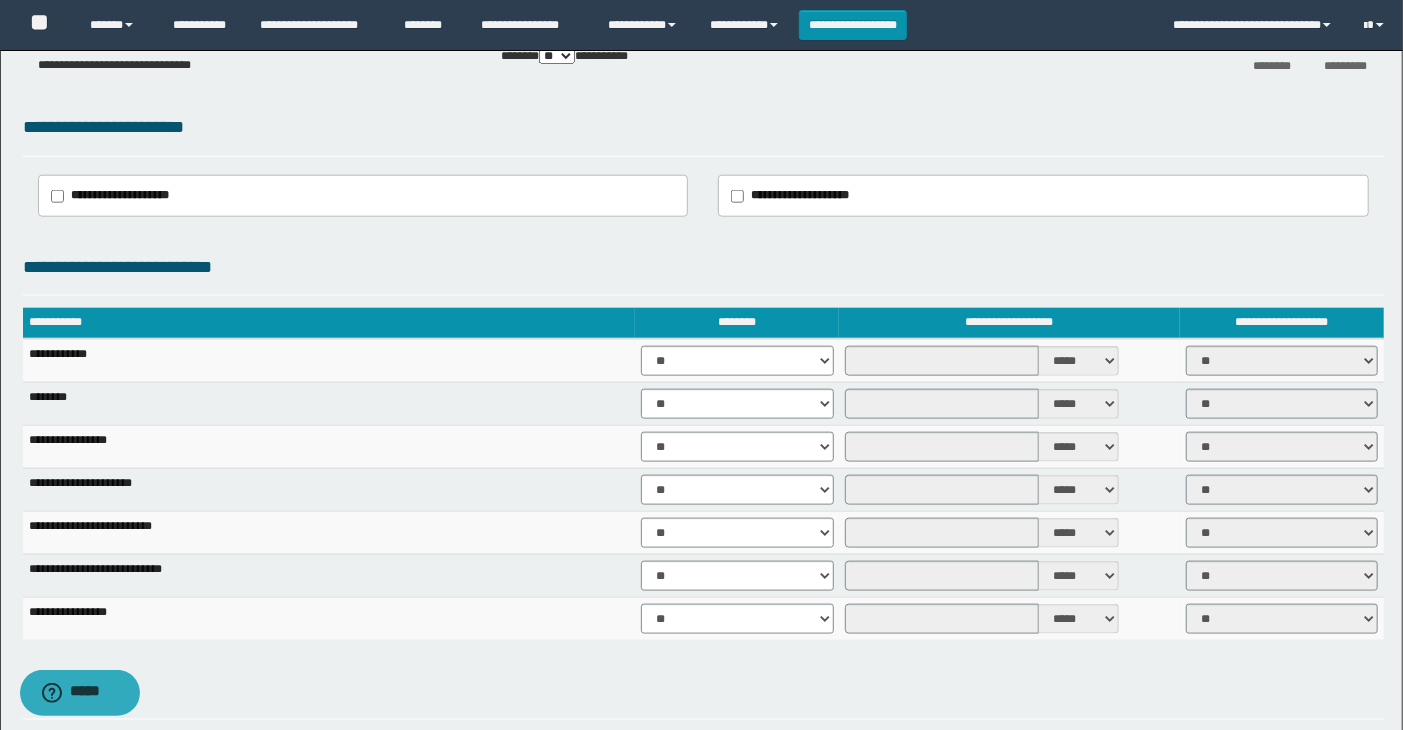 scroll, scrollTop: 1333, scrollLeft: 0, axis: vertical 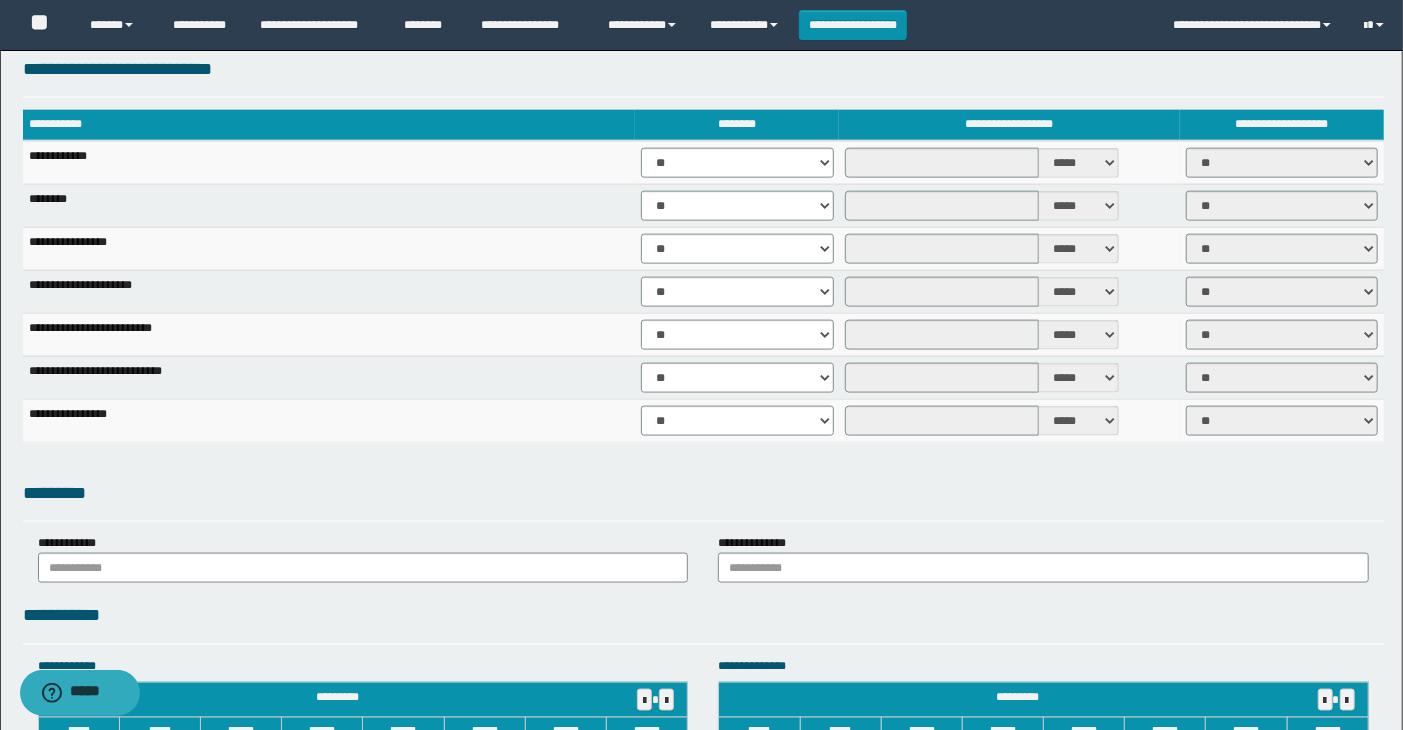 click on "**********" at bounding box center [363, 558] 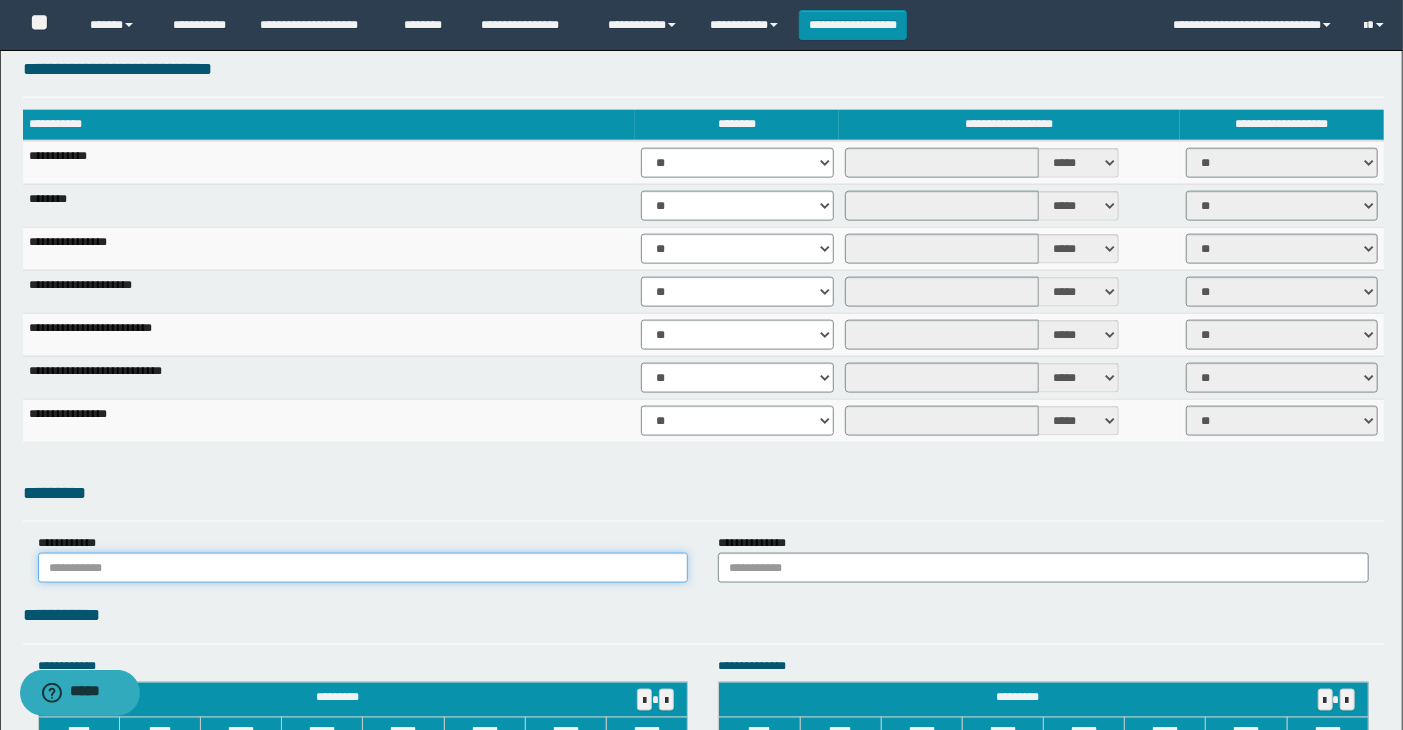click at bounding box center [363, 568] 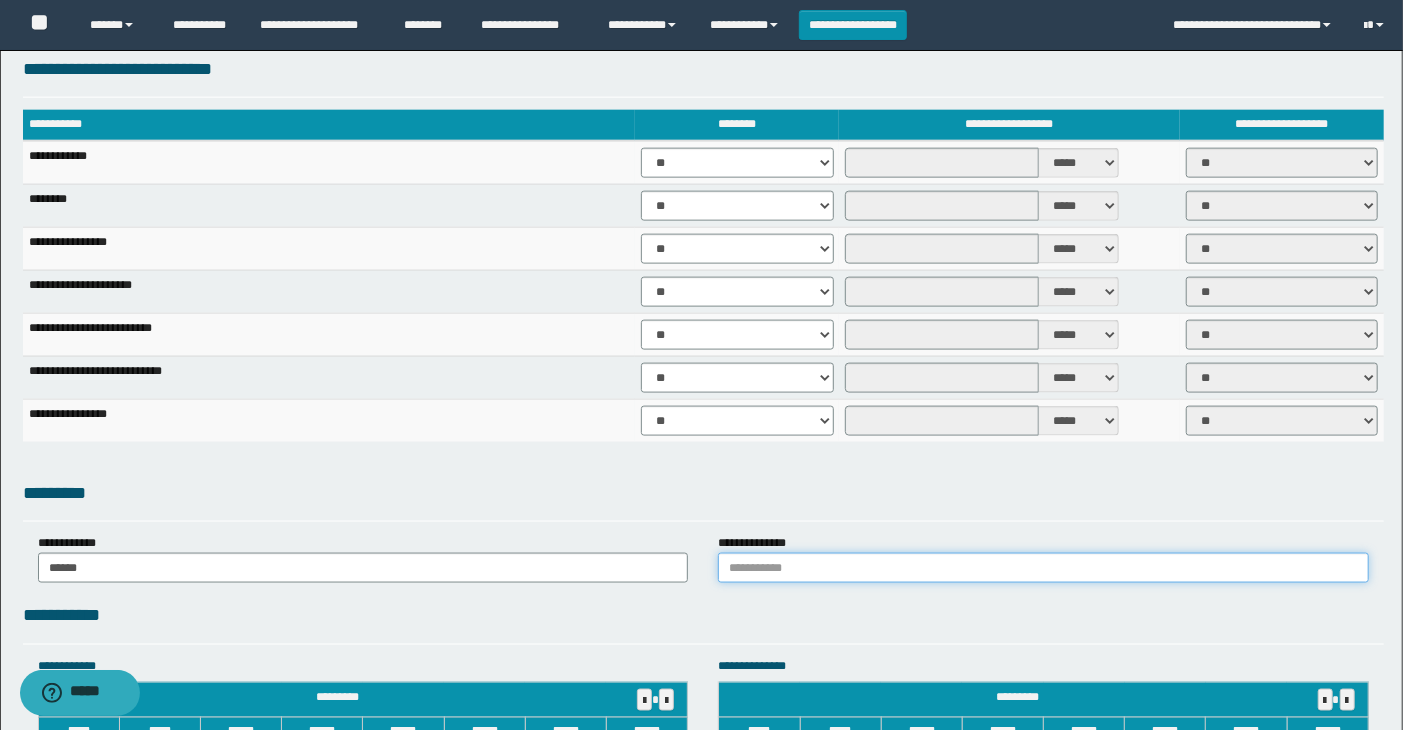 click at bounding box center (1043, 568) 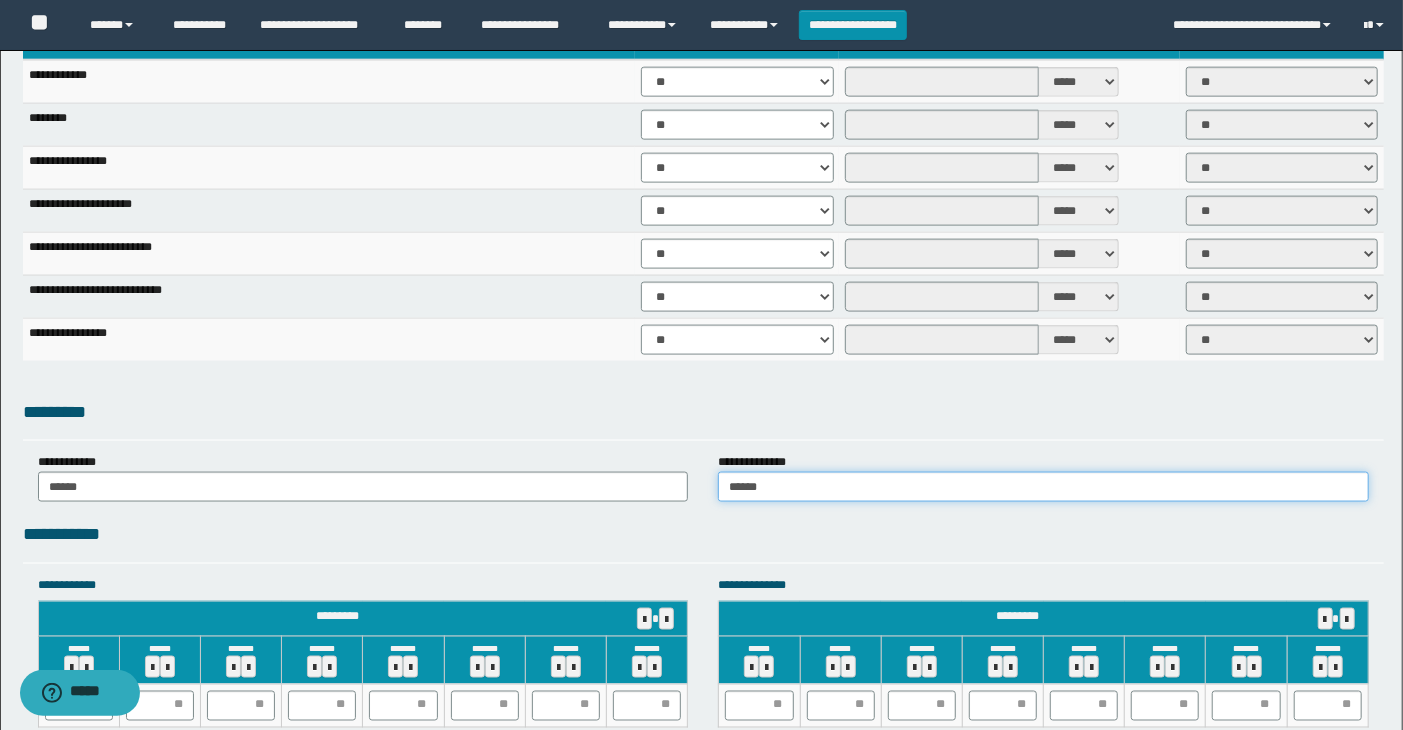 scroll, scrollTop: 1444, scrollLeft: 0, axis: vertical 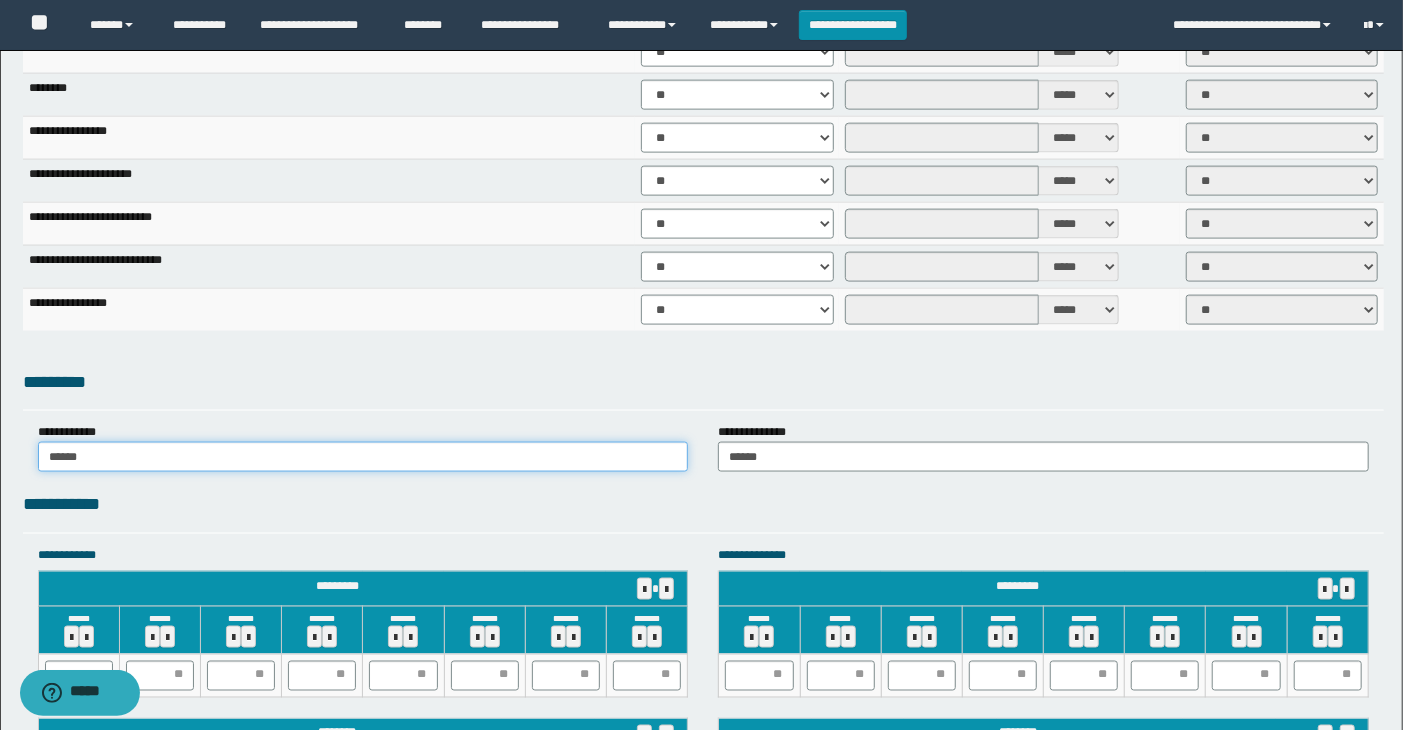 drag, startPoint x: 126, startPoint y: 460, endPoint x: 0, endPoint y: 478, distance: 127.27922 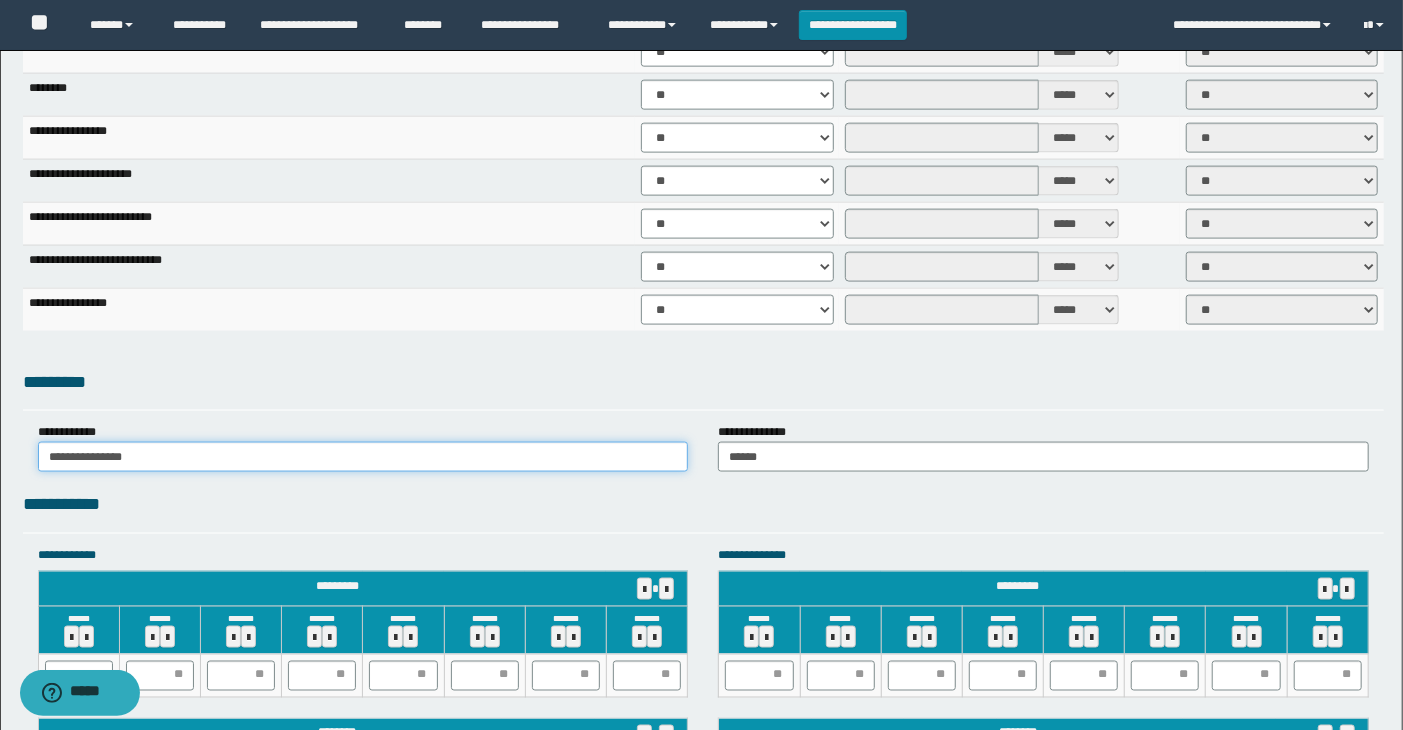 type on "**********" 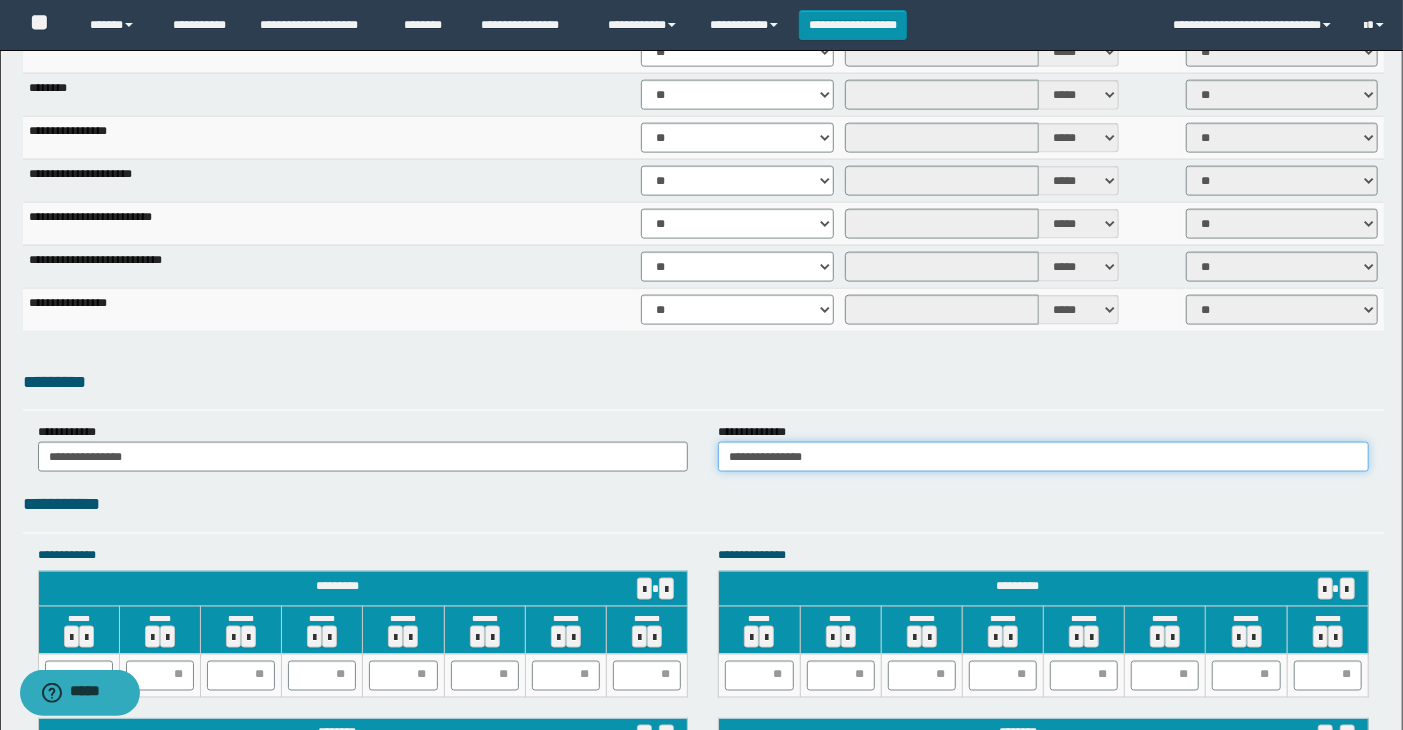 type on "**********" 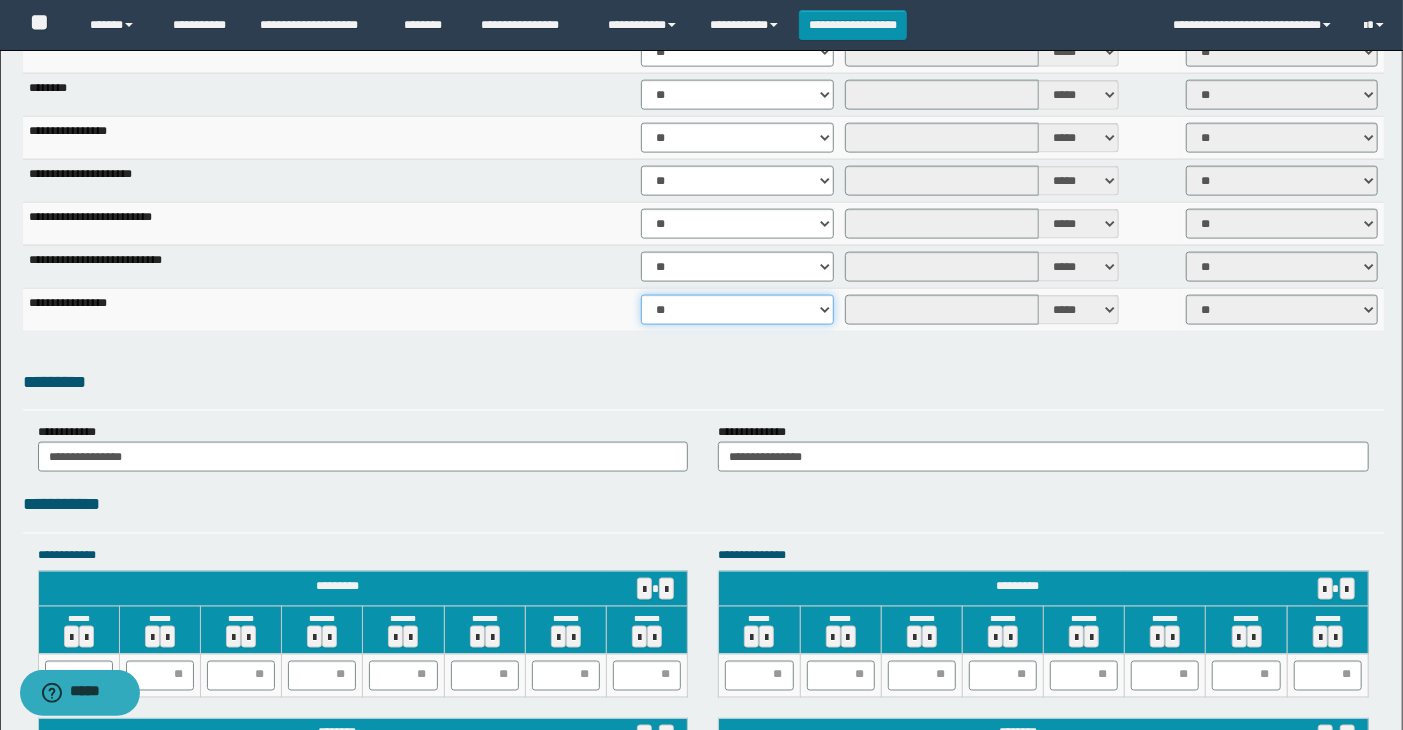 click on "**
**" at bounding box center (737, 310) 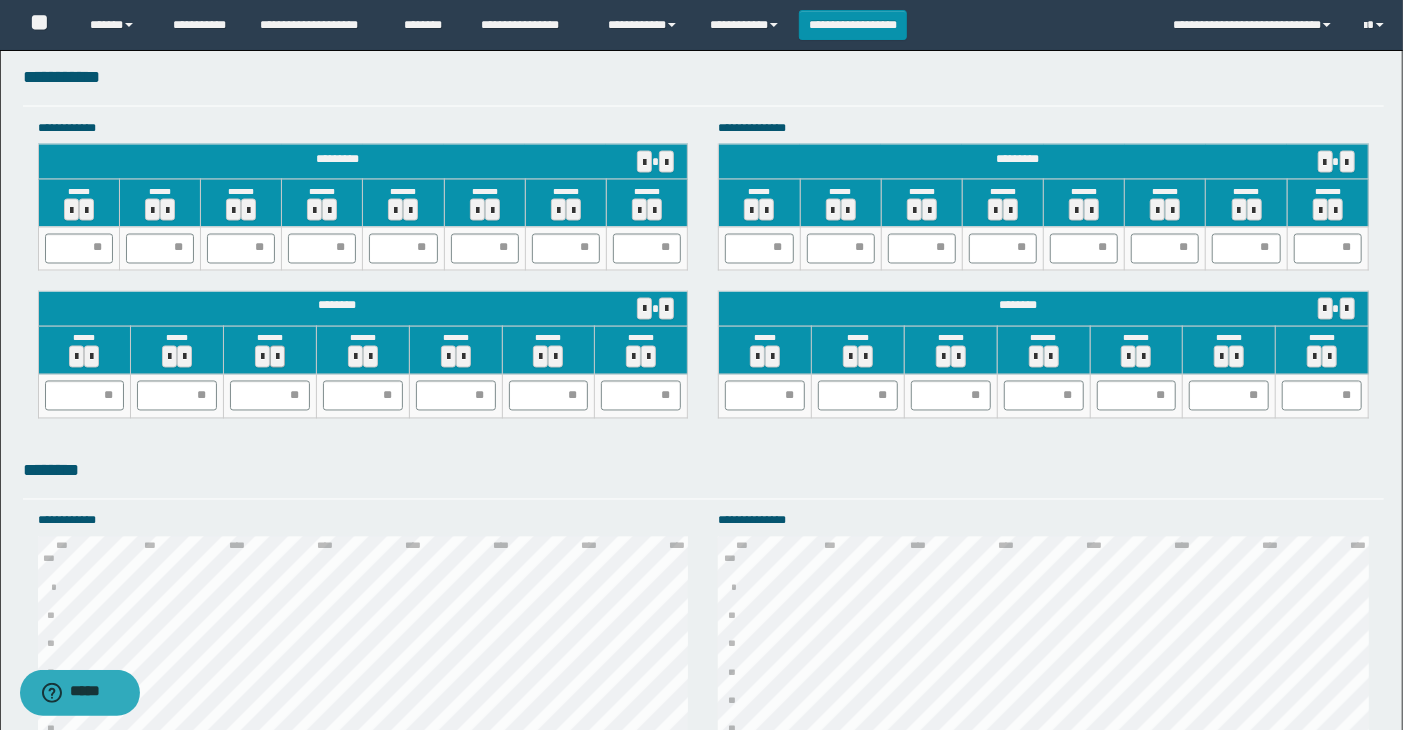 scroll, scrollTop: 1888, scrollLeft: 0, axis: vertical 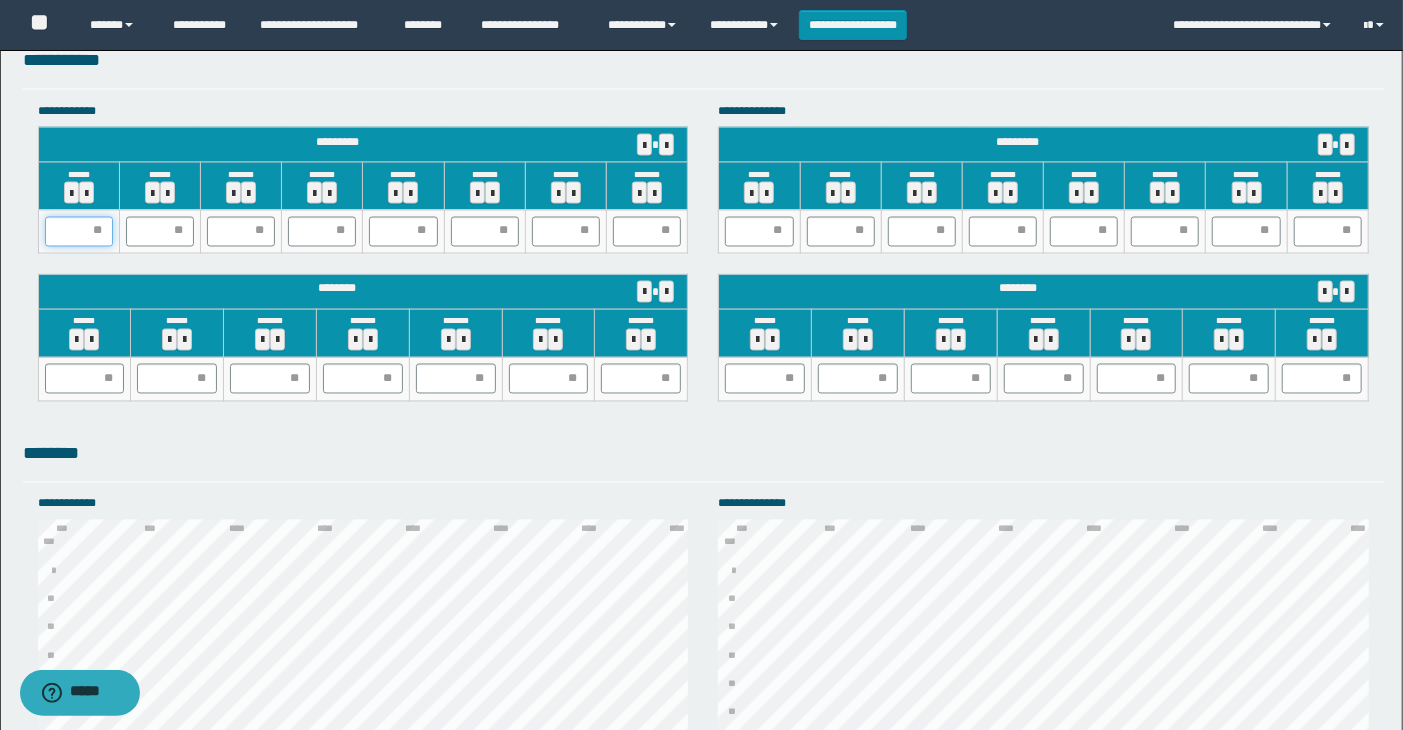 click at bounding box center (79, 232) 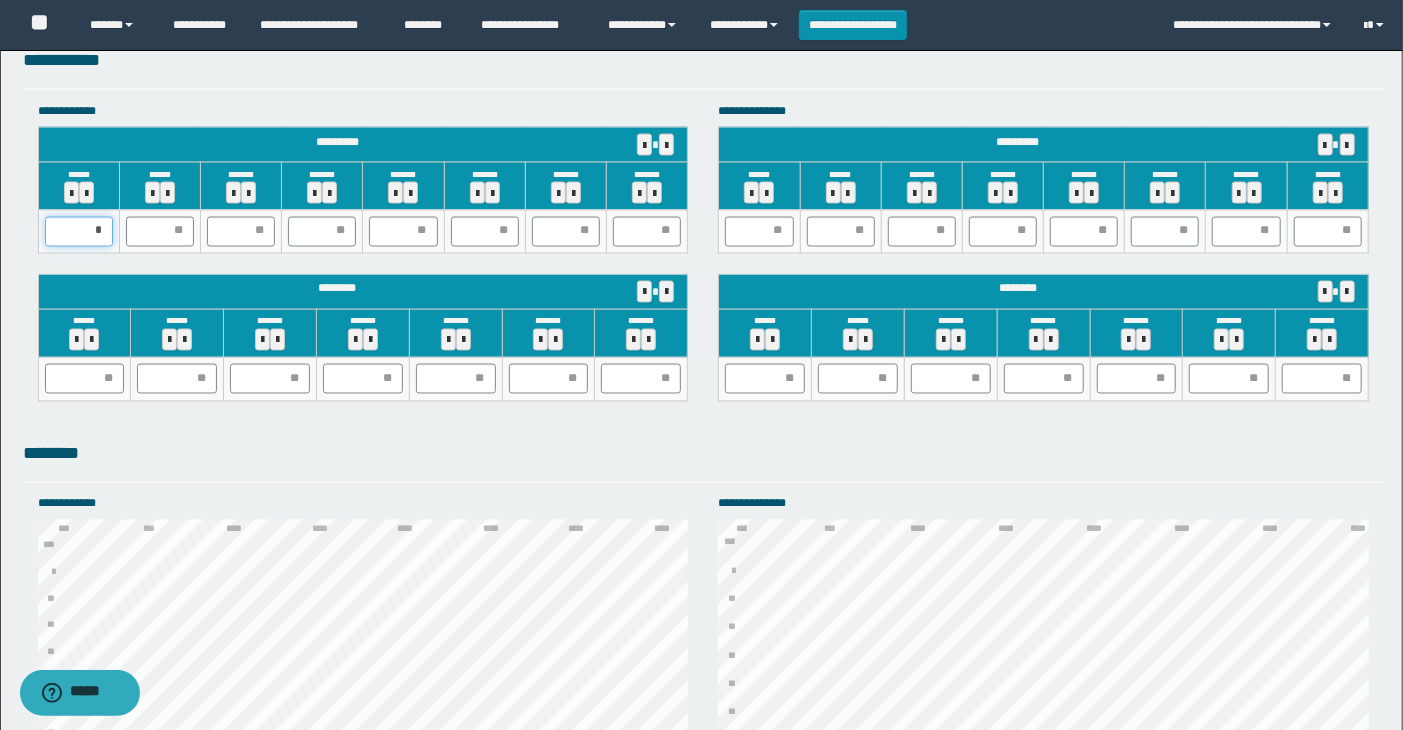 type on "**" 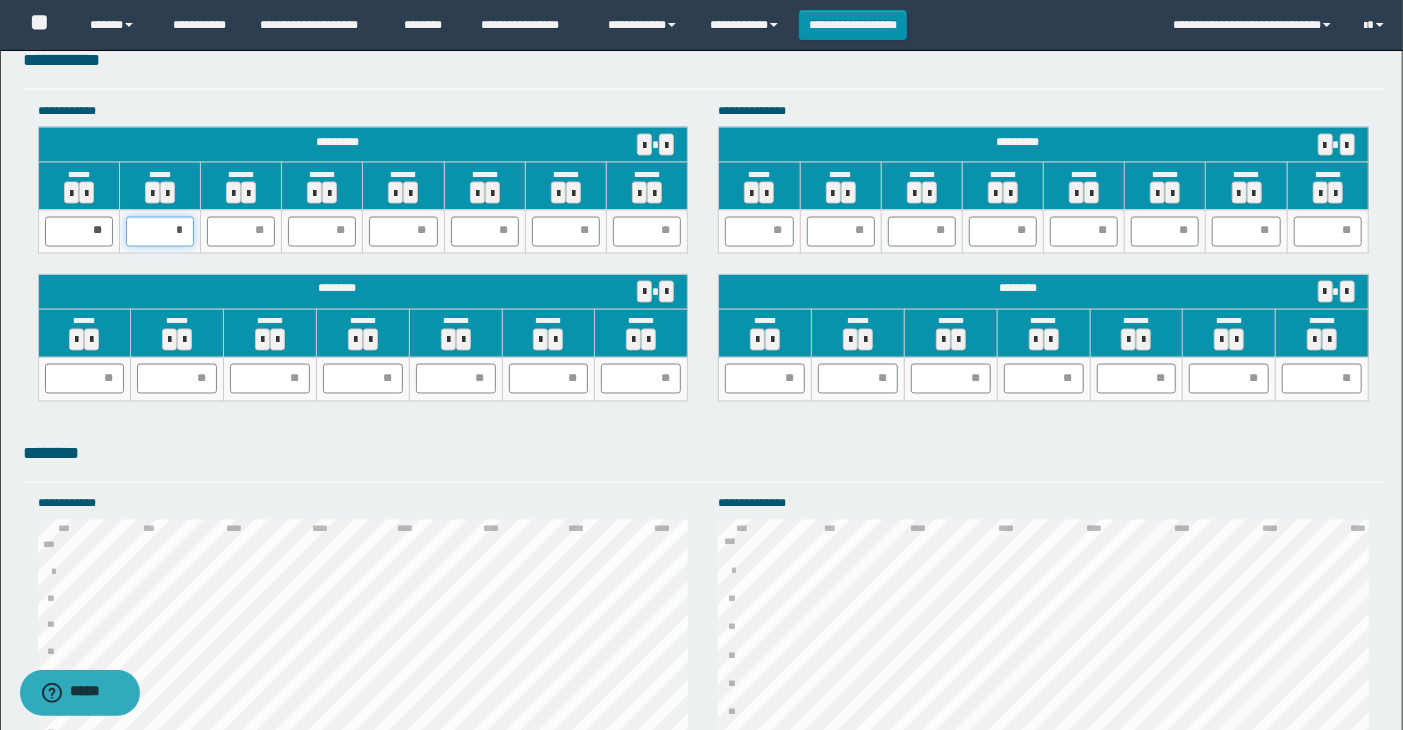 type on "**" 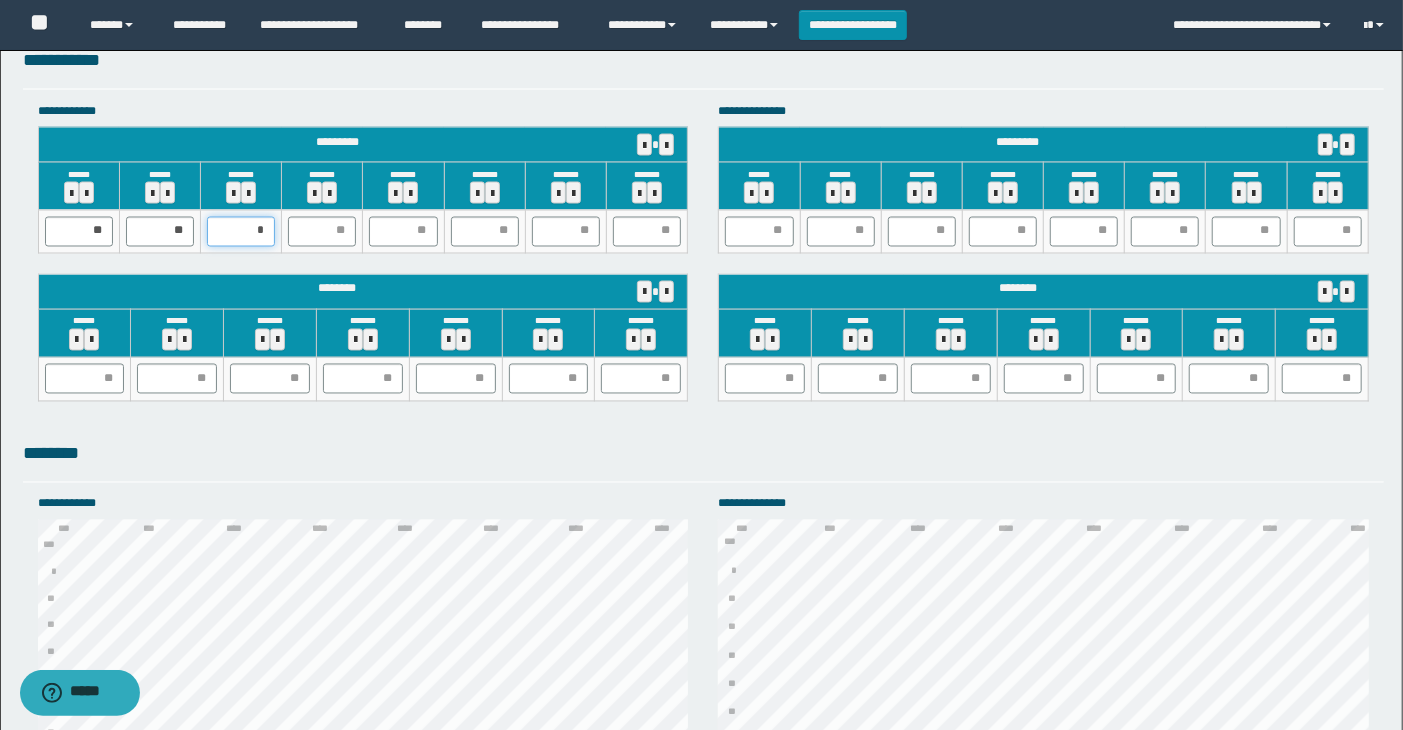 type on "**" 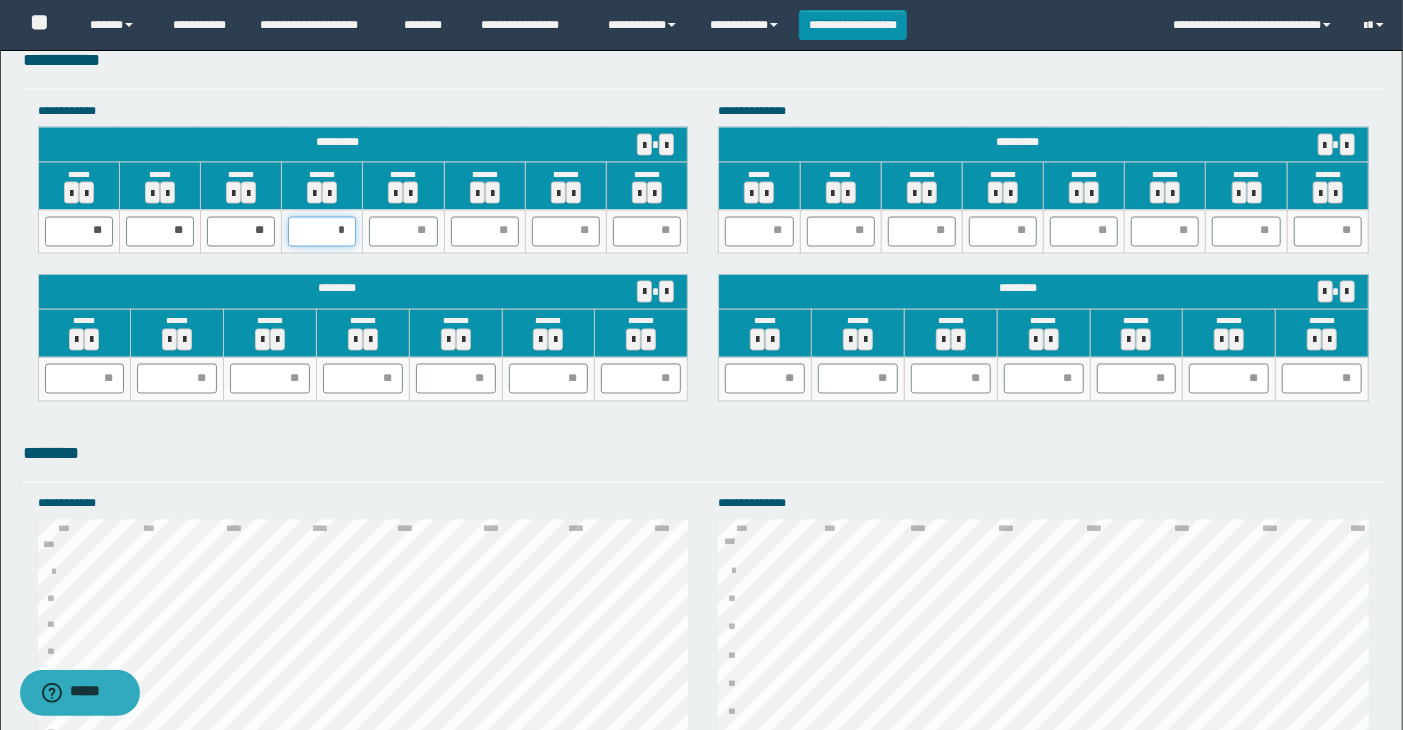 type on "**" 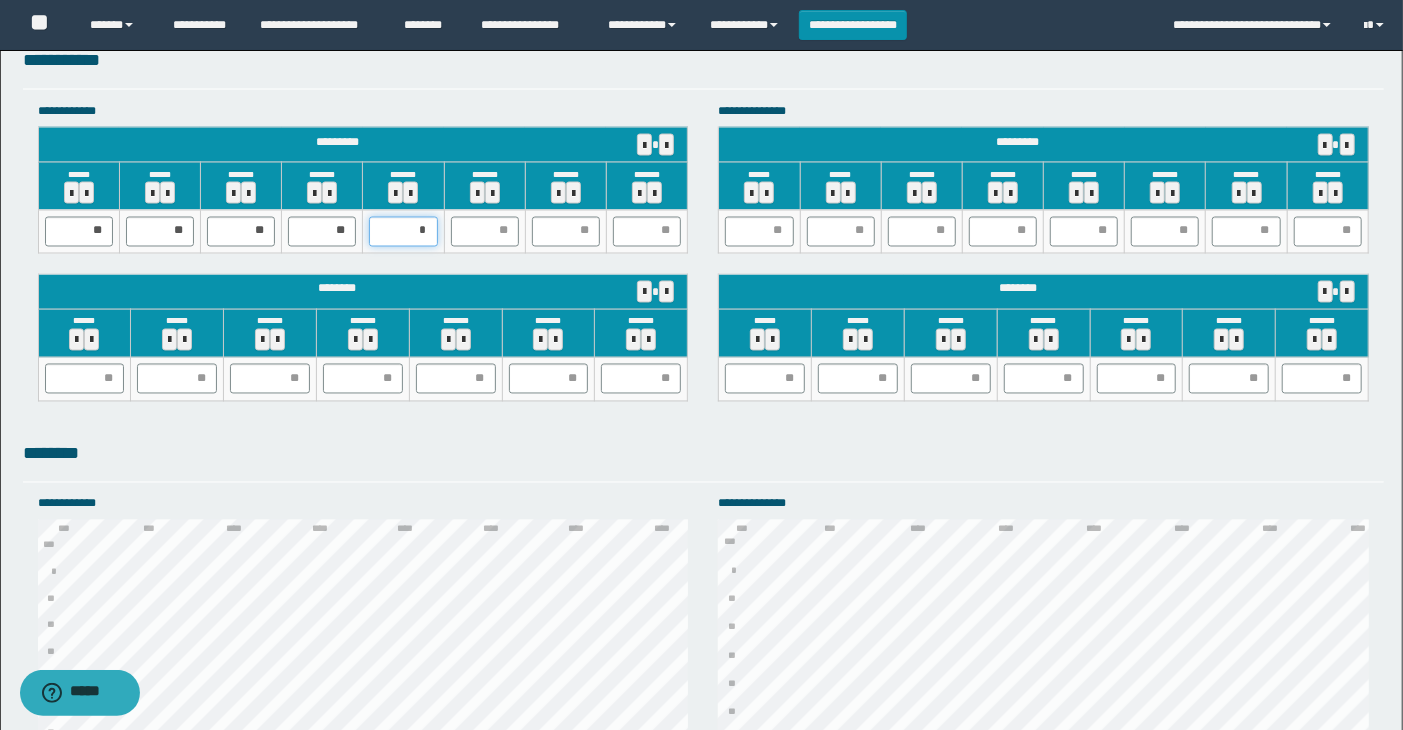 type on "**" 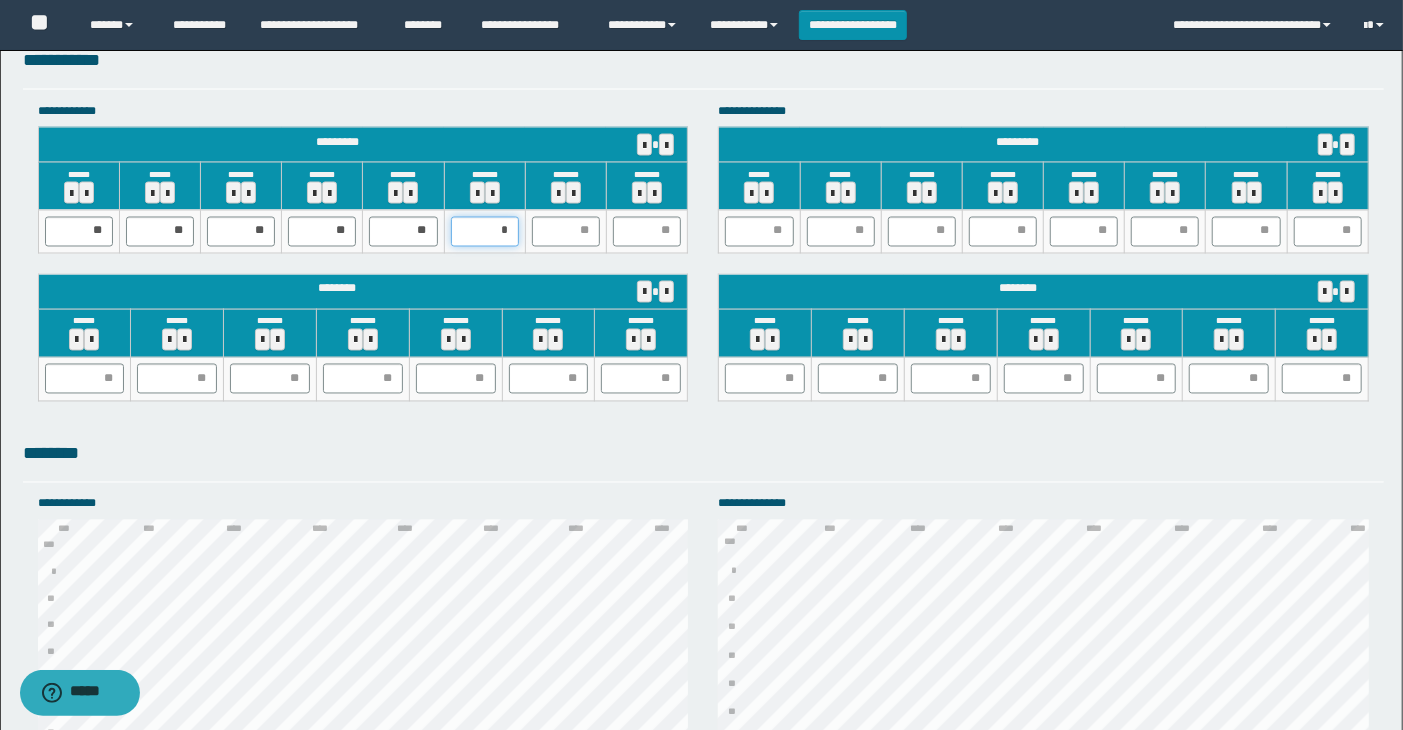 type on "**" 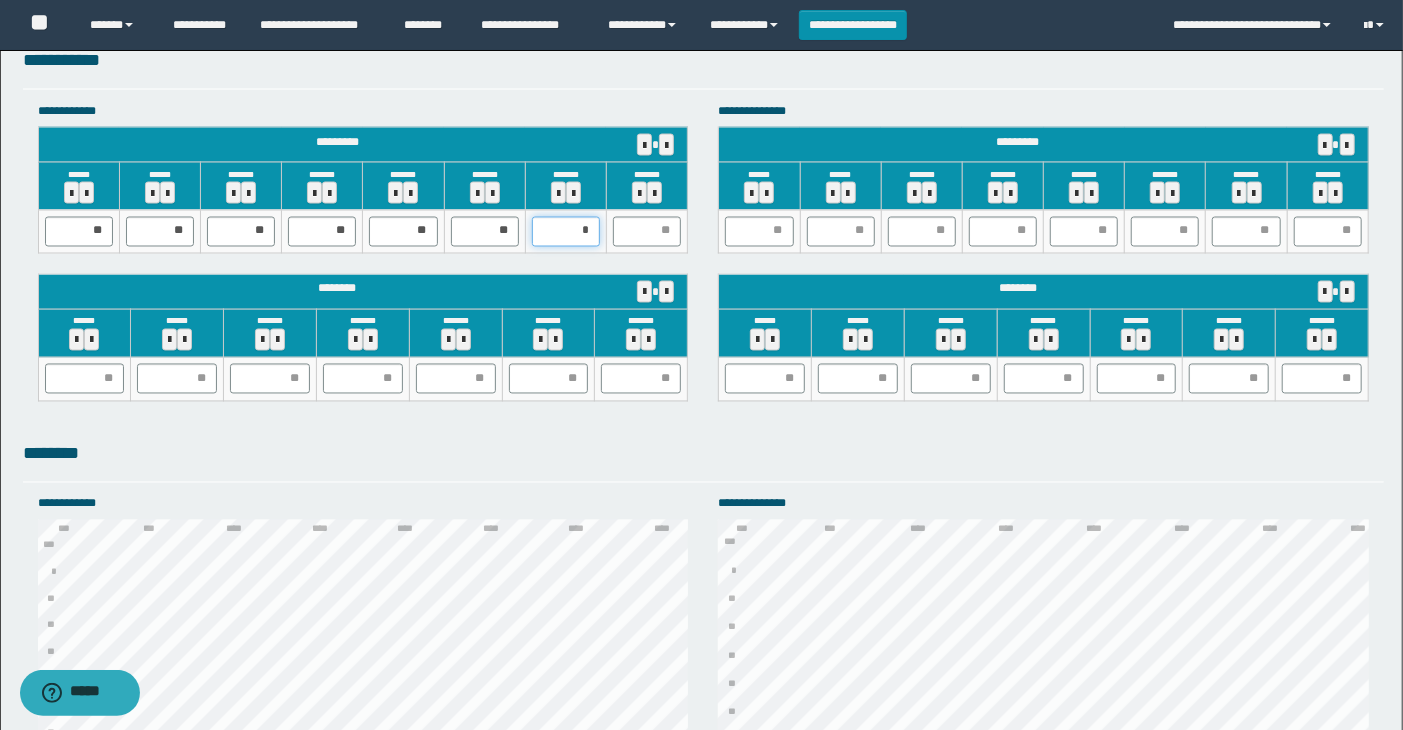 type on "**" 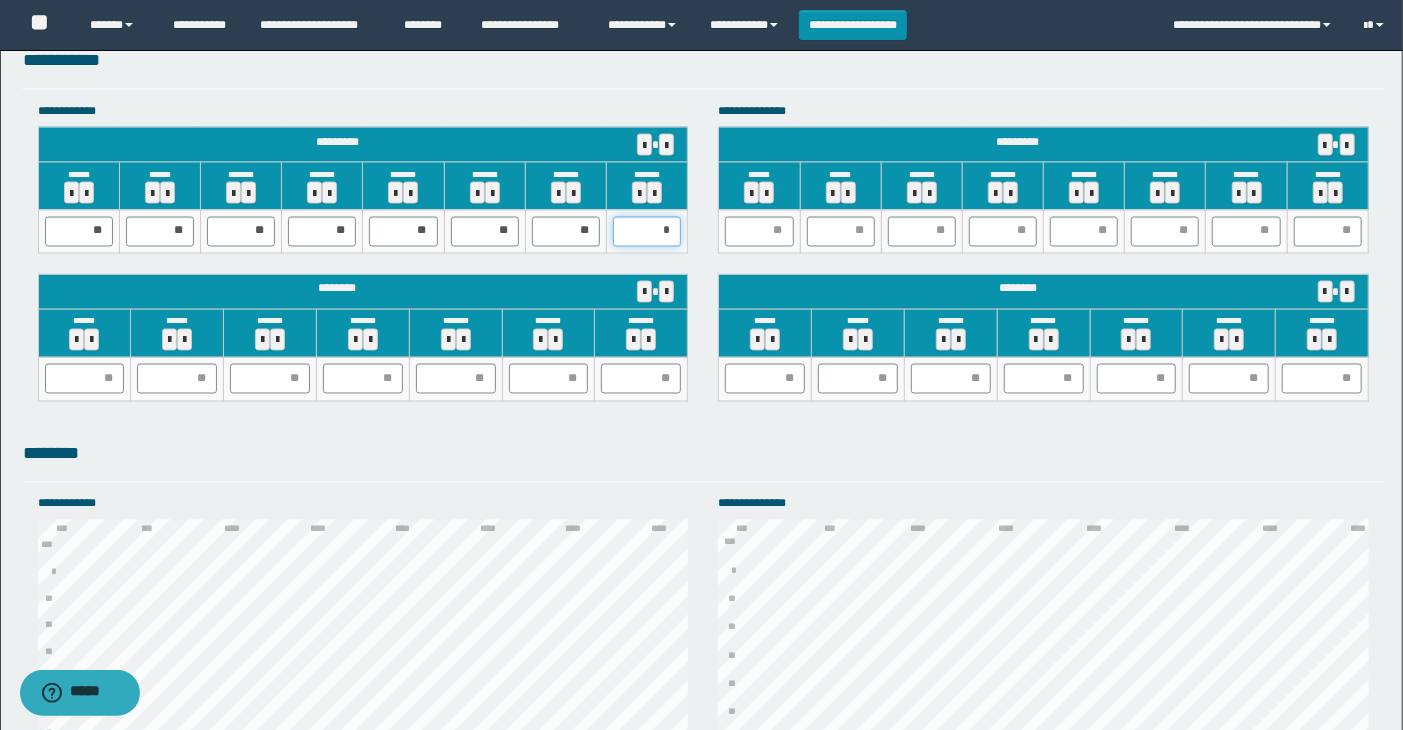 type on "**" 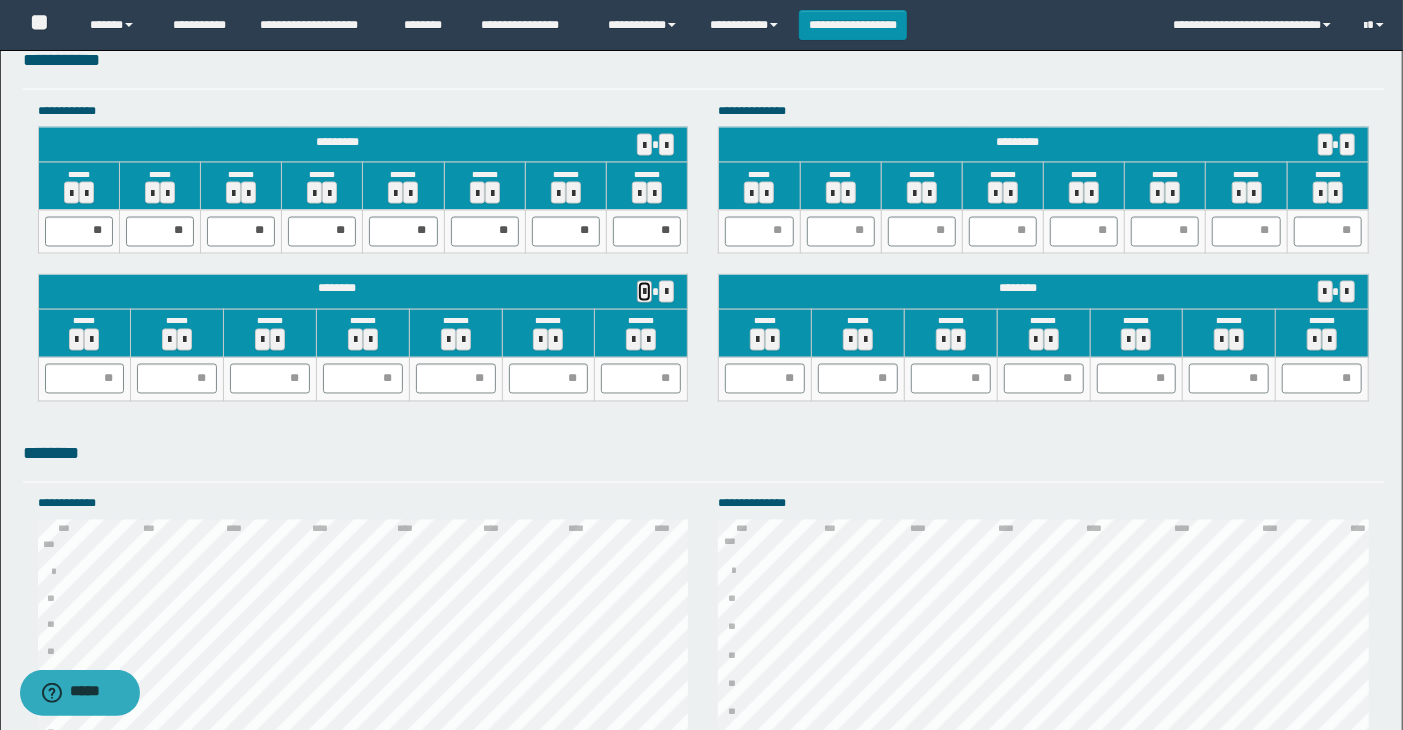 type 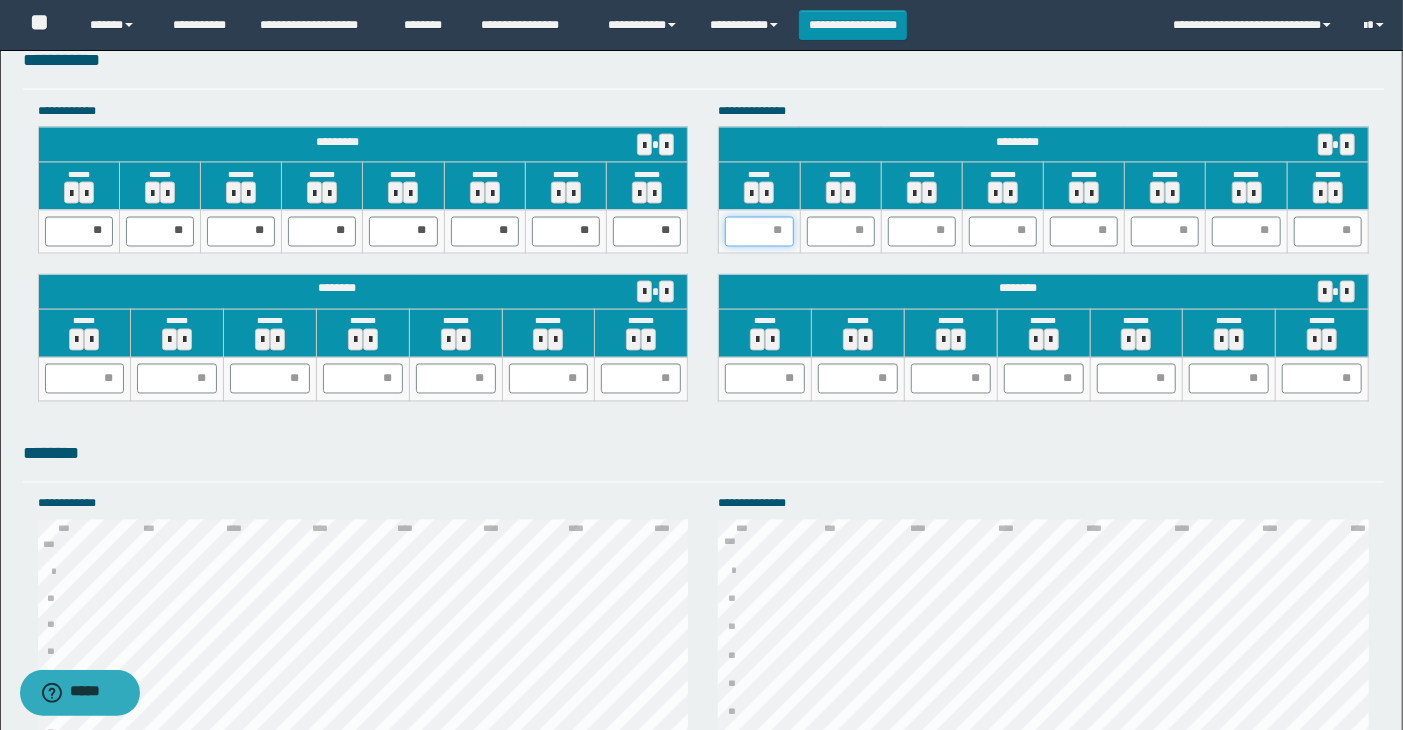 click at bounding box center [759, 232] 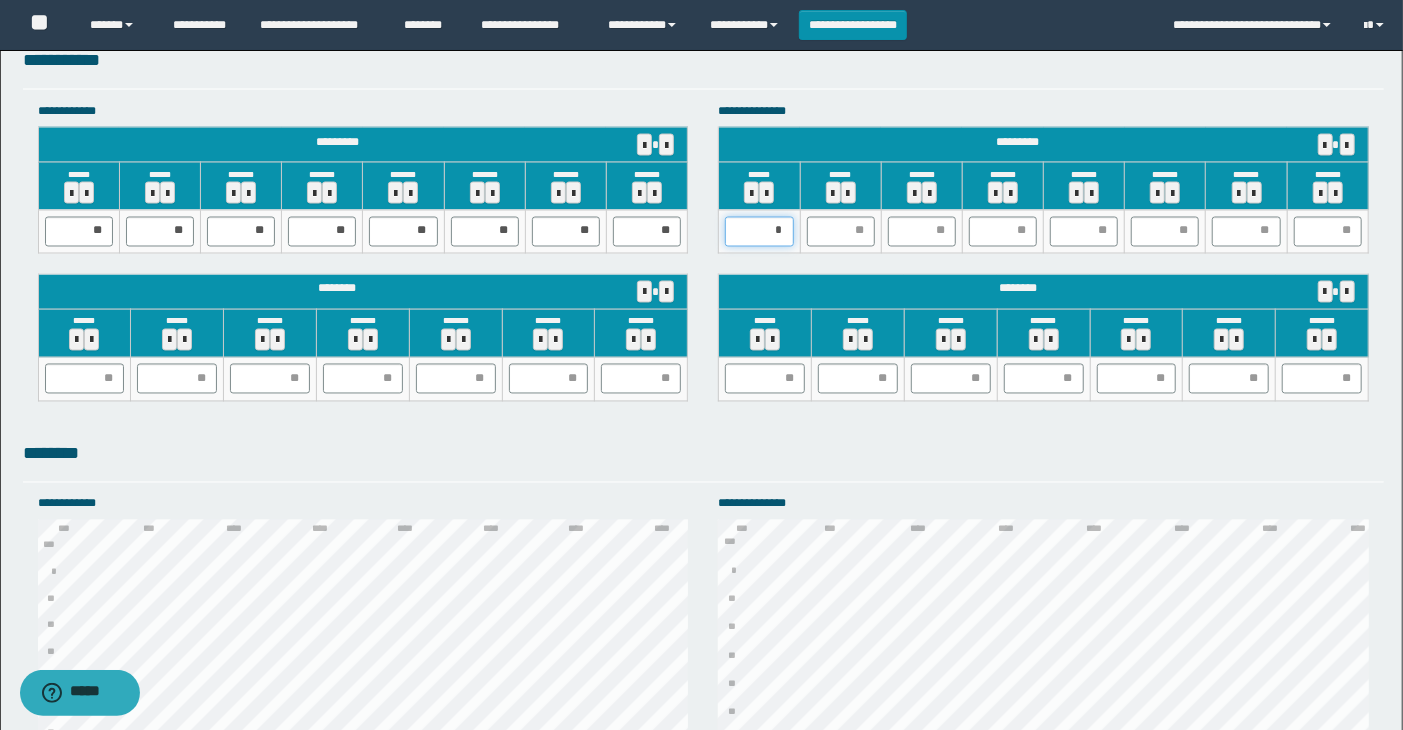 type on "**" 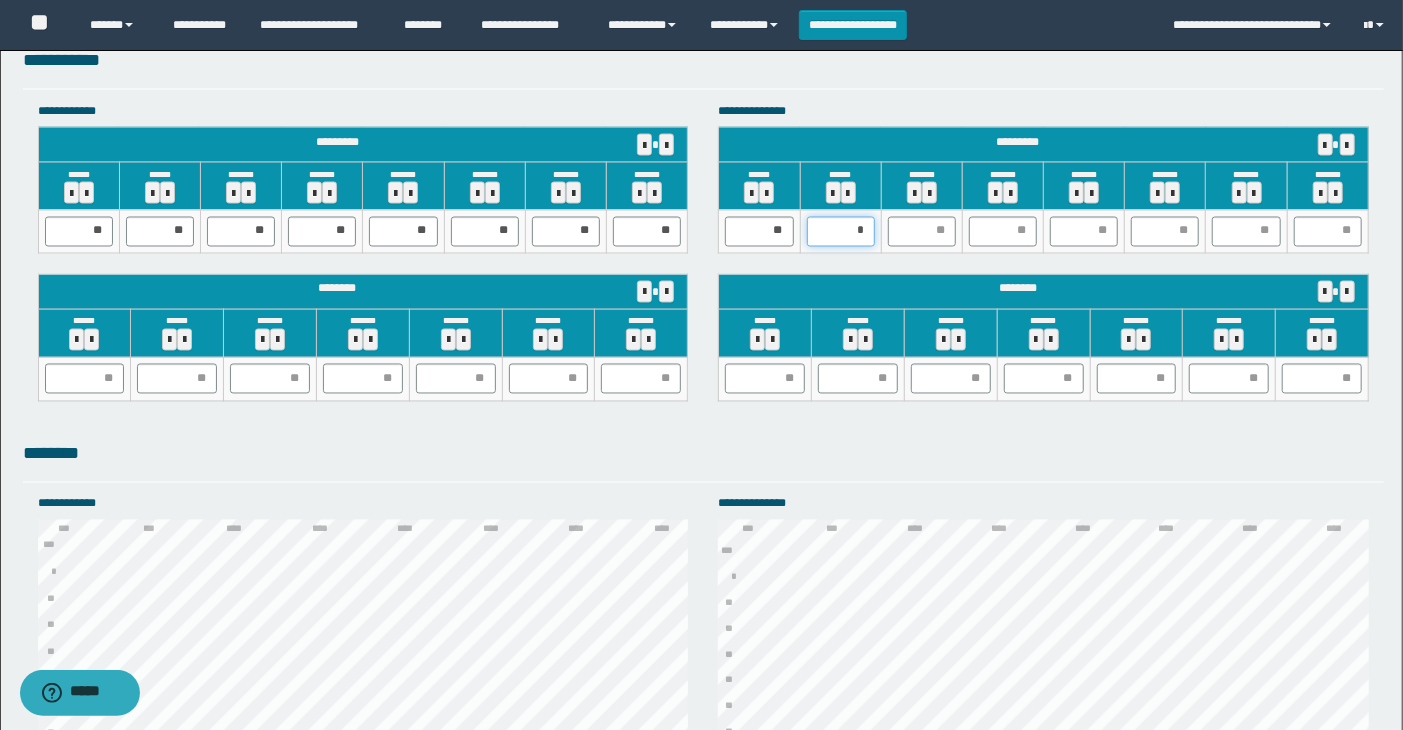 type on "**" 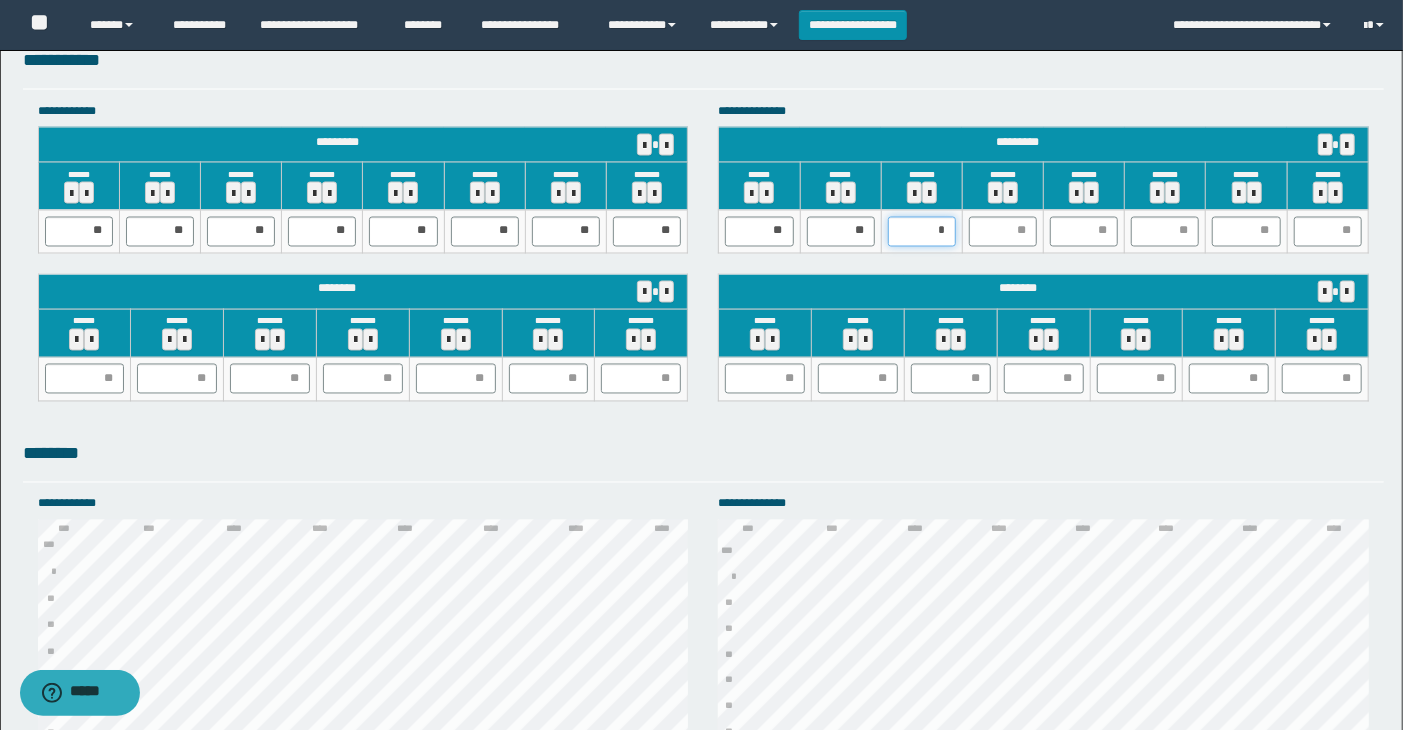 type on "**" 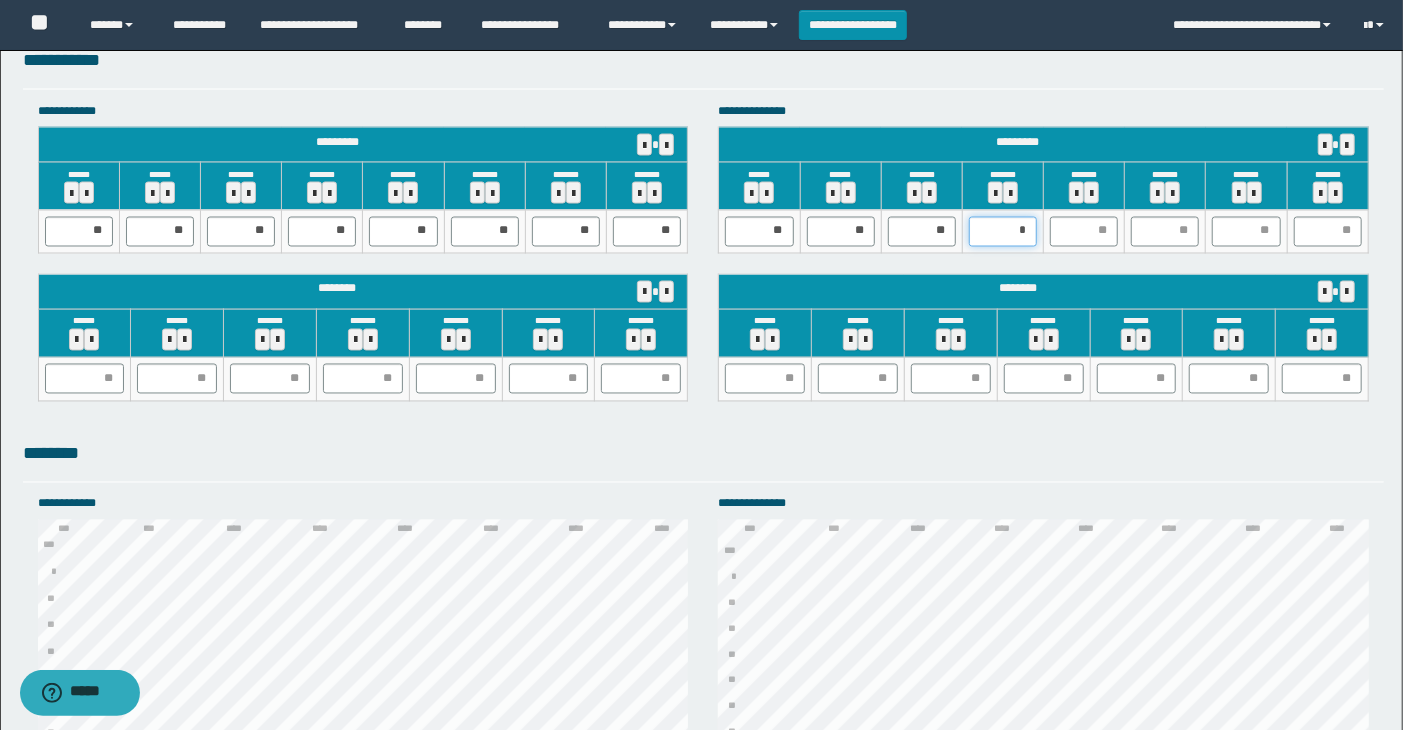 type on "**" 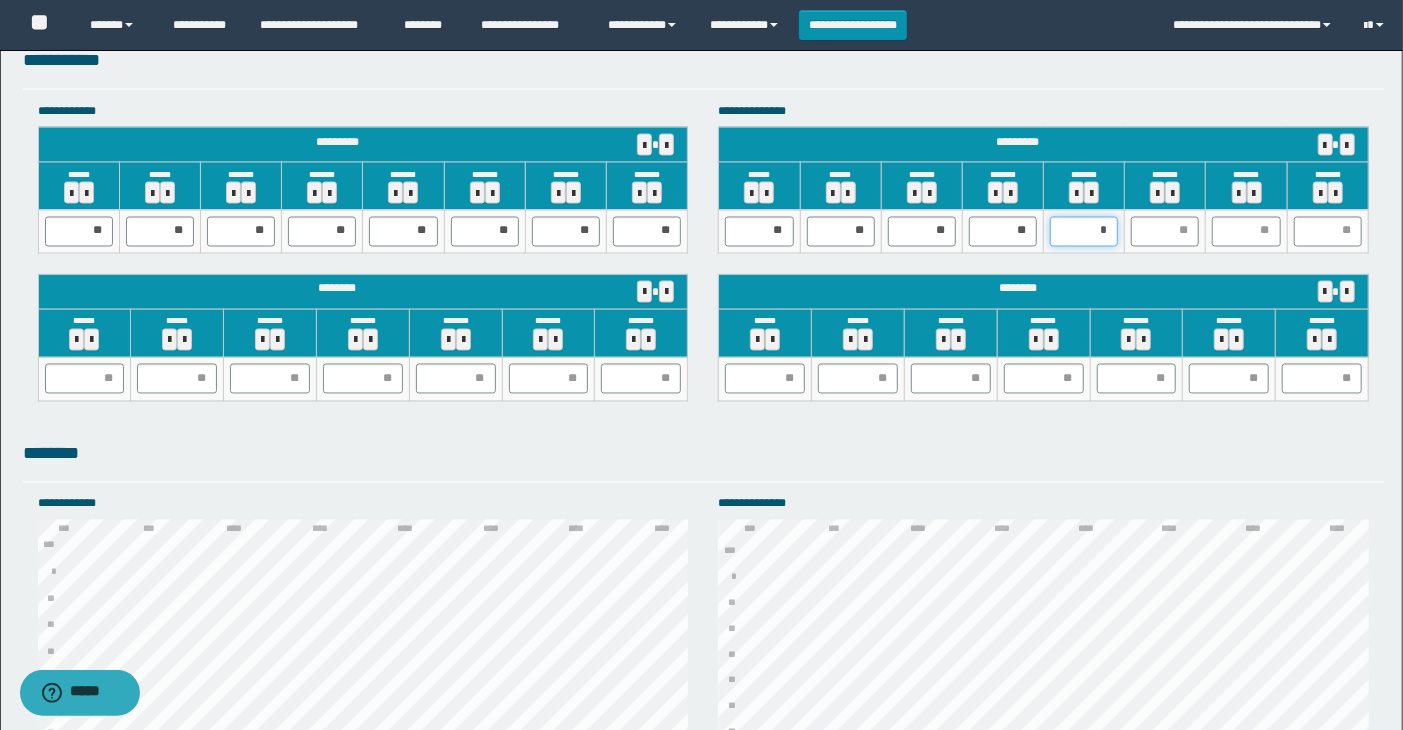 type on "**" 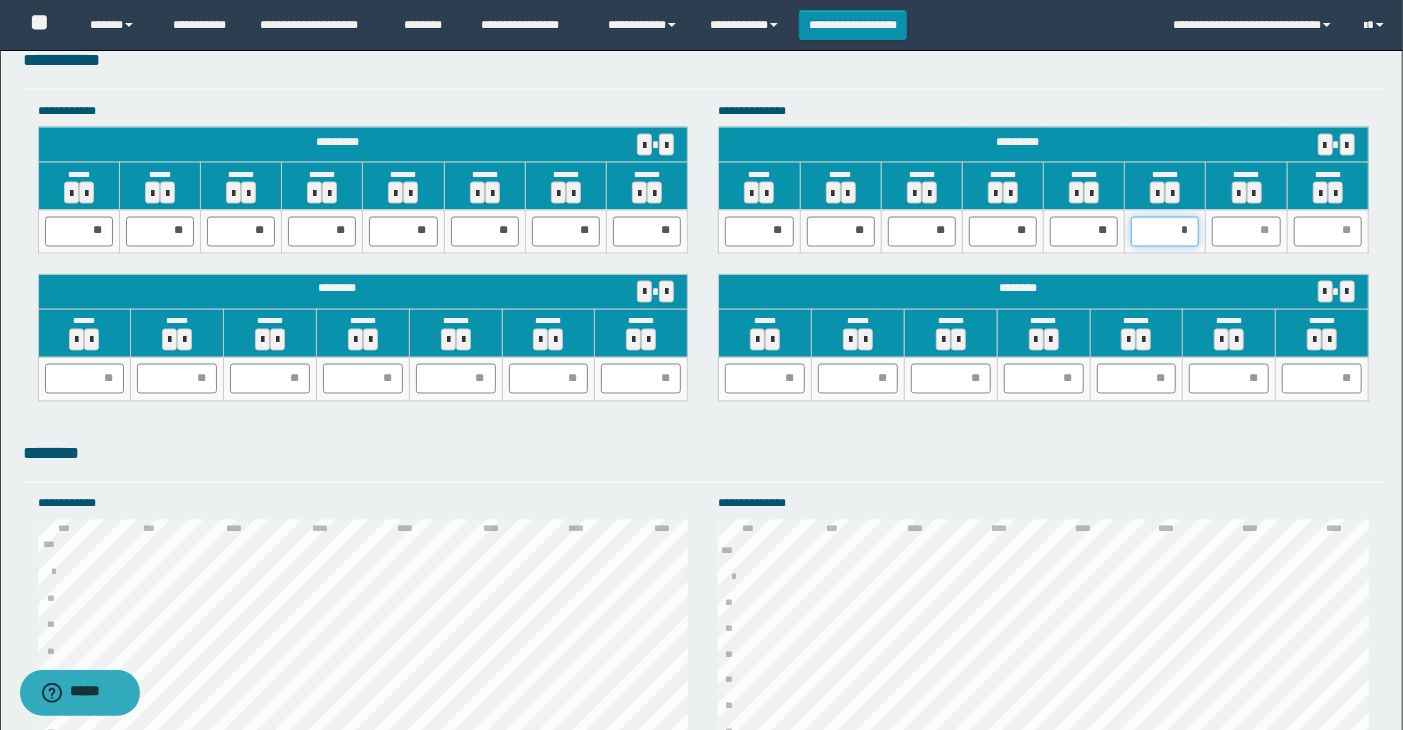 type on "**" 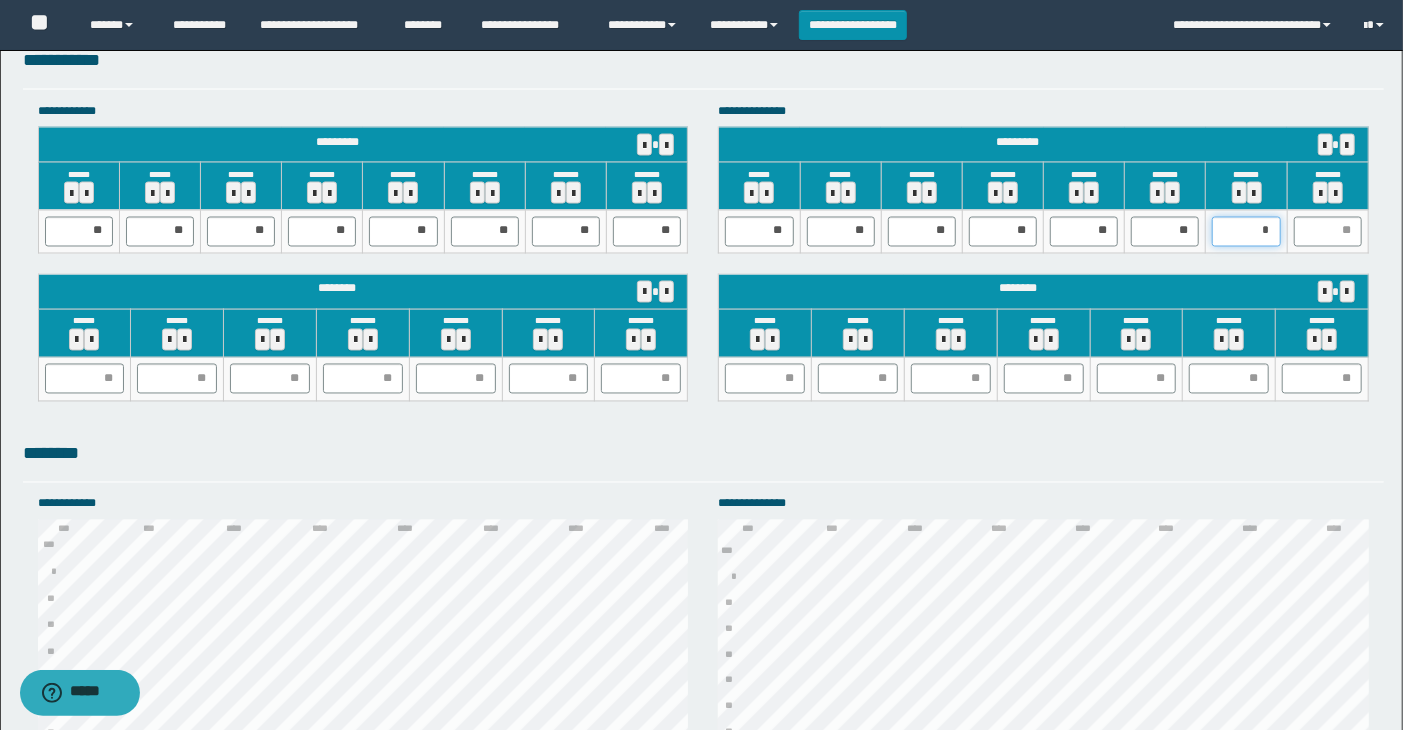 type on "**" 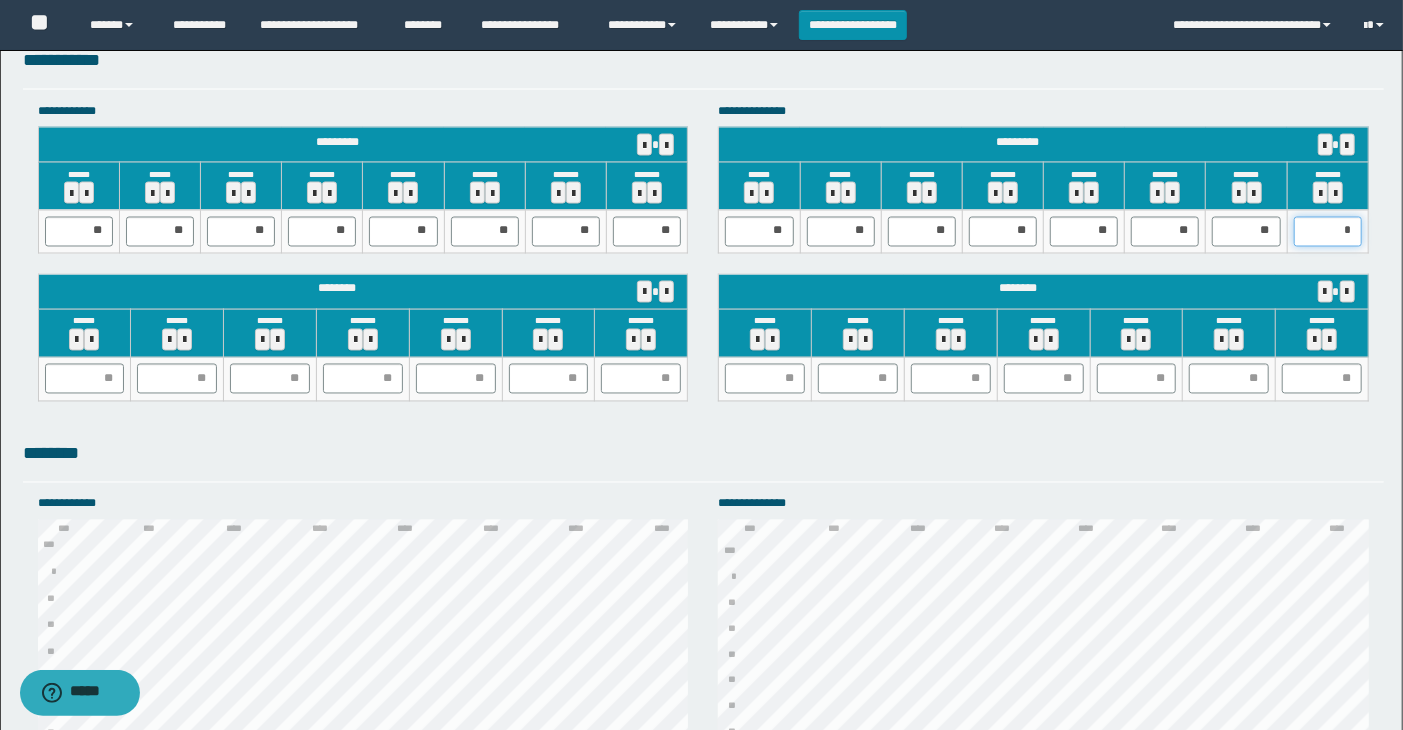 type on "**" 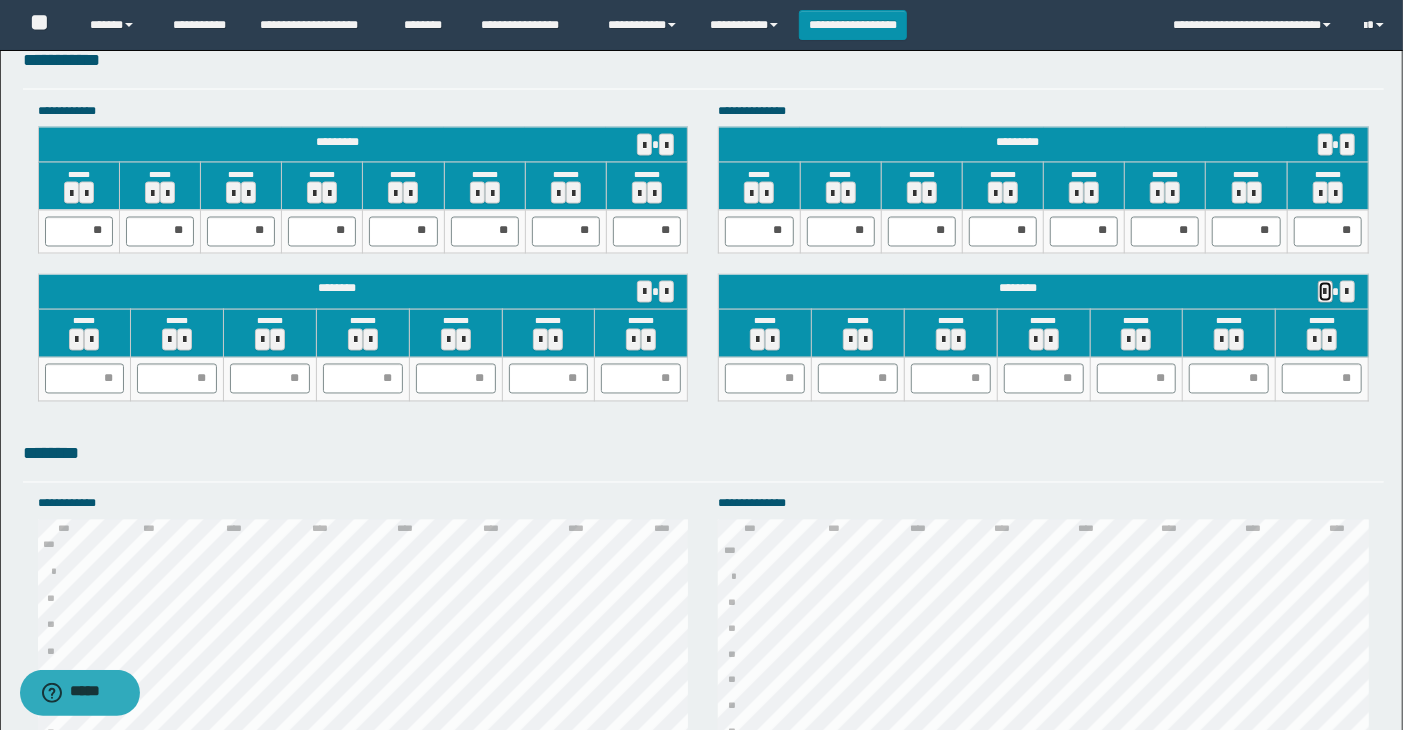 type 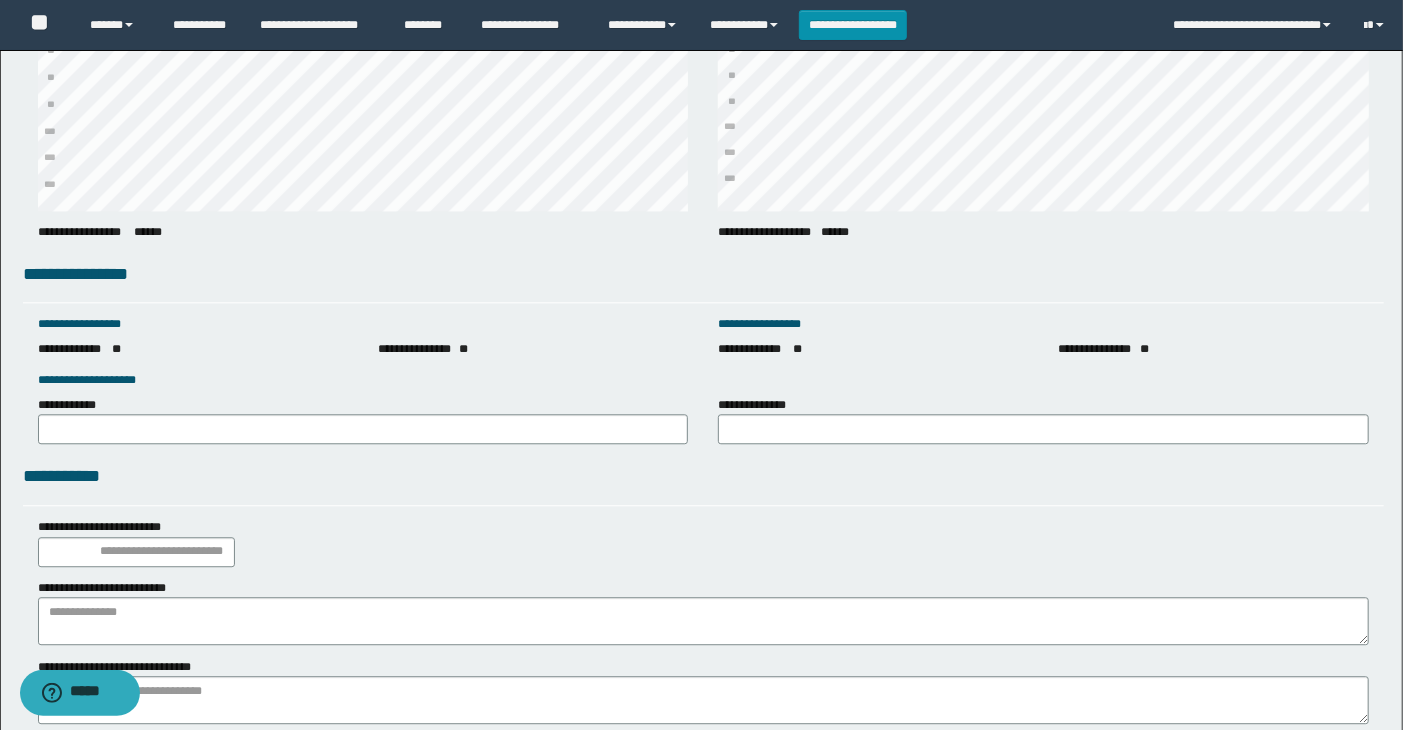 scroll, scrollTop: 2743, scrollLeft: 0, axis: vertical 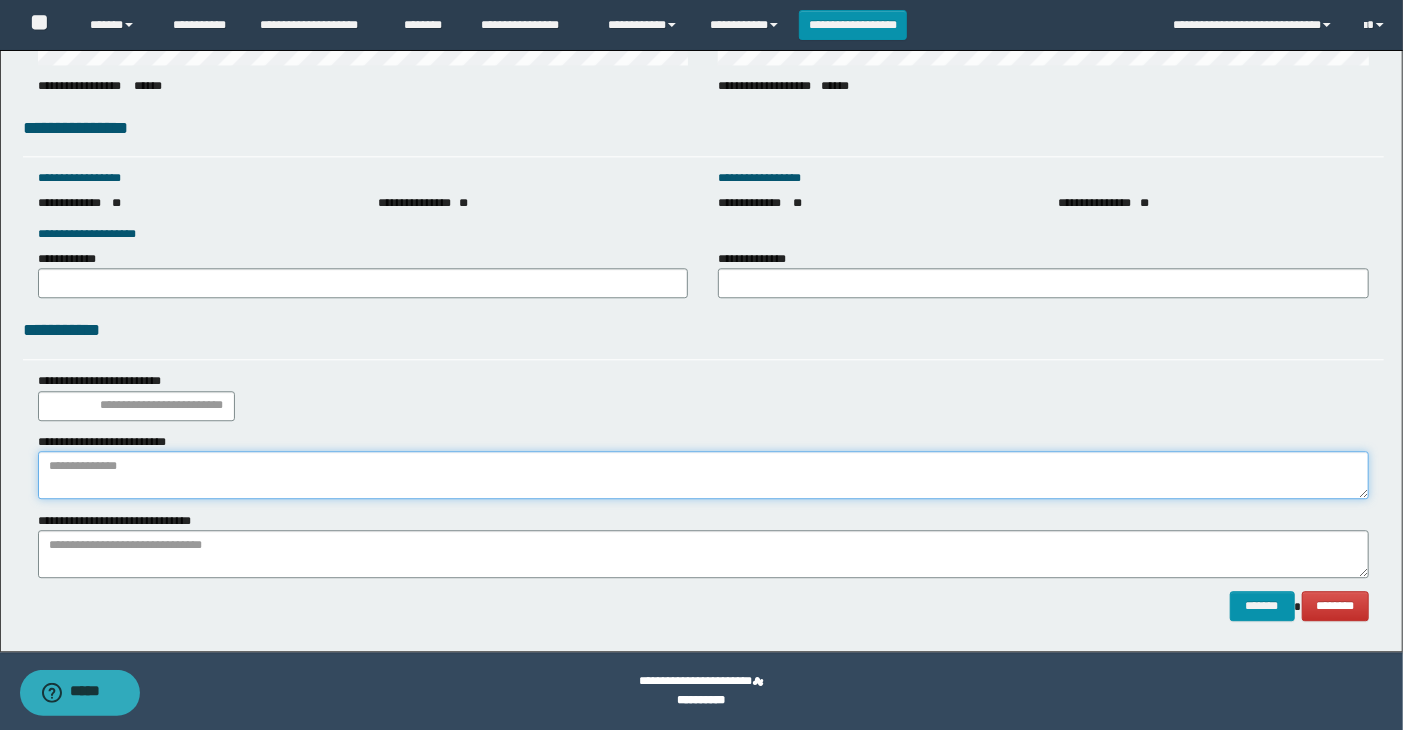 click at bounding box center [704, 475] 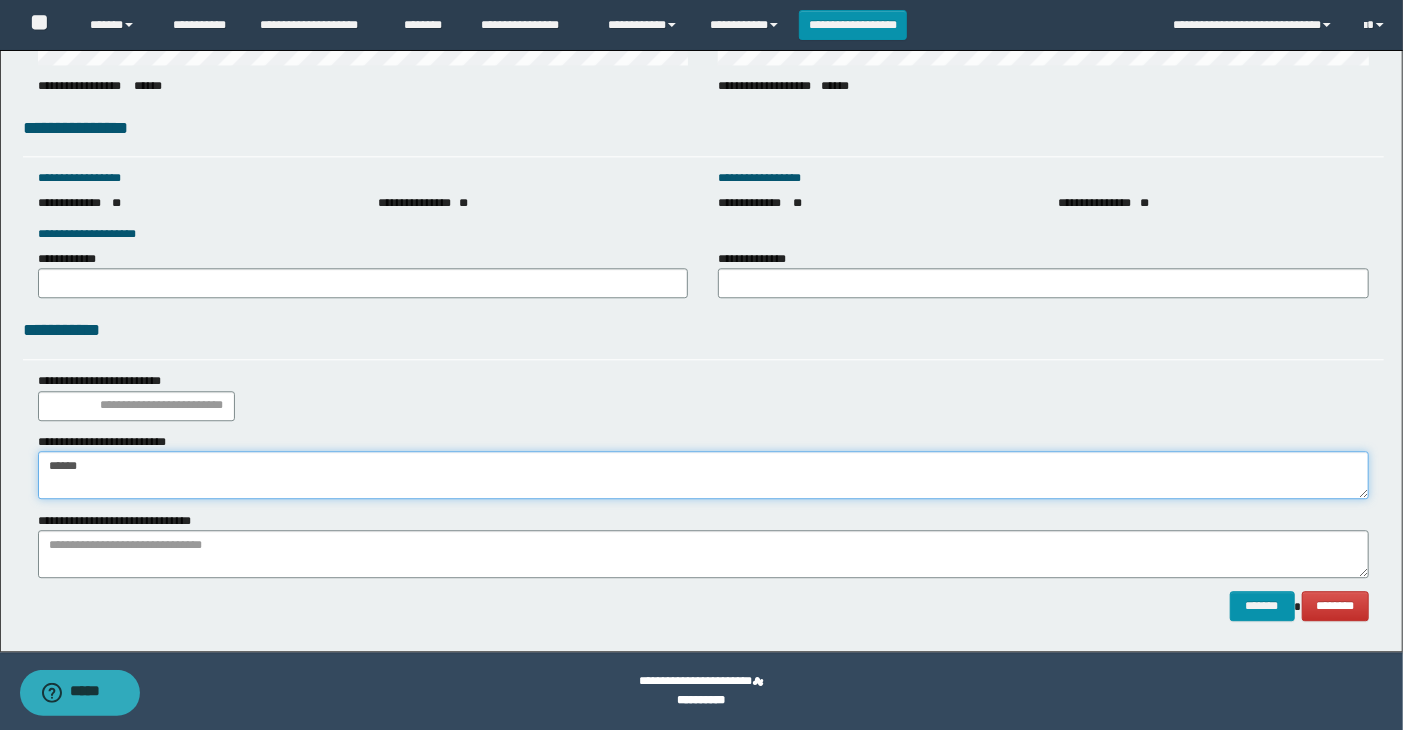 type on "******" 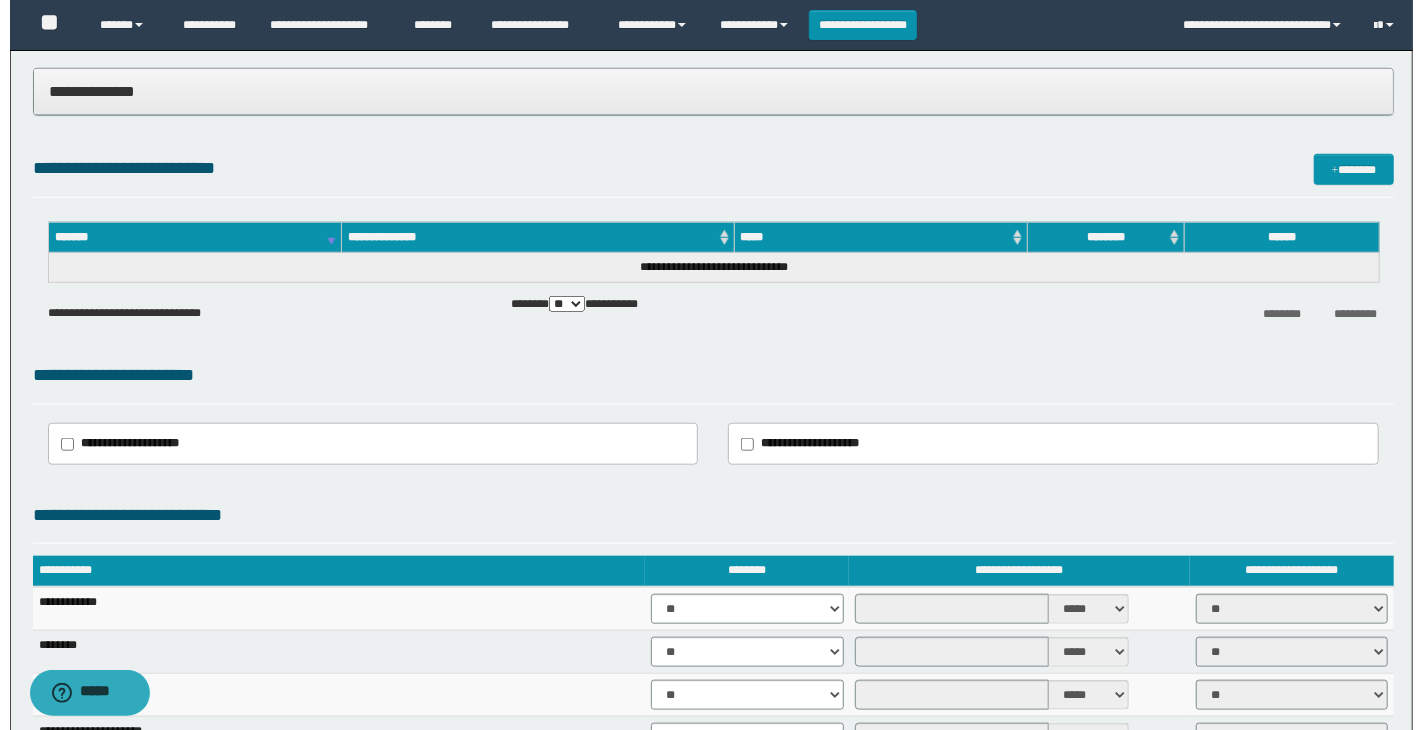 scroll, scrollTop: 410, scrollLeft: 0, axis: vertical 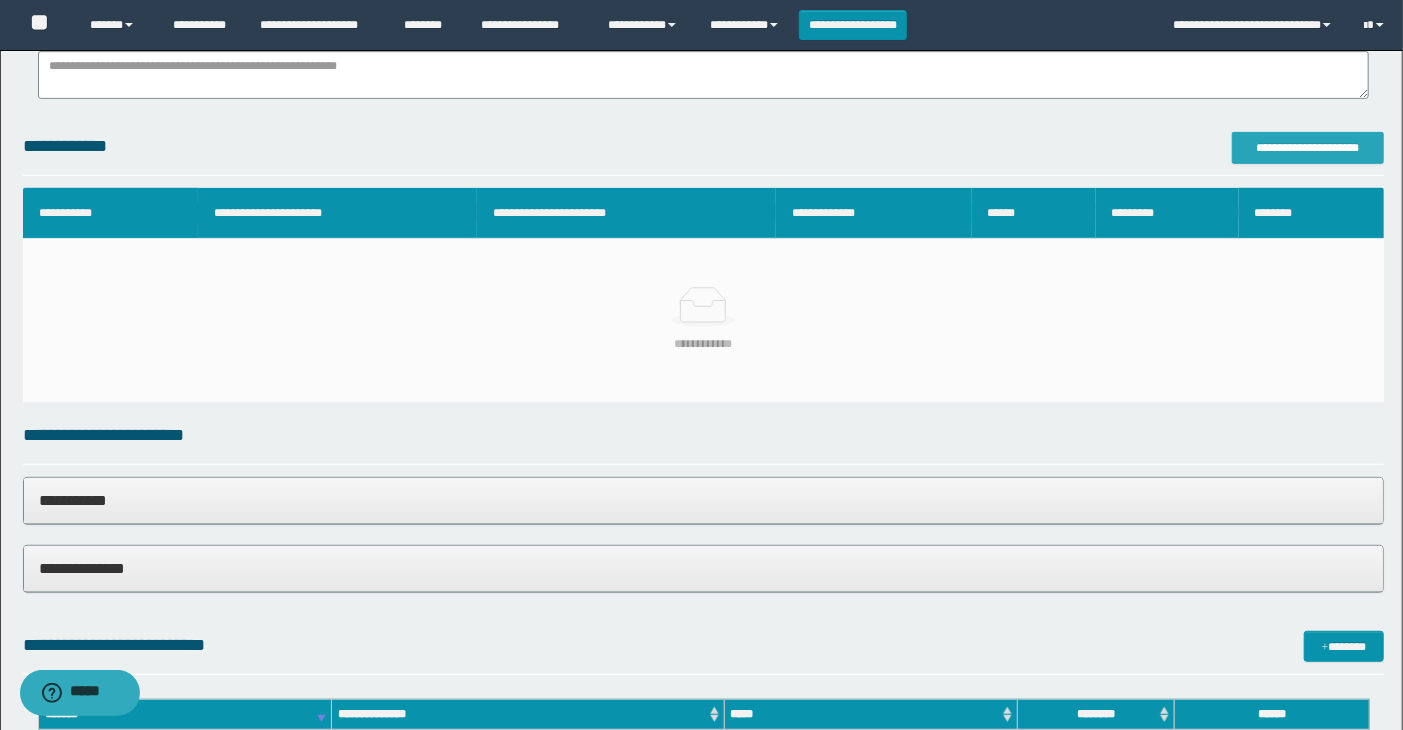 type on "**********" 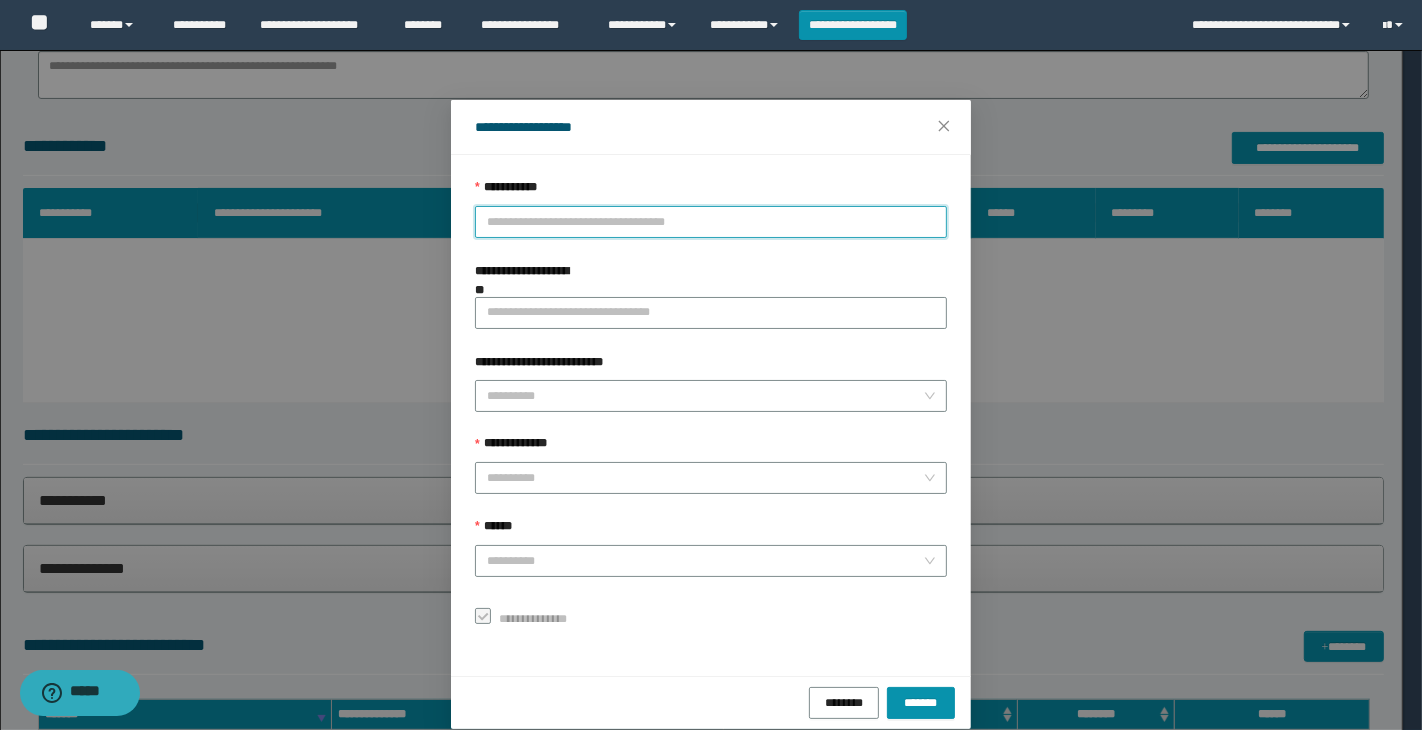 click on "**********" at bounding box center (711, 222) 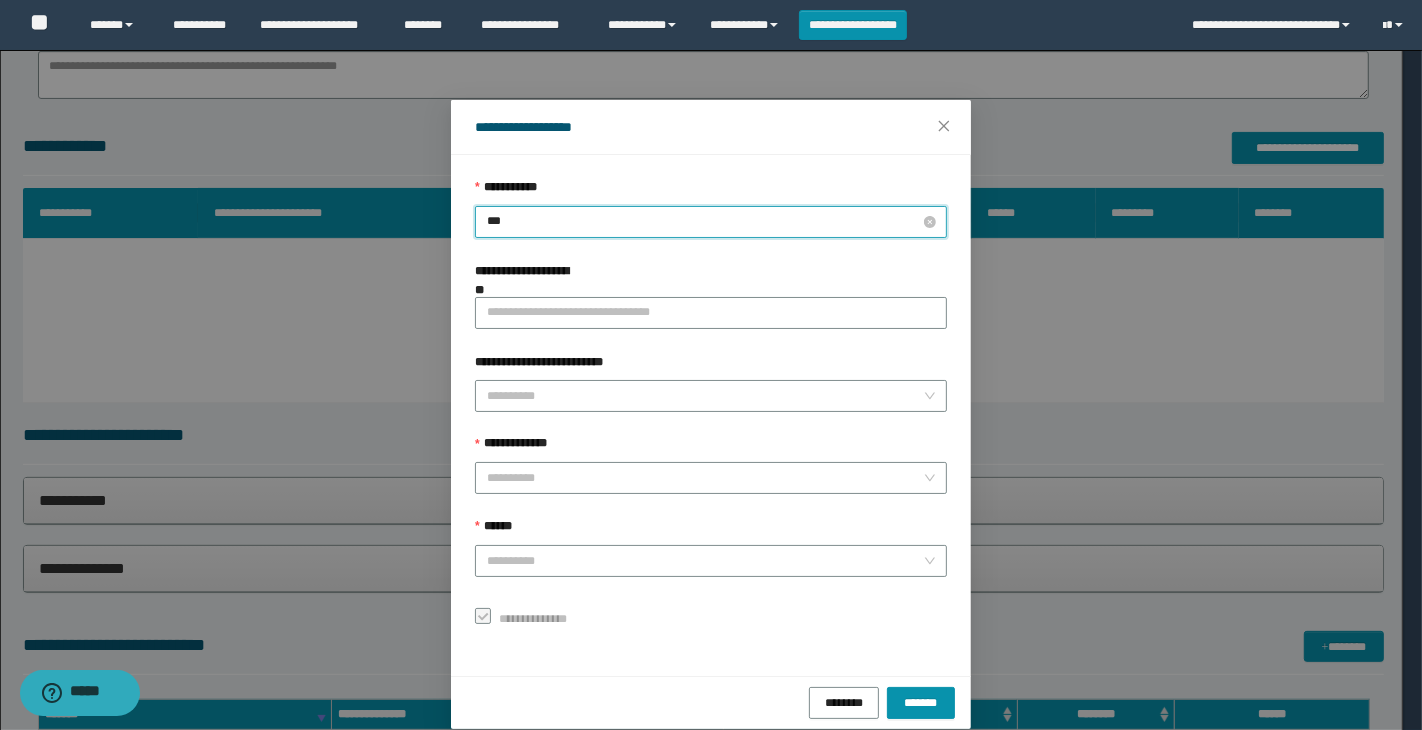 type on "****" 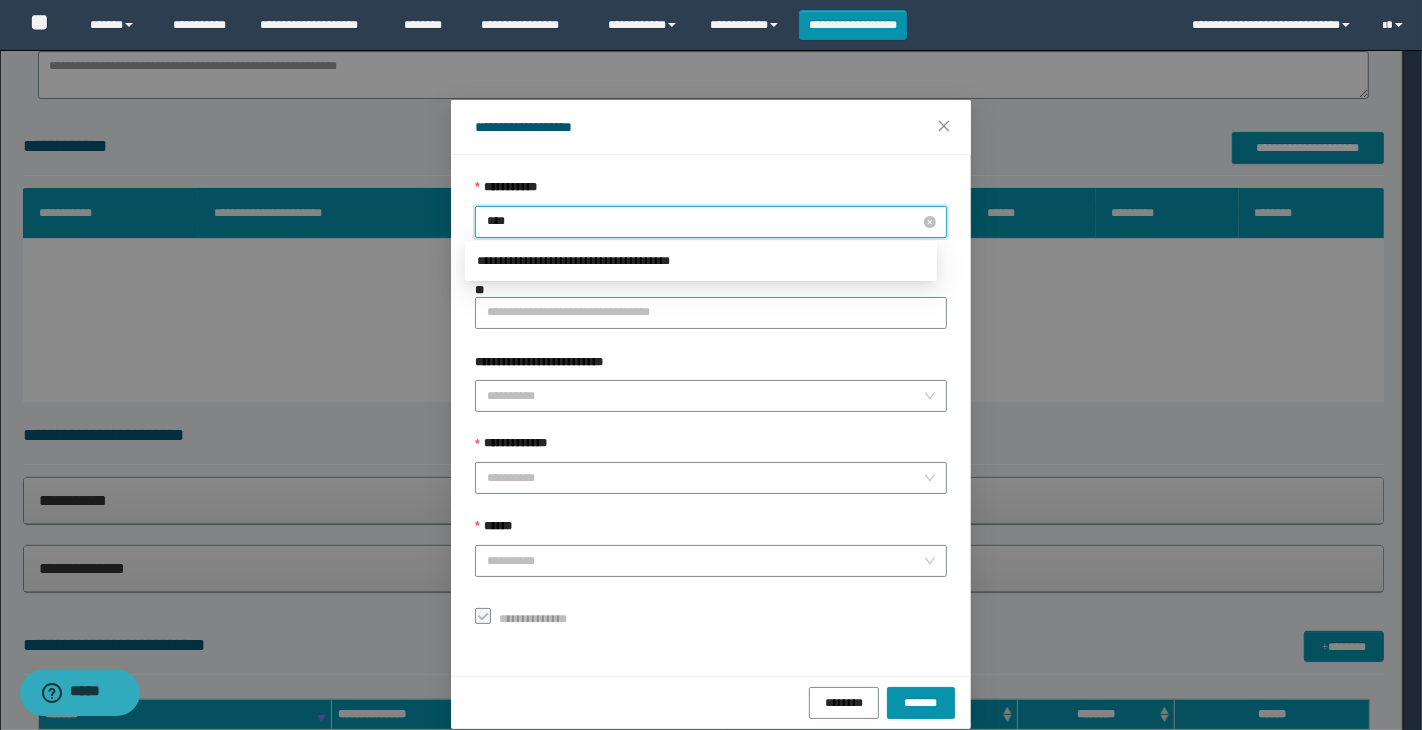 click on "****" at bounding box center [711, 222] 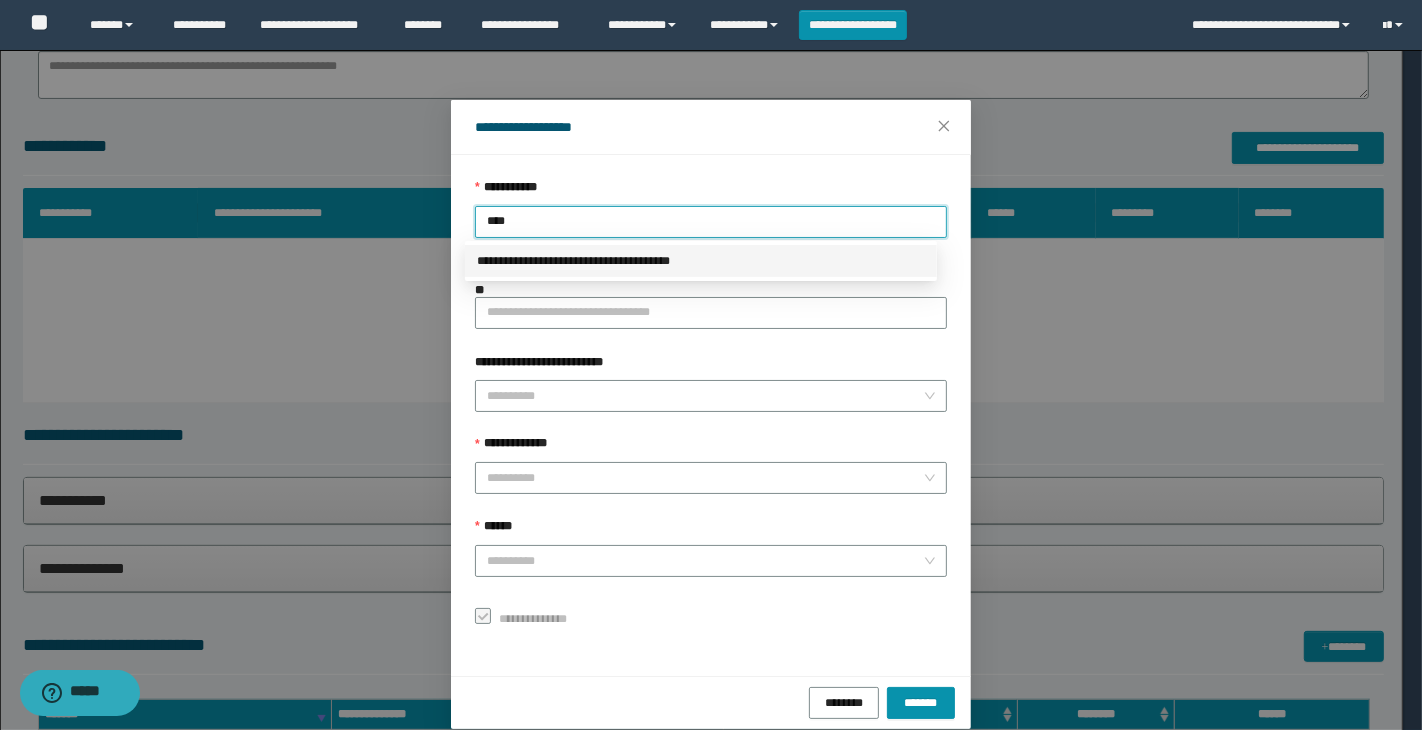 click on "**********" at bounding box center (701, 261) 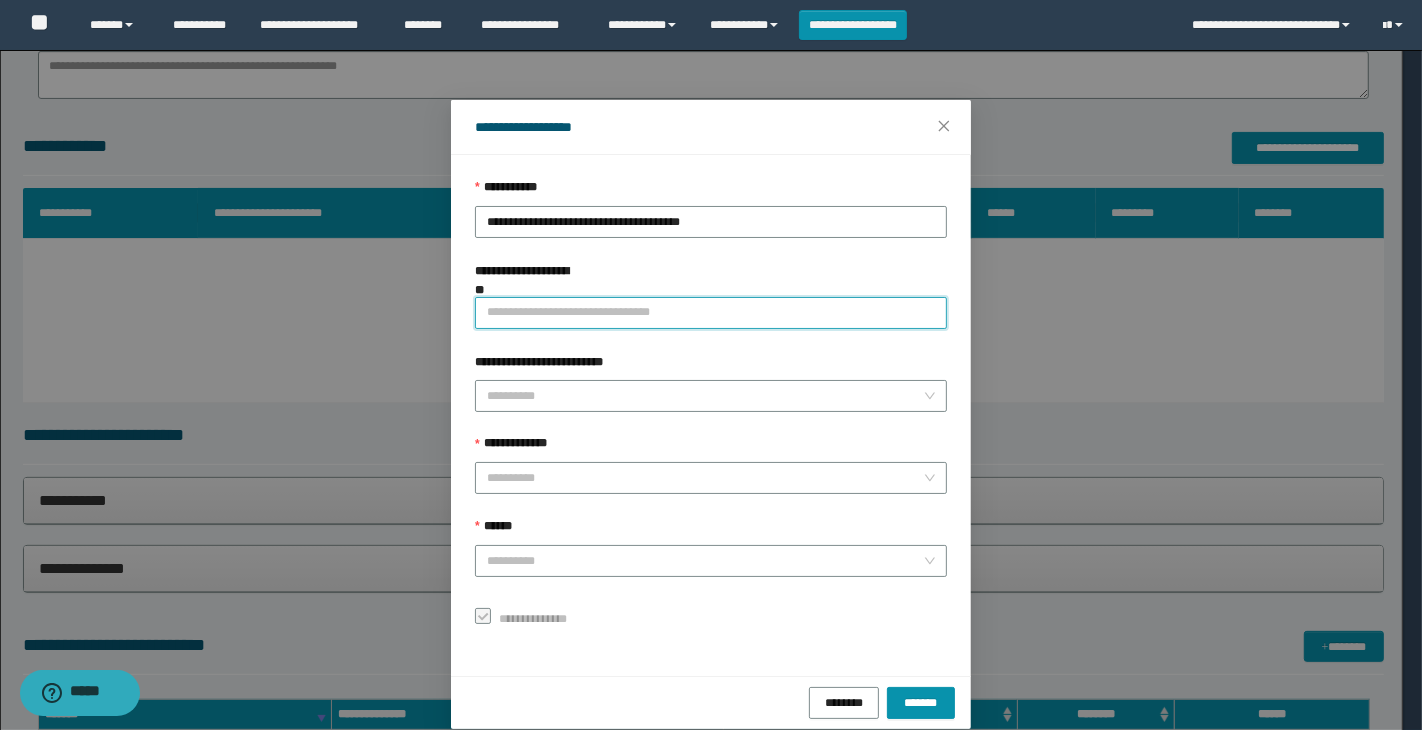 click on "**********" at bounding box center [711, 313] 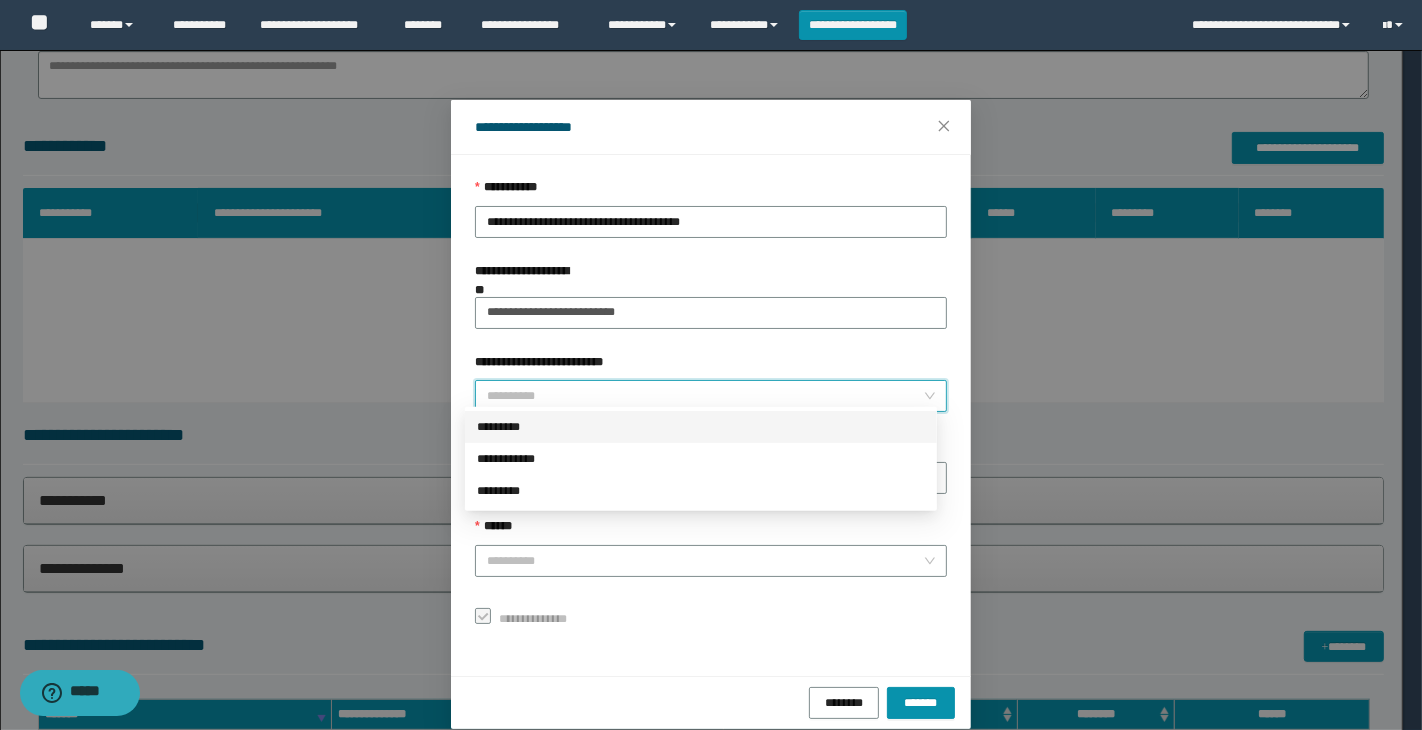 click on "**********" at bounding box center [705, 396] 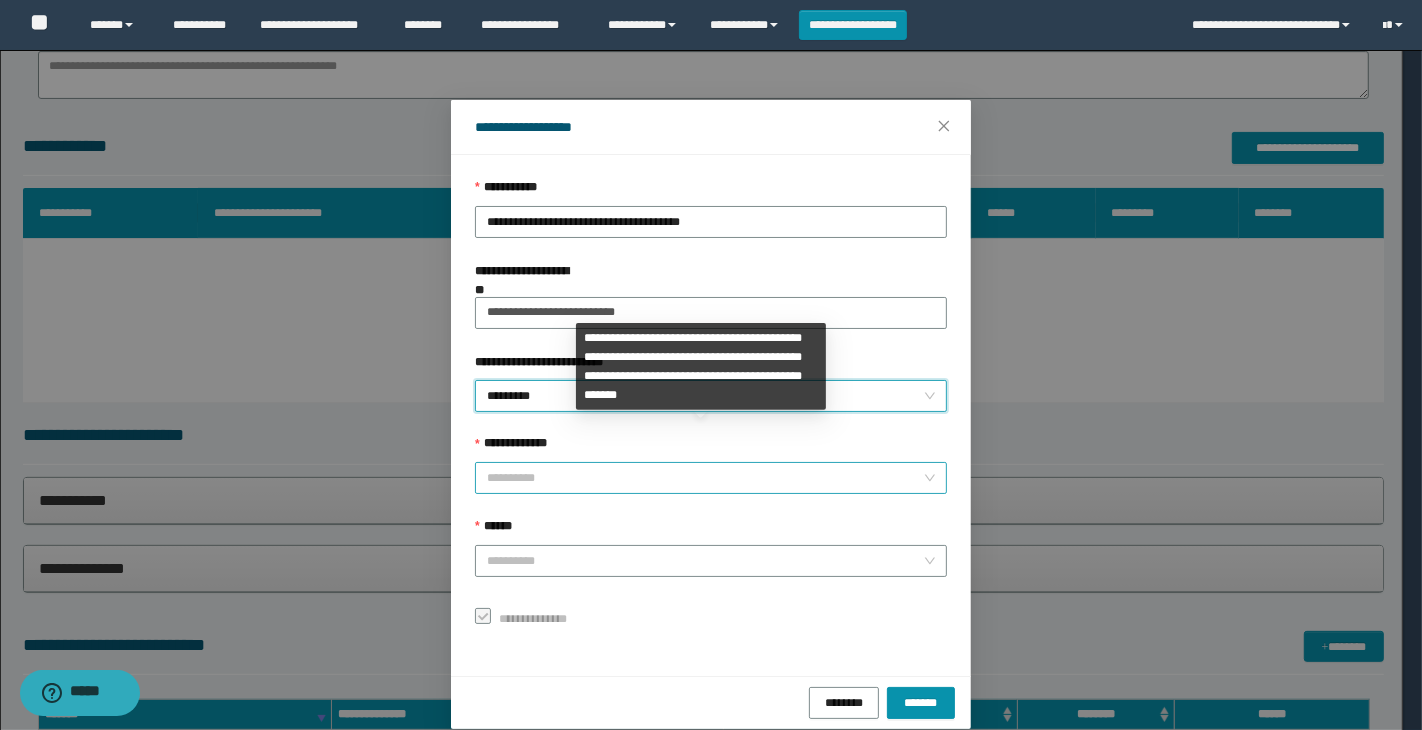 click on "**********" at bounding box center (705, 478) 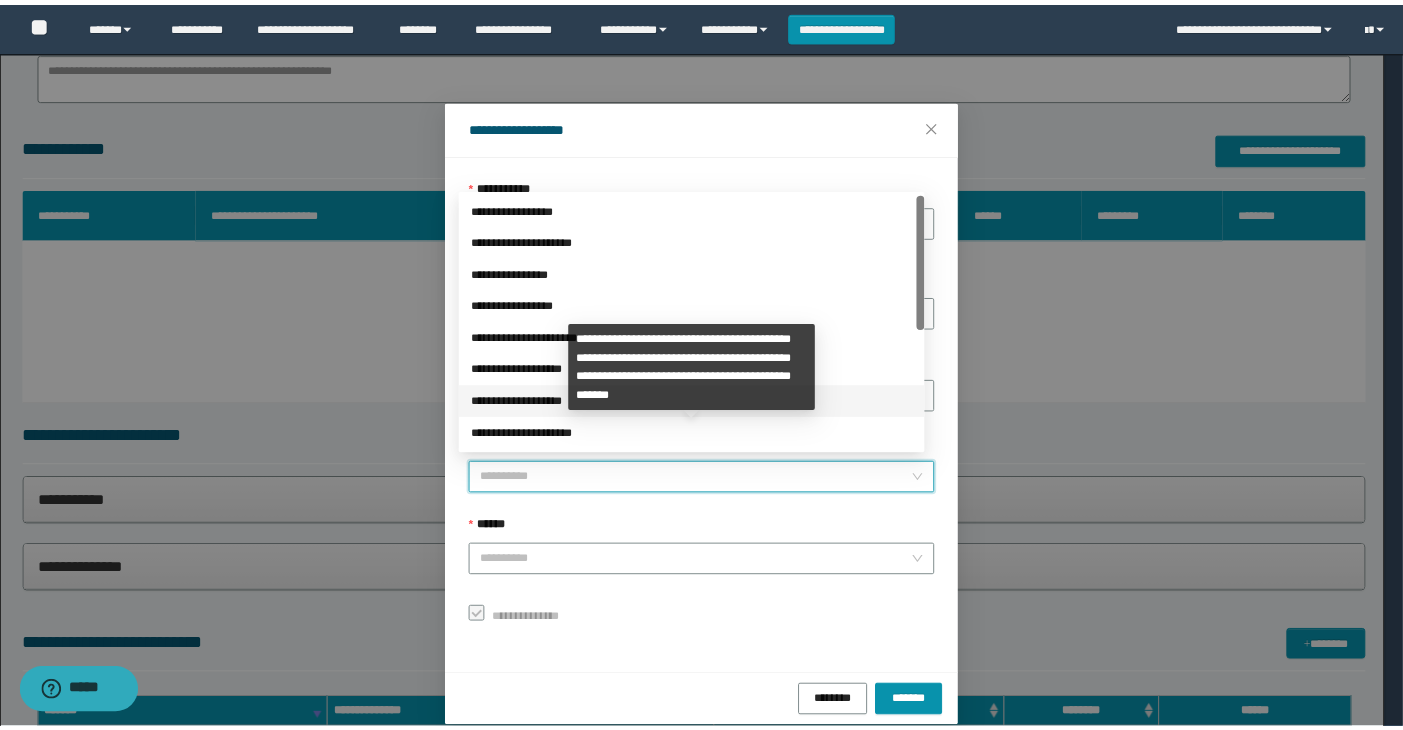 scroll, scrollTop: 223, scrollLeft: 0, axis: vertical 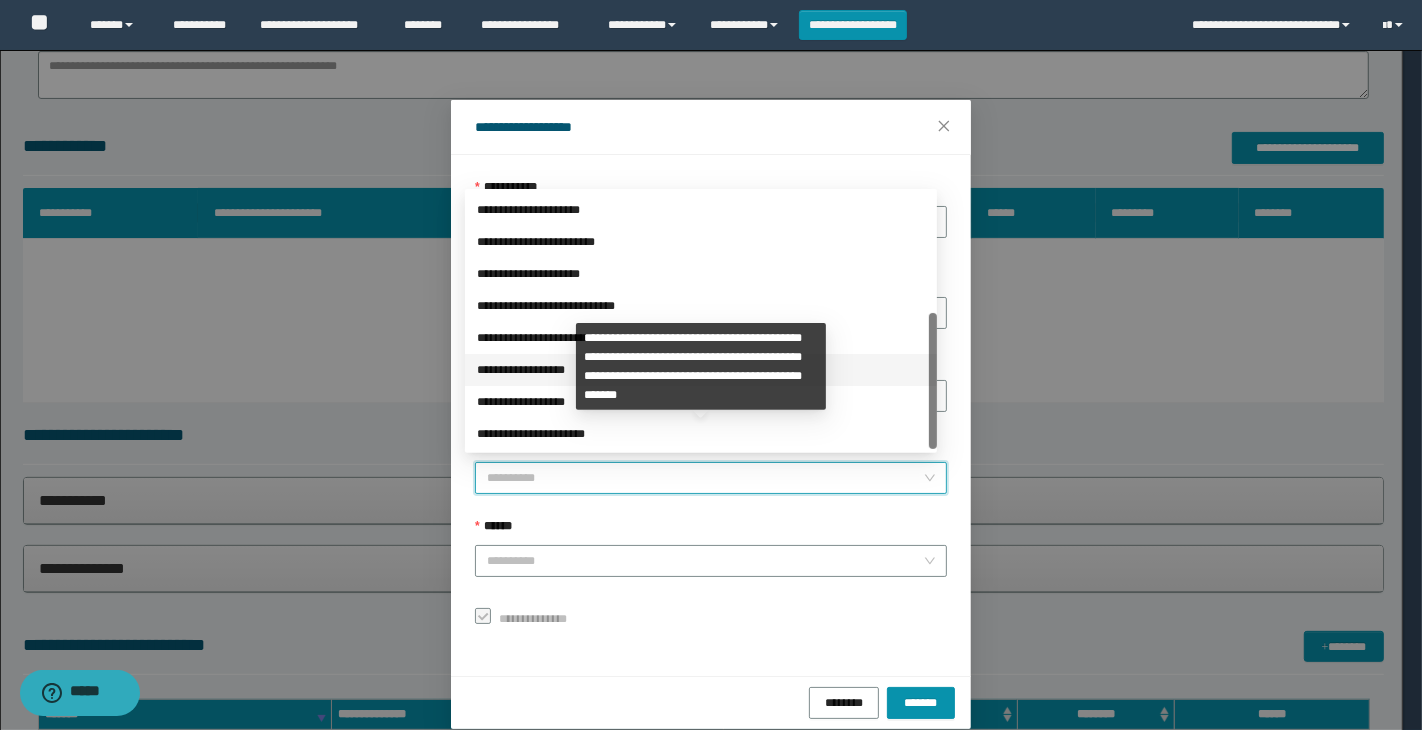 click on "**********" at bounding box center (701, 370) 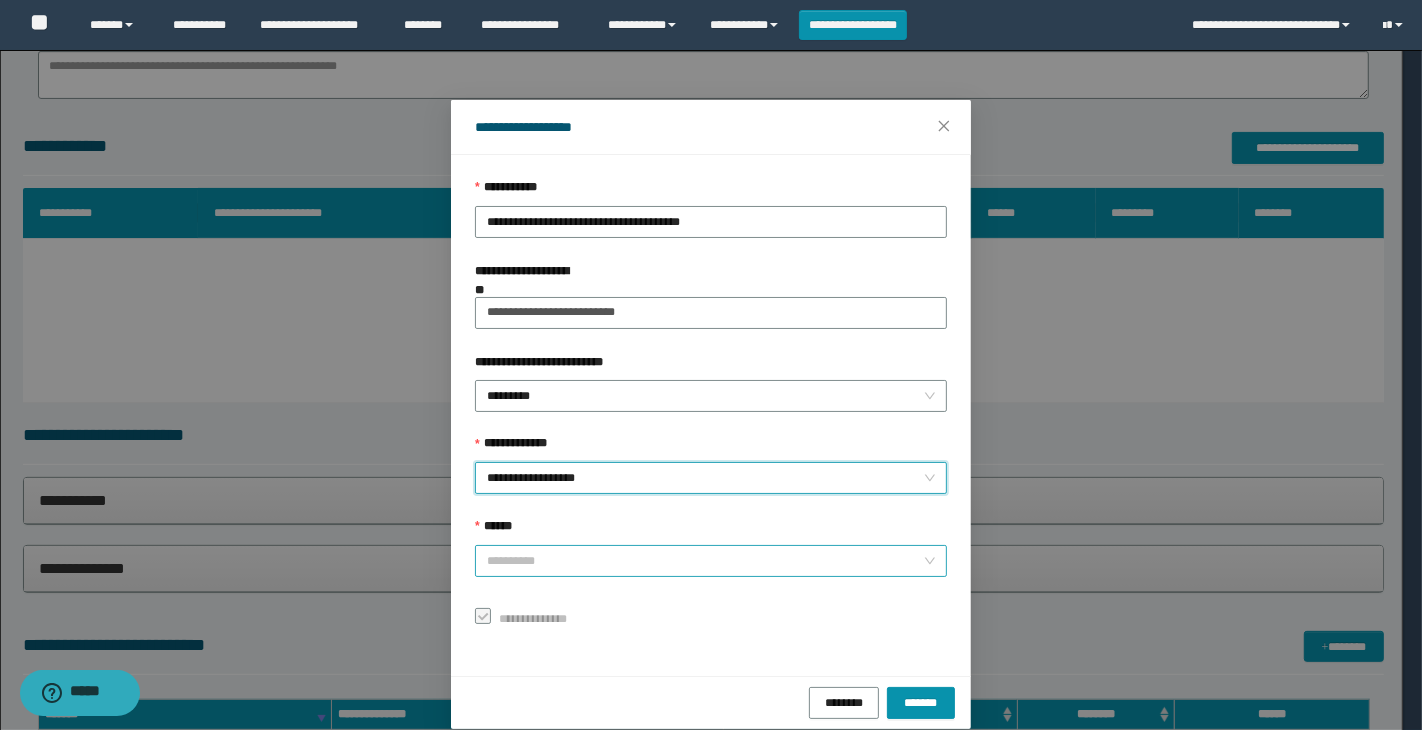 click on "******" at bounding box center [705, 561] 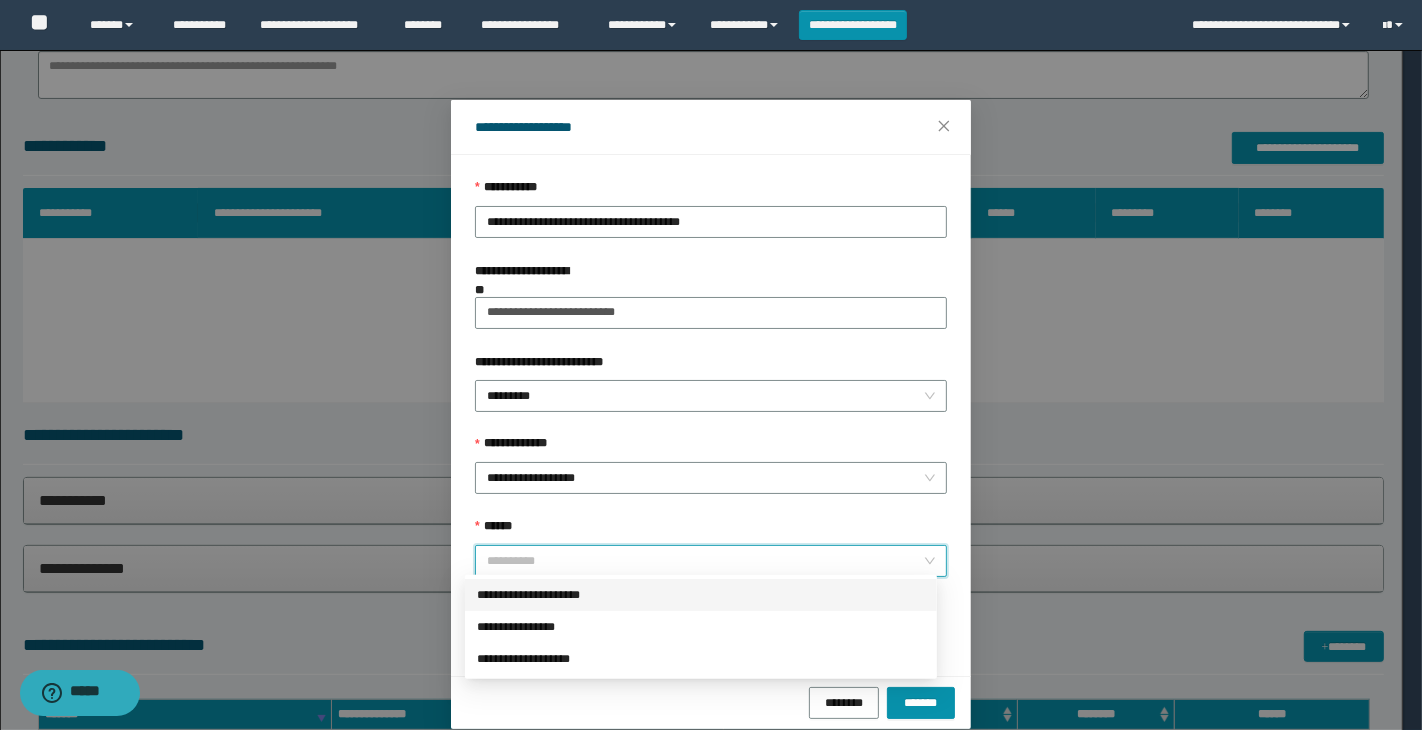 click on "**********" at bounding box center [701, 595] 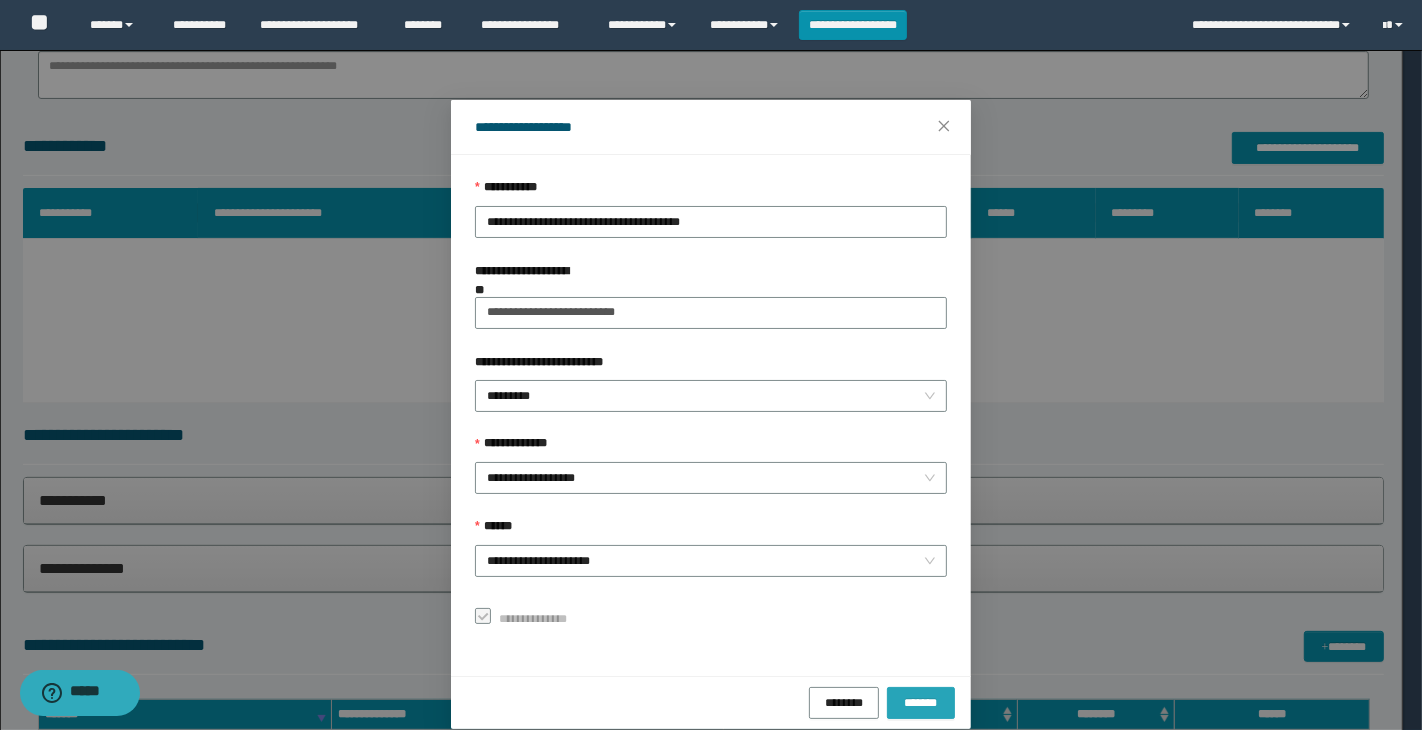 click on "*******" at bounding box center [921, 702] 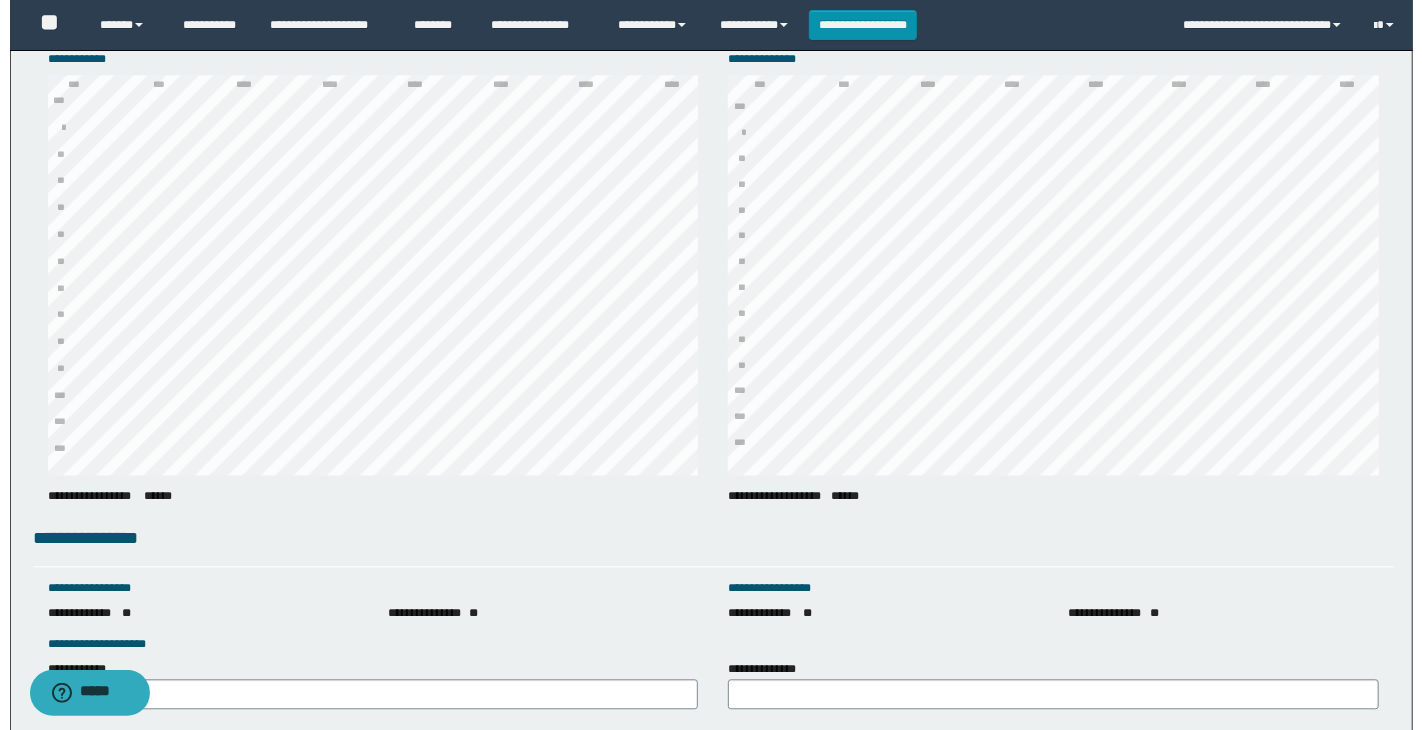 scroll, scrollTop: 2707, scrollLeft: 0, axis: vertical 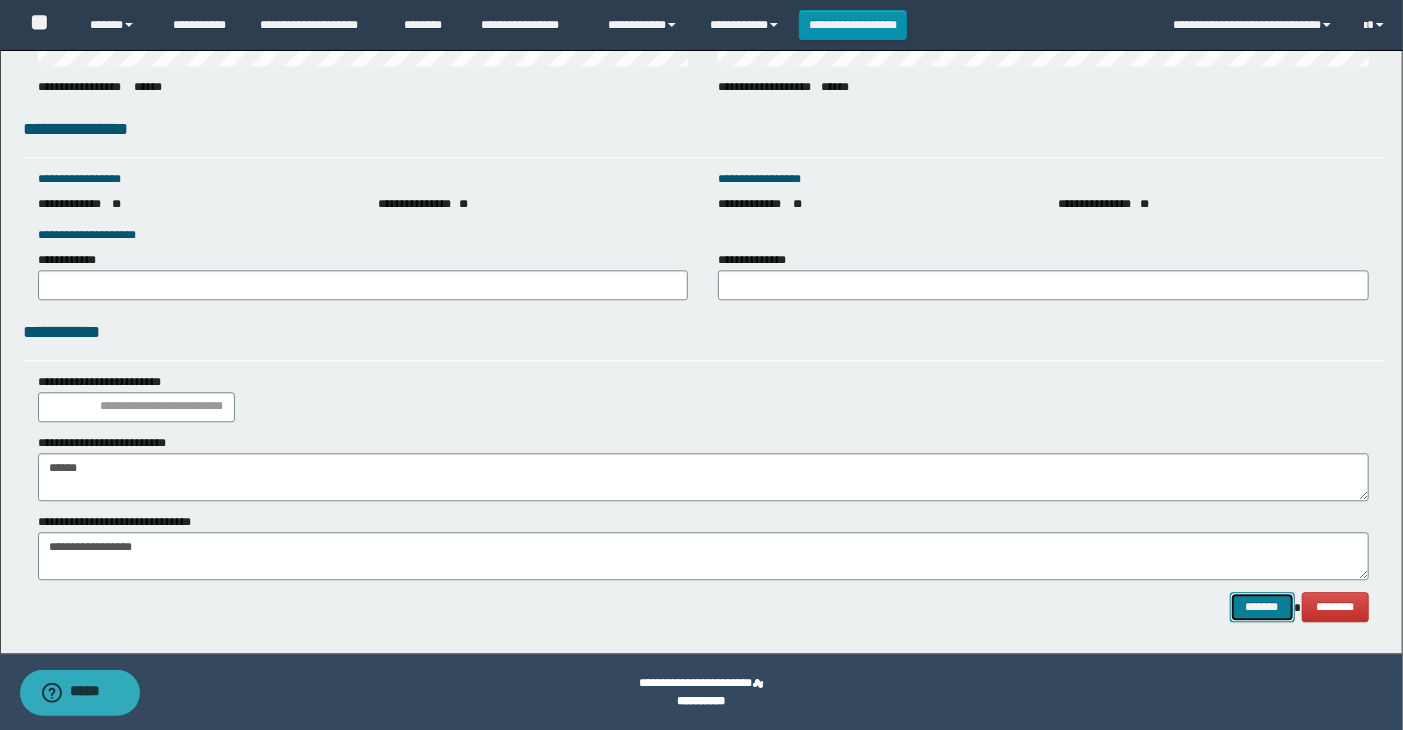 click on "*******" at bounding box center [1262, 607] 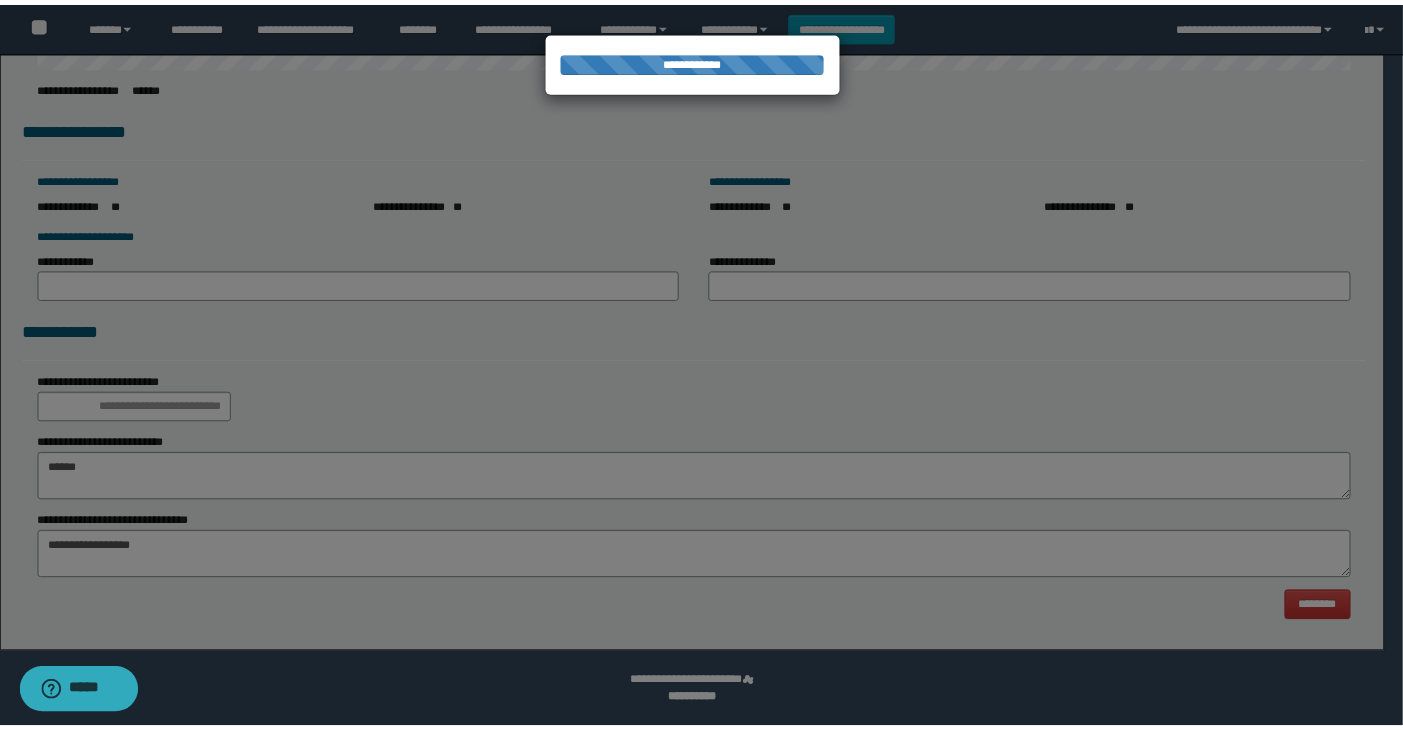 scroll, scrollTop: 0, scrollLeft: 0, axis: both 